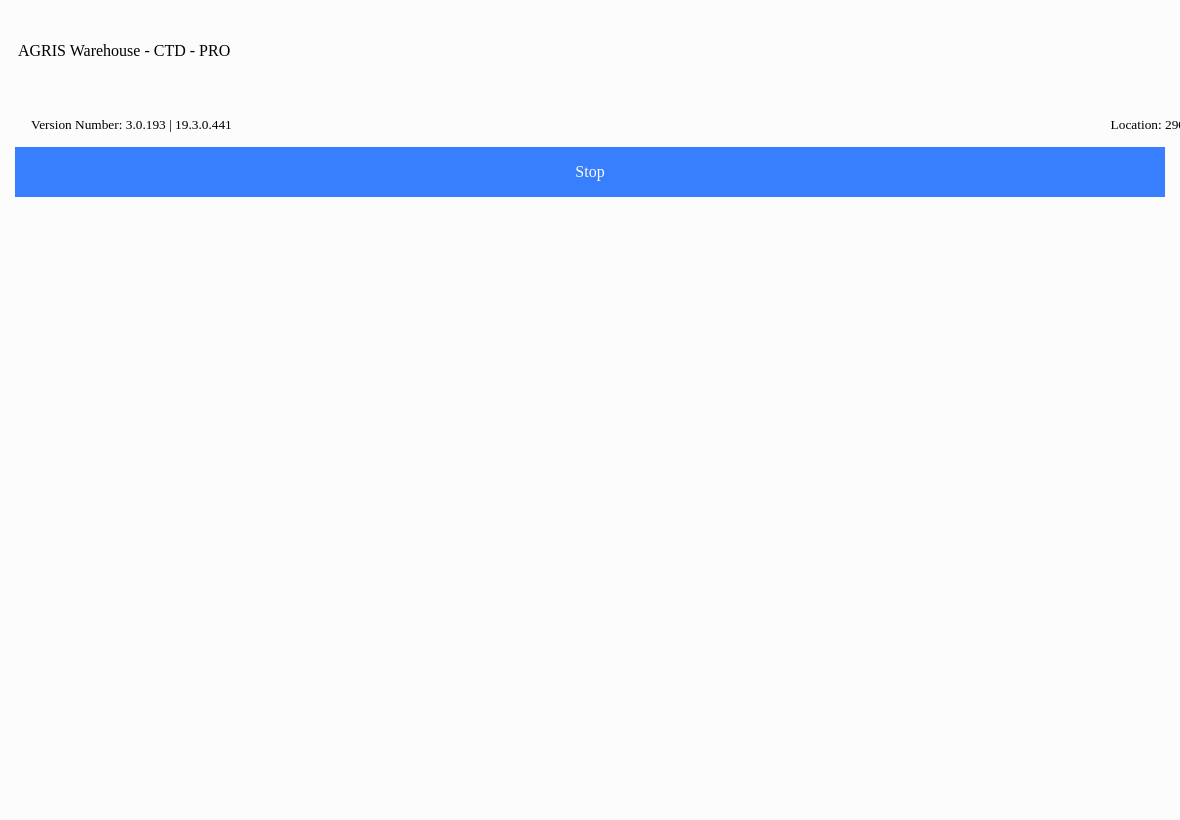 scroll, scrollTop: 0, scrollLeft: 0, axis: both 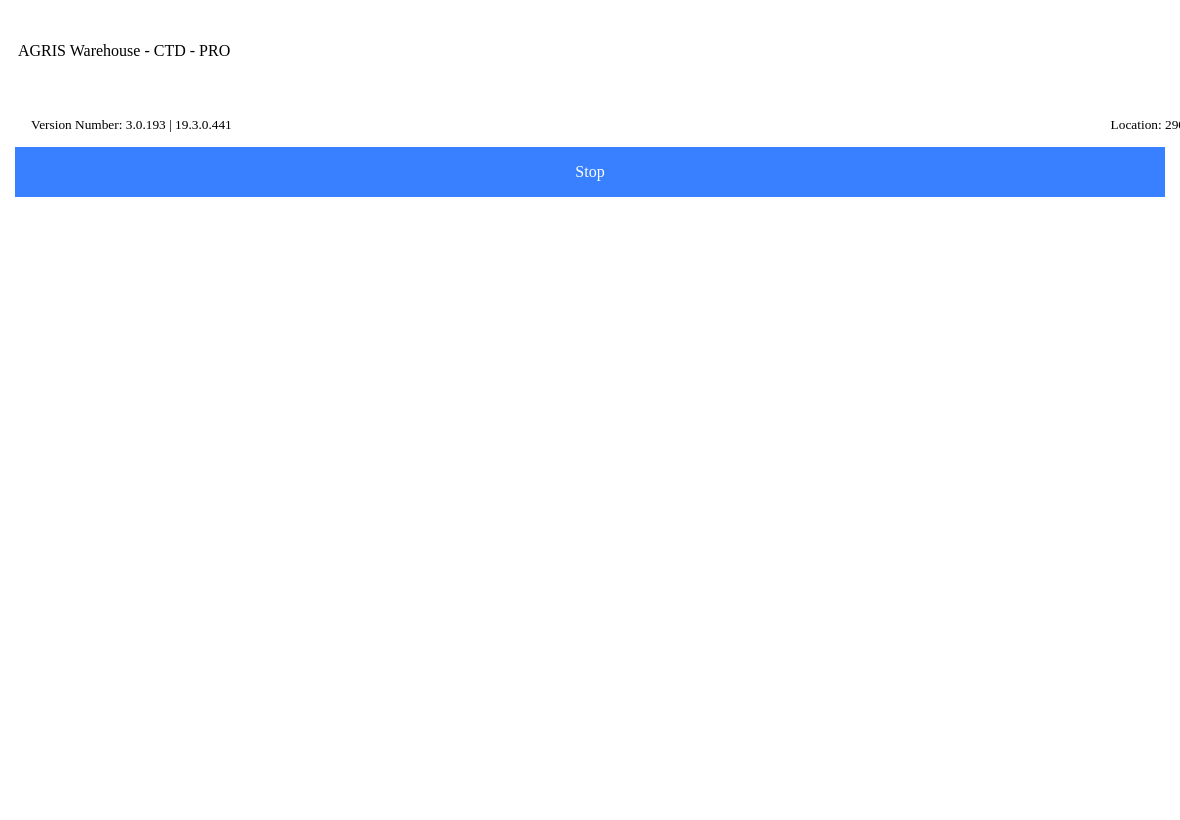 click at bounding box center (1009, 71) 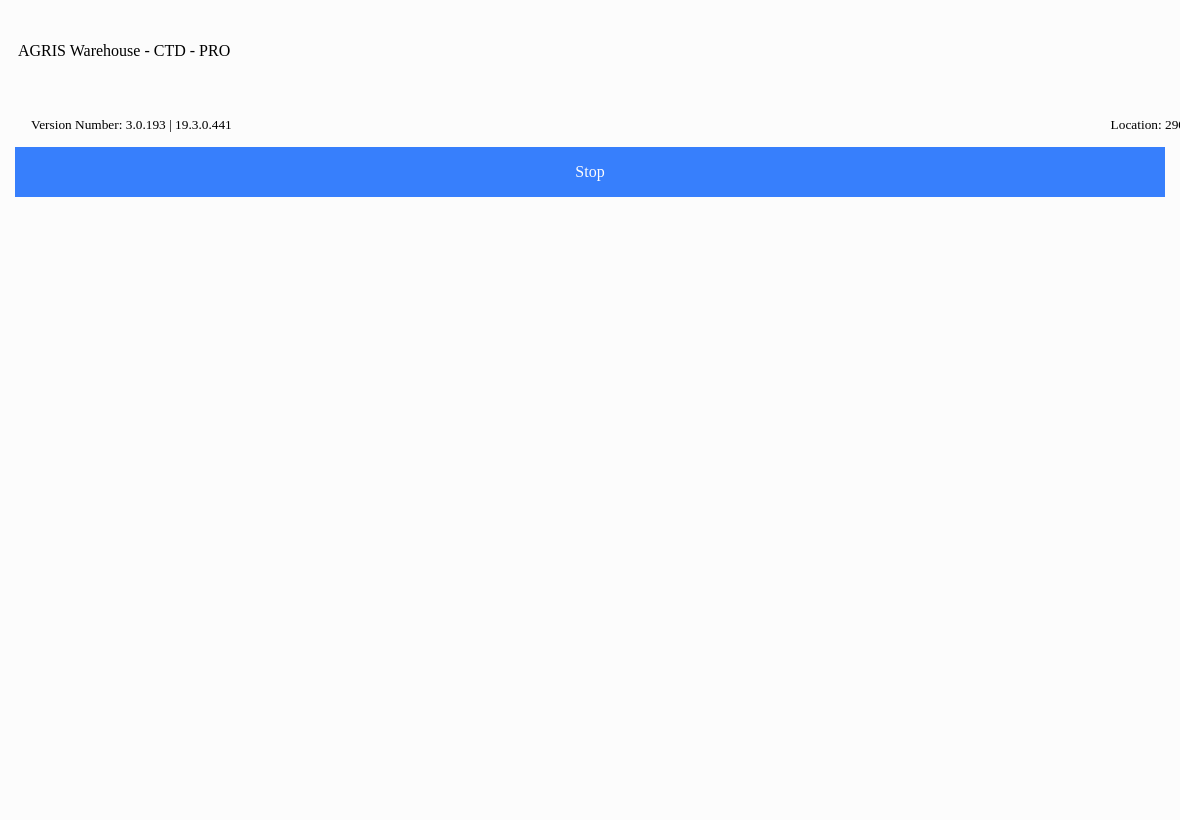 click on "Home" at bounding box center (590, 901) 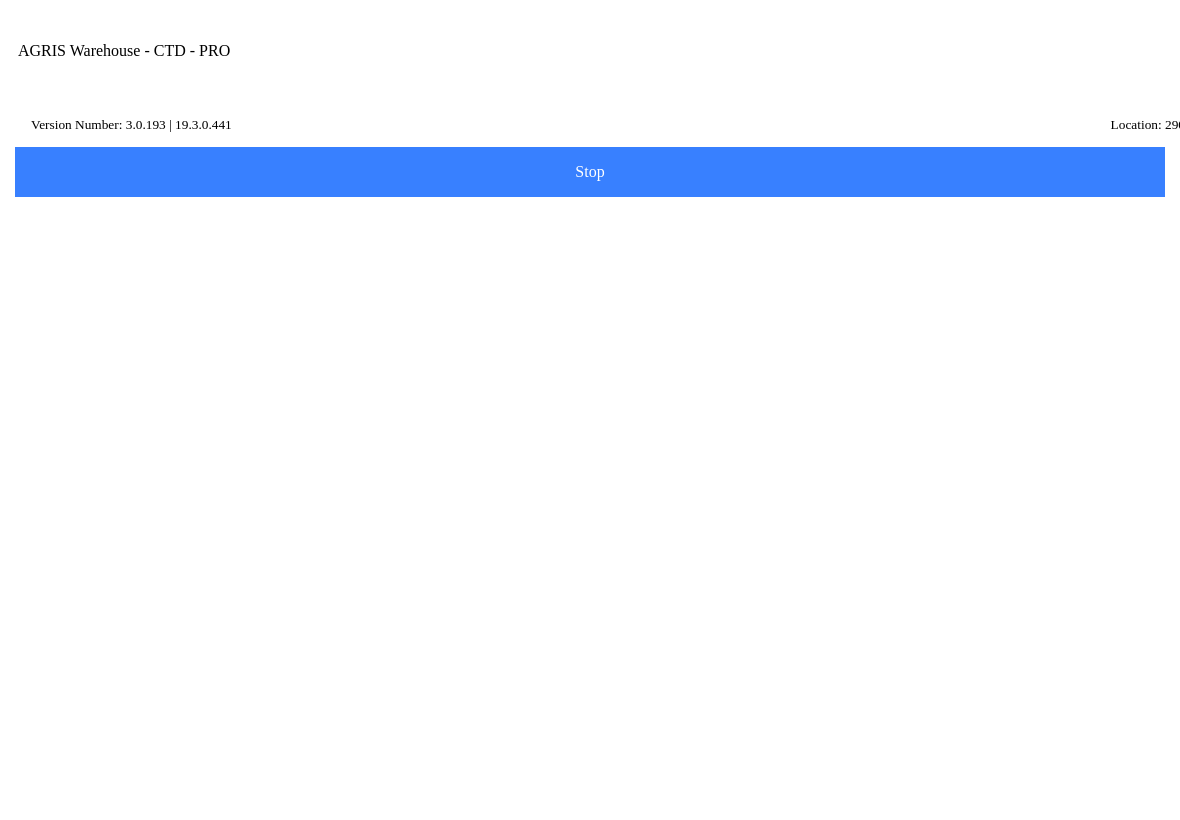 click at bounding box center [1009, 71] 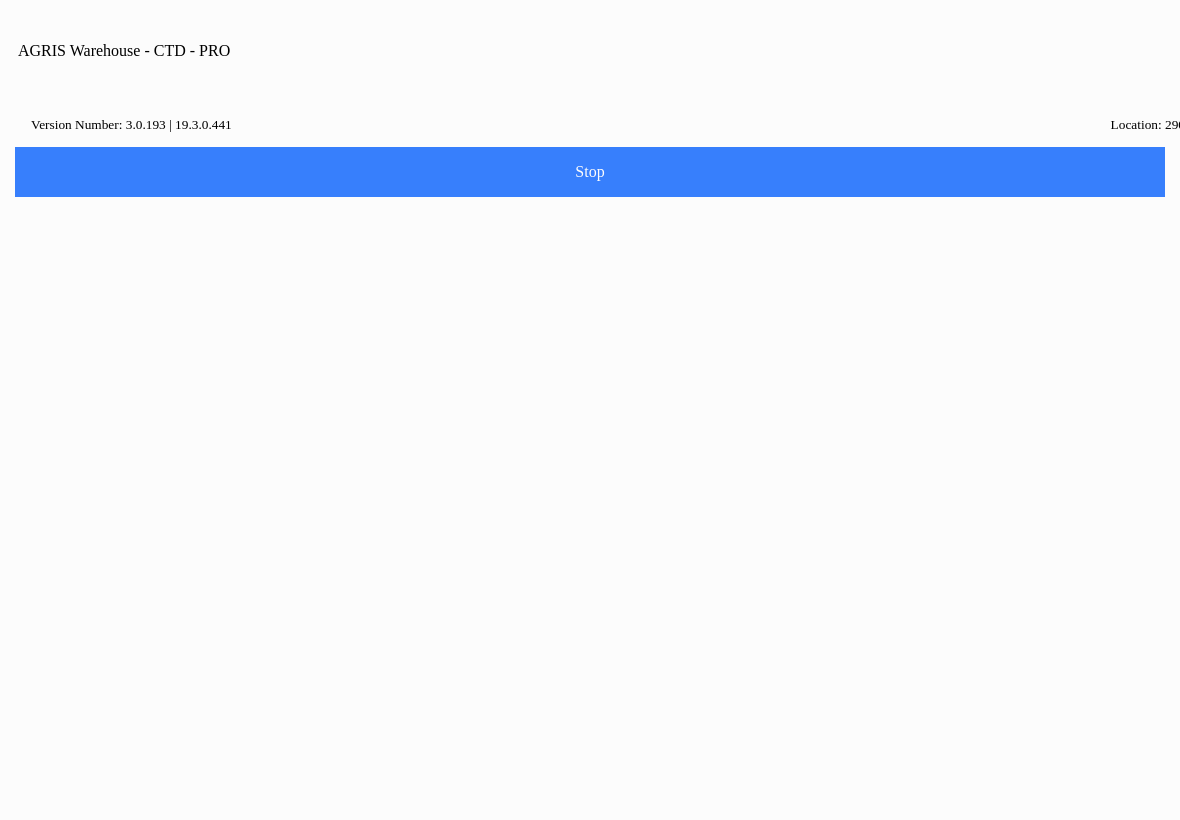 click on "Logout" at bounding box center (590, 1069) 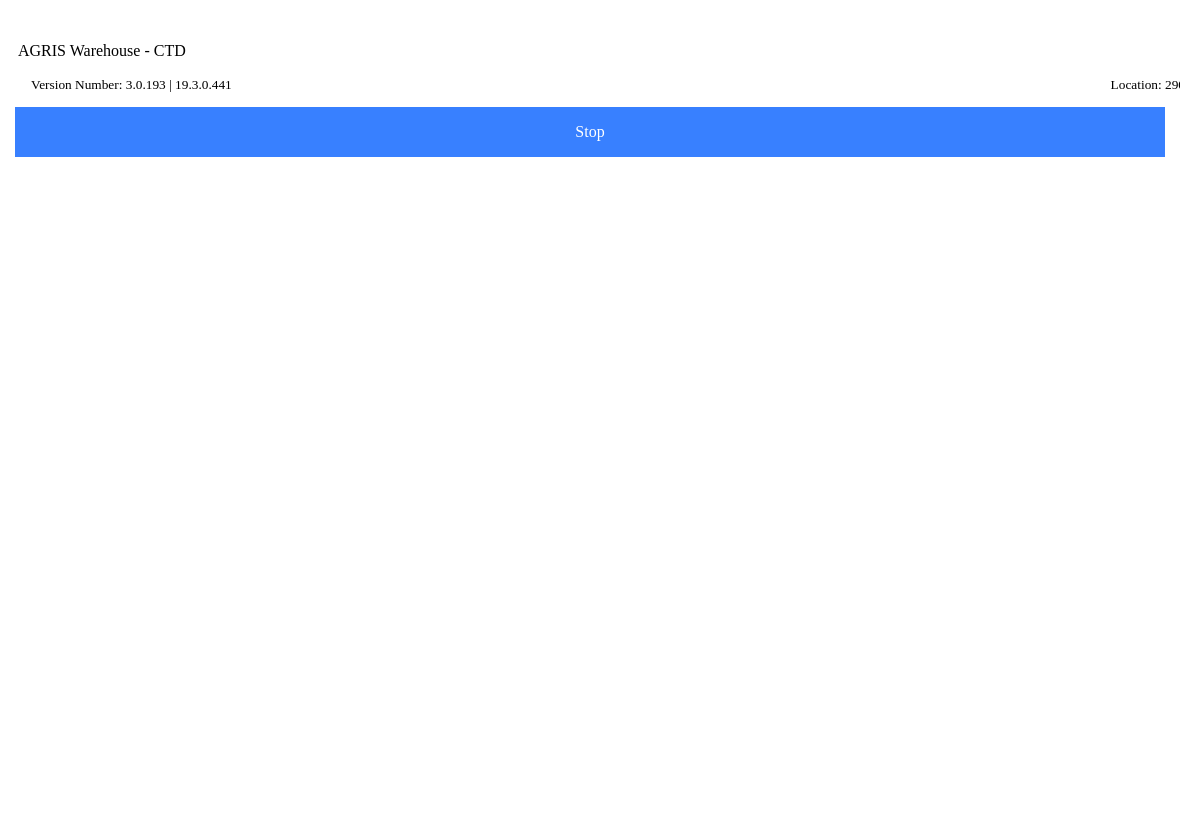 click on "Log in" at bounding box center [590, 366] 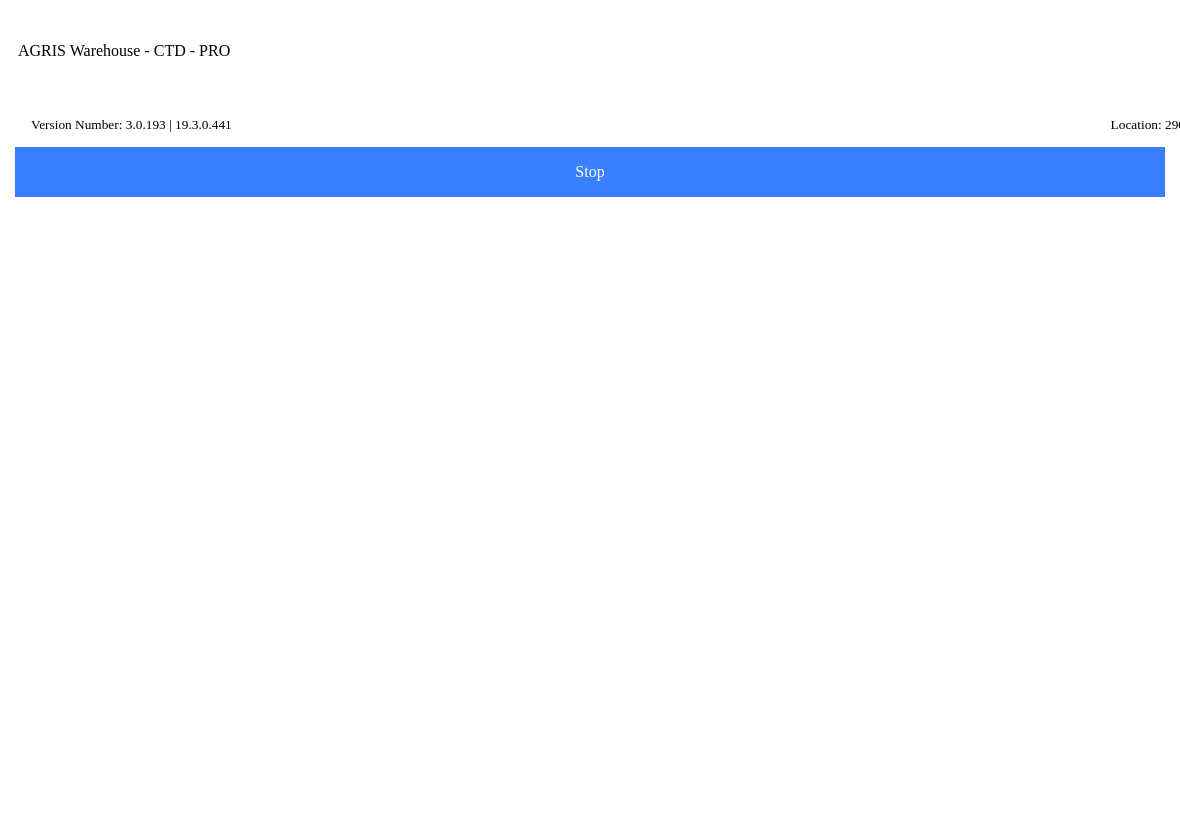click at bounding box center [1009, 71] 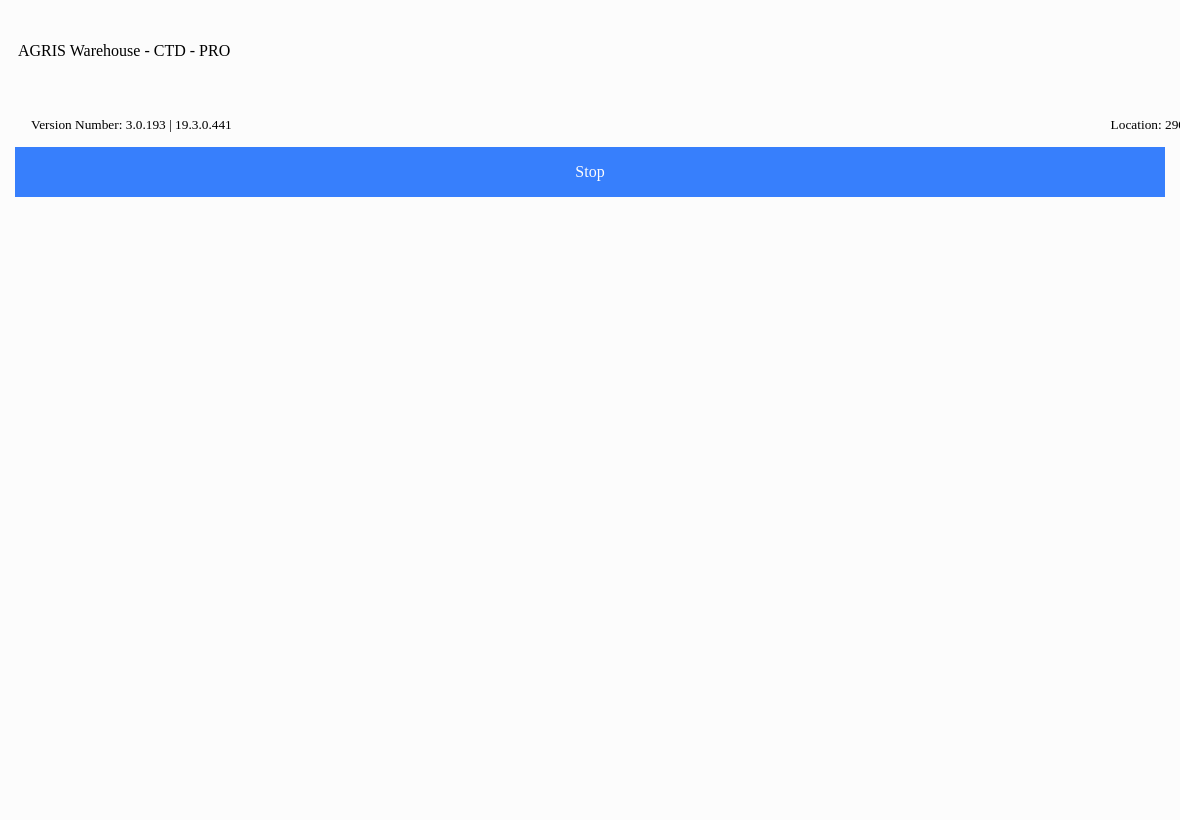 click on "Settings" at bounding box center [590, 957] 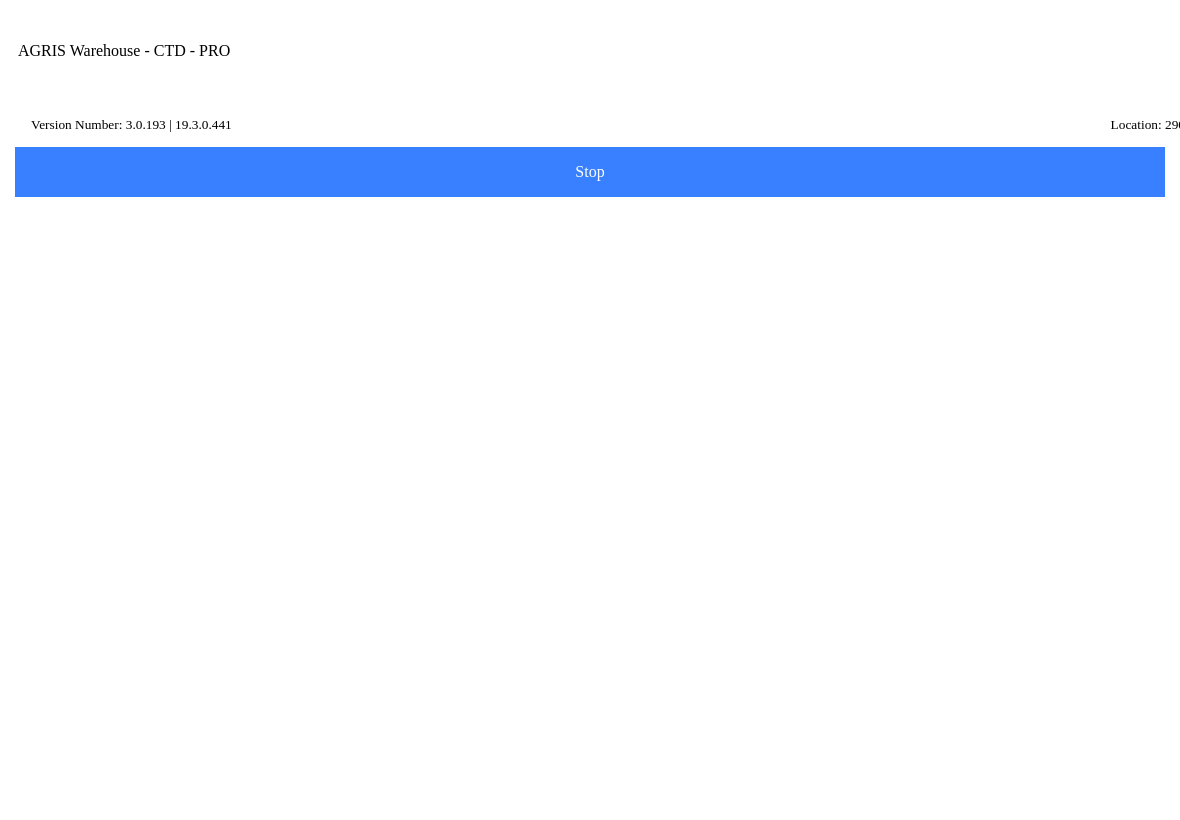 click on "Location 290" at bounding box center [1139, 169] 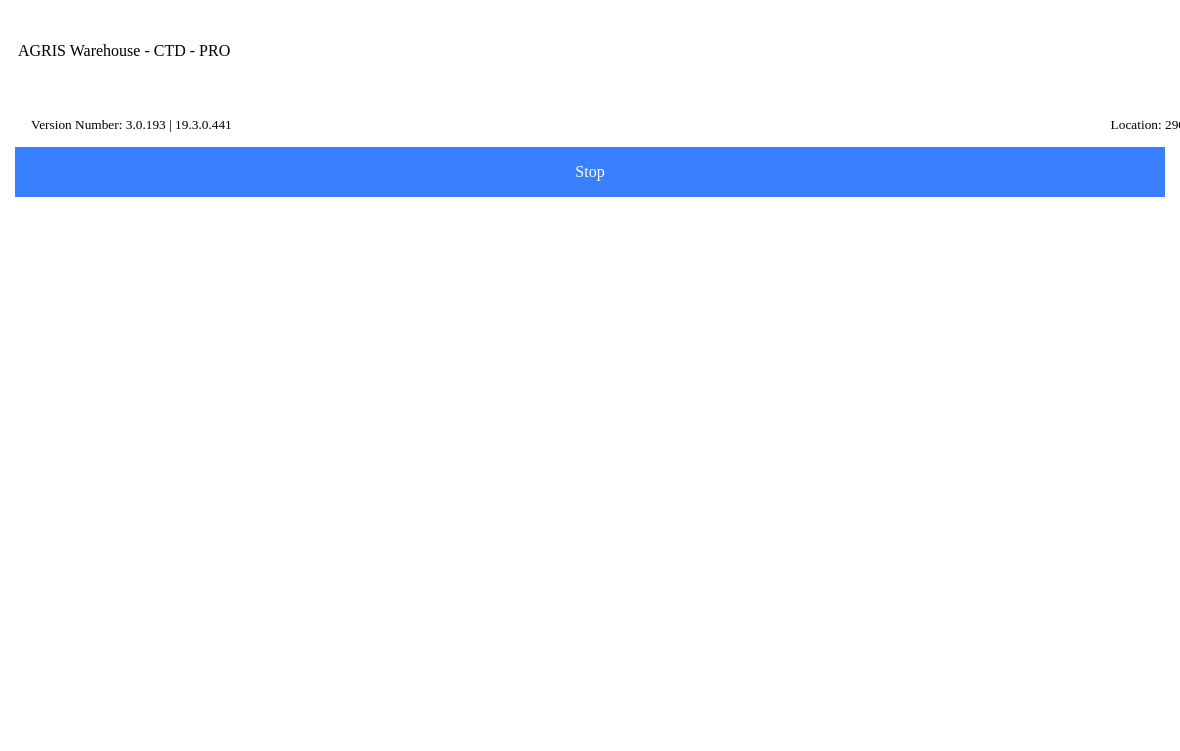 type on "100" 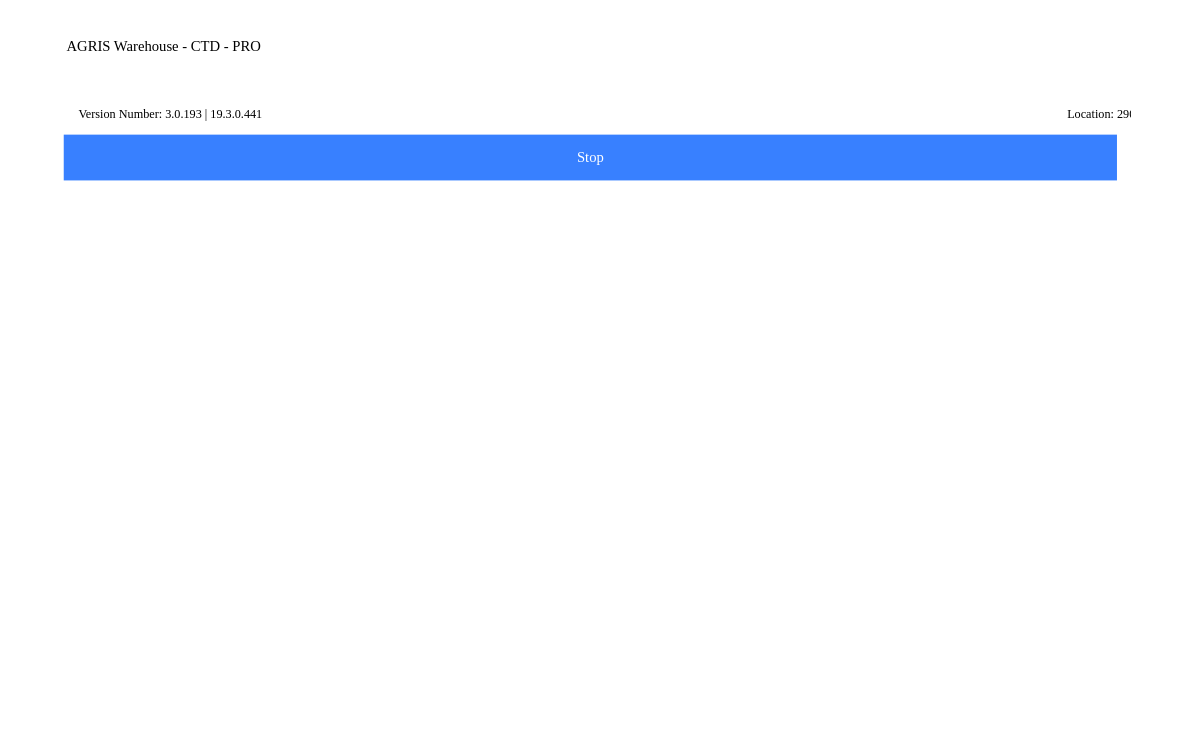 scroll, scrollTop: 77, scrollLeft: 0, axis: vertical 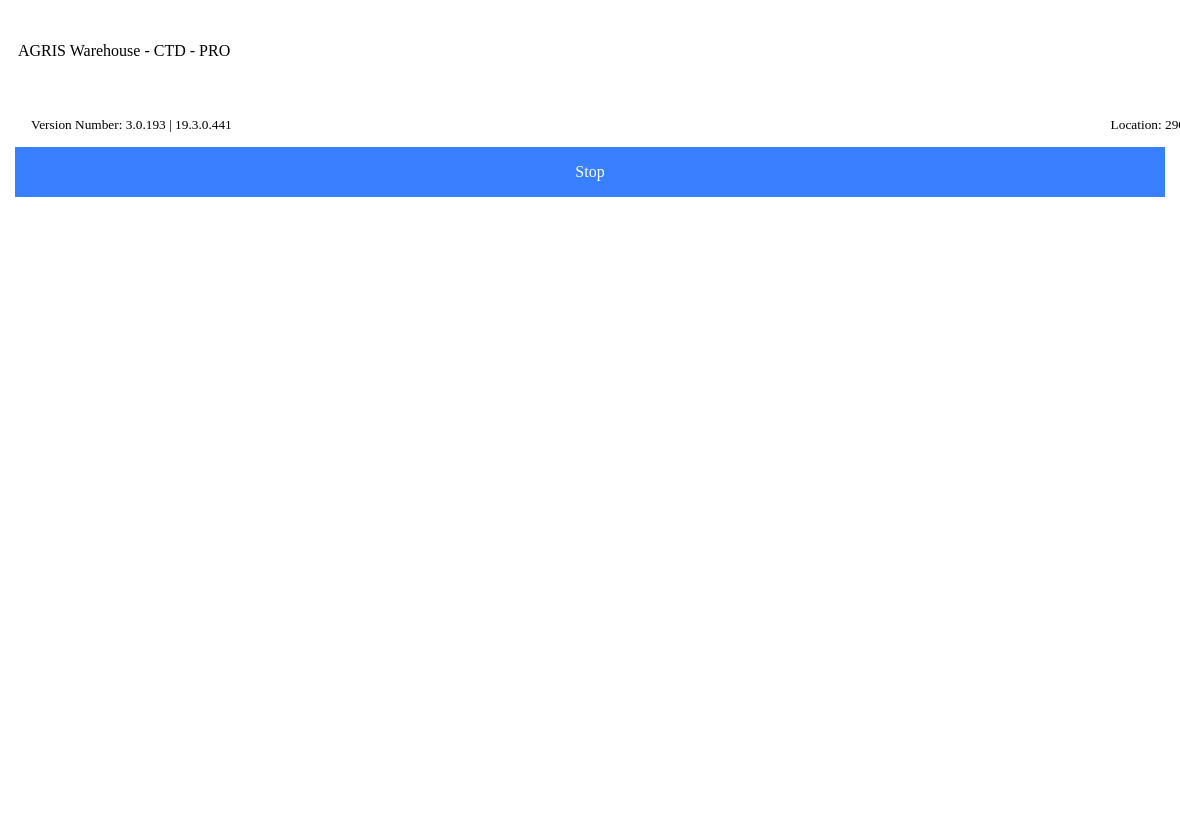 click on "Save" at bounding box center [590, 732] 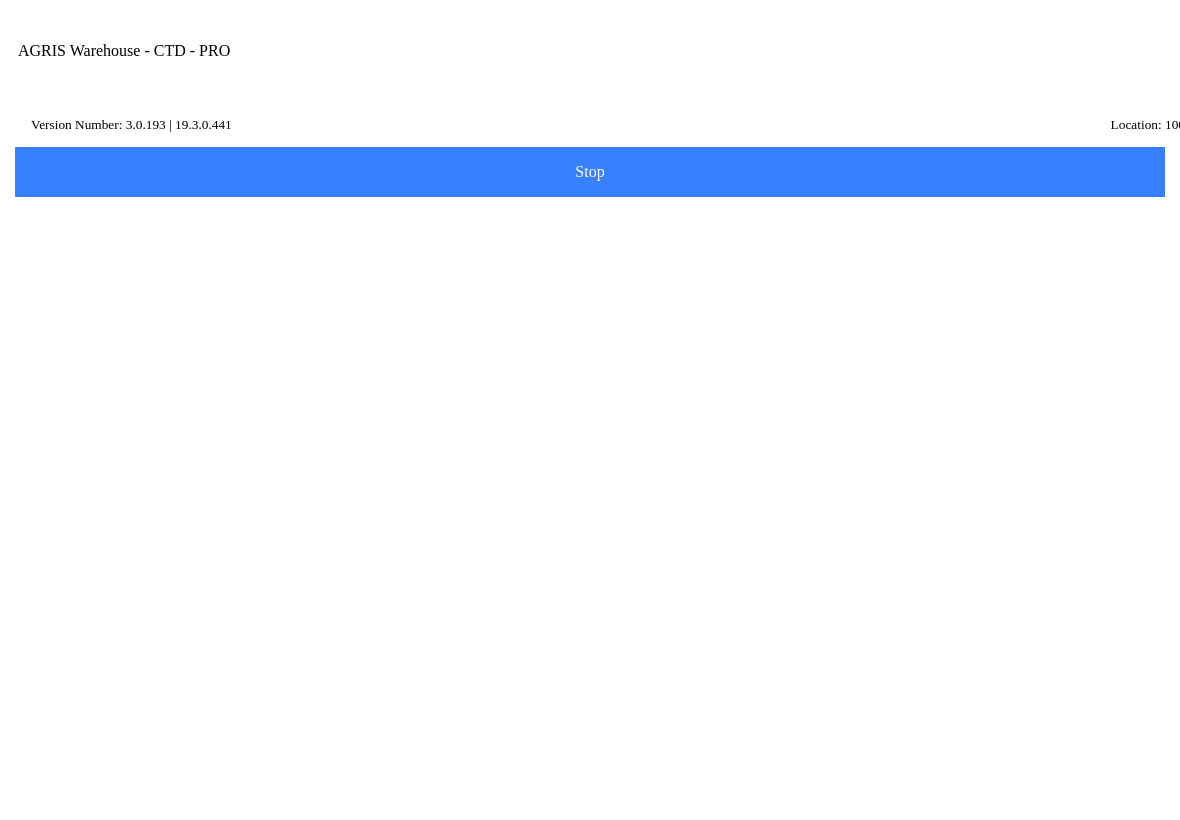 click at bounding box center (1009, 71) 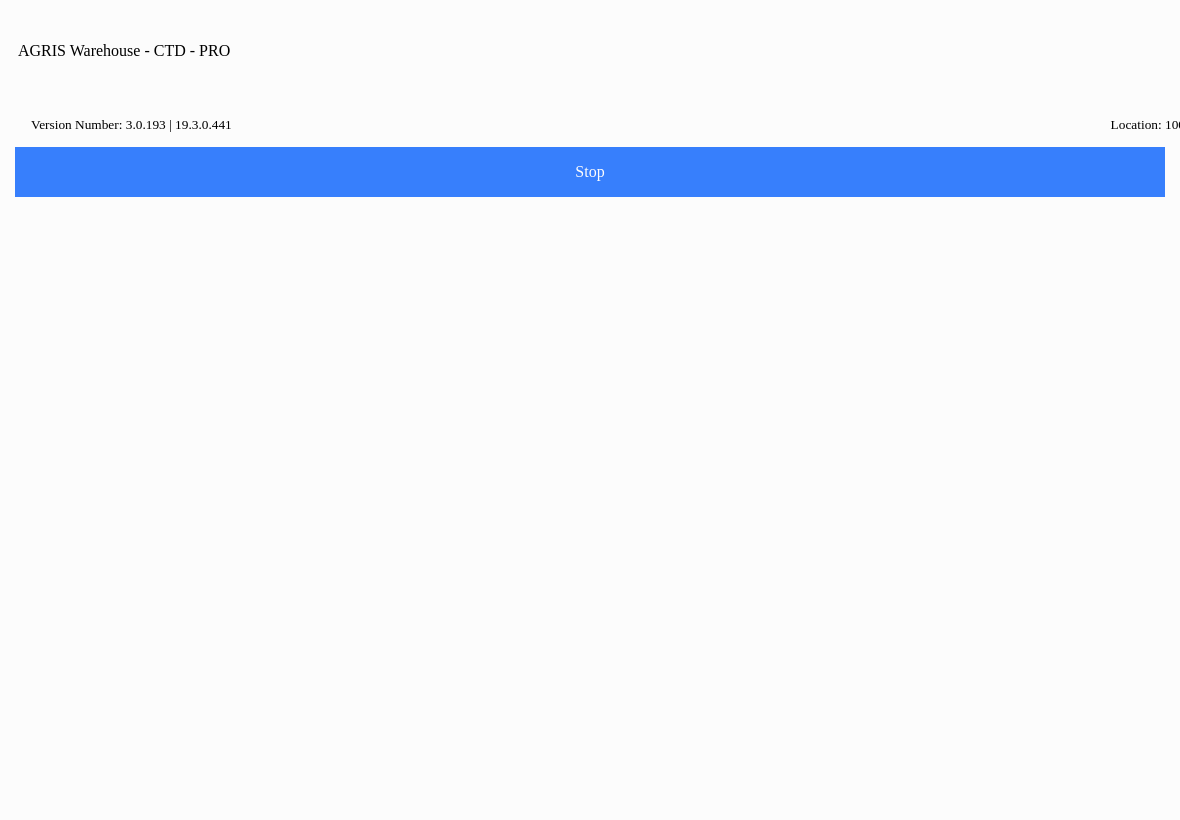 click on "Settings" at bounding box center (590, 957) 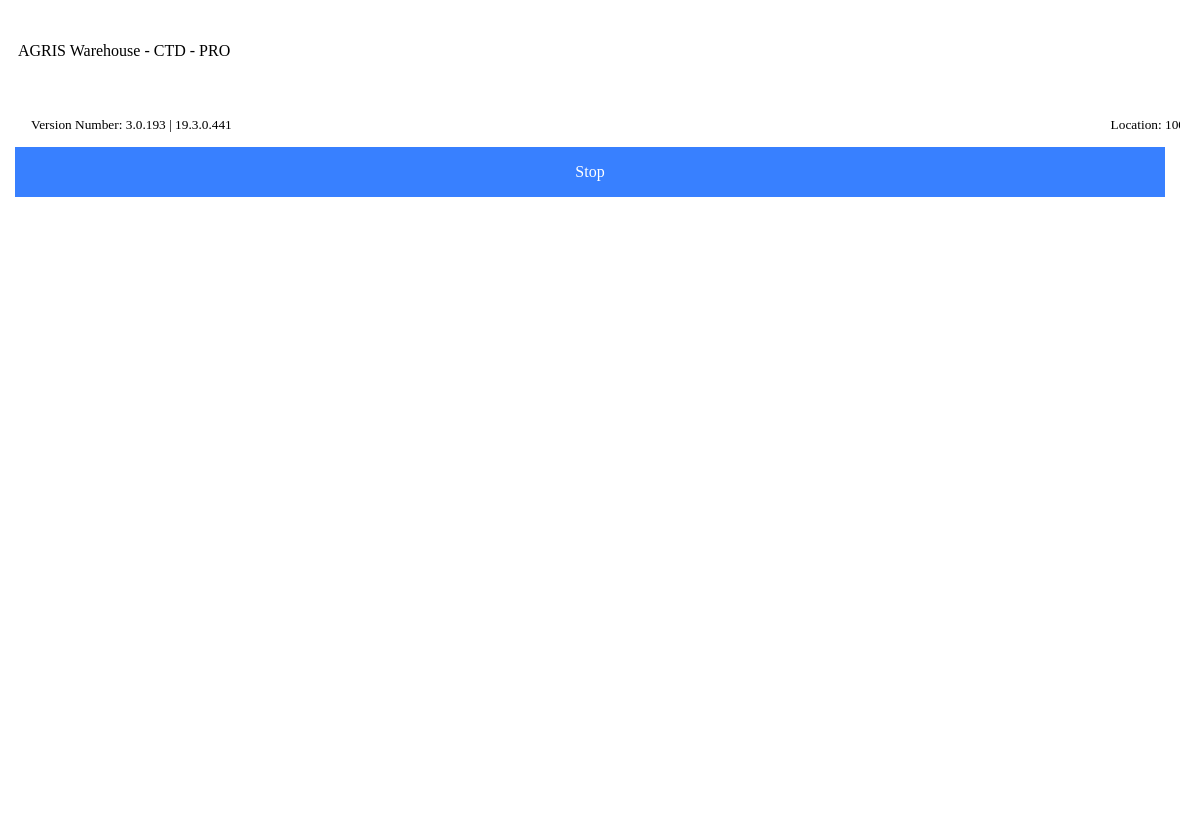 click on "Location 100" 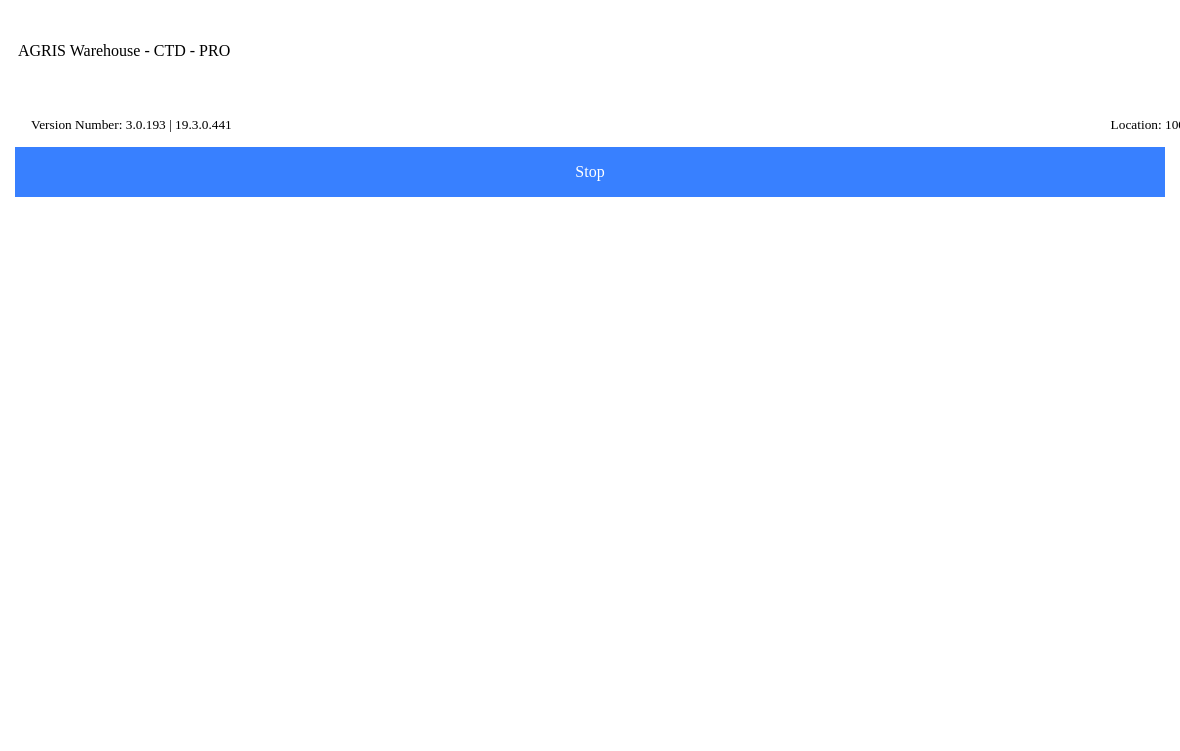 type on "1" 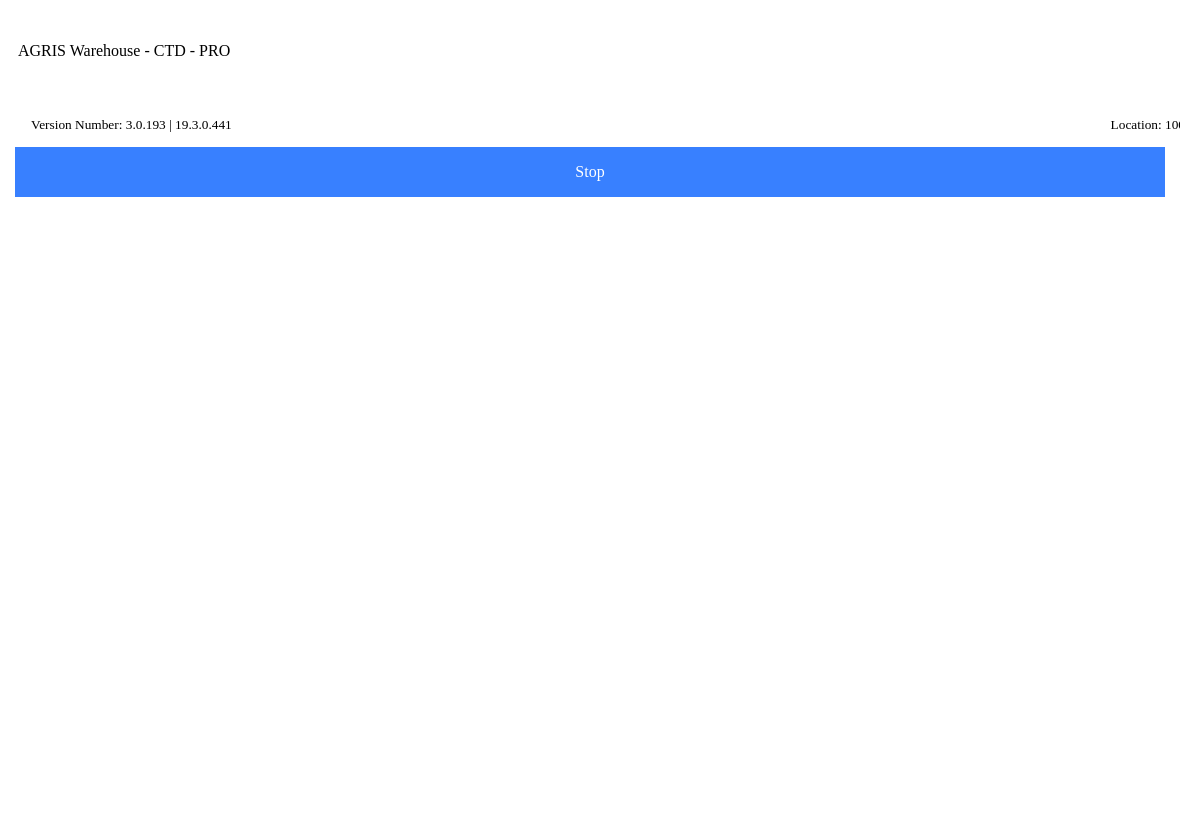 scroll, scrollTop: 77, scrollLeft: 0, axis: vertical 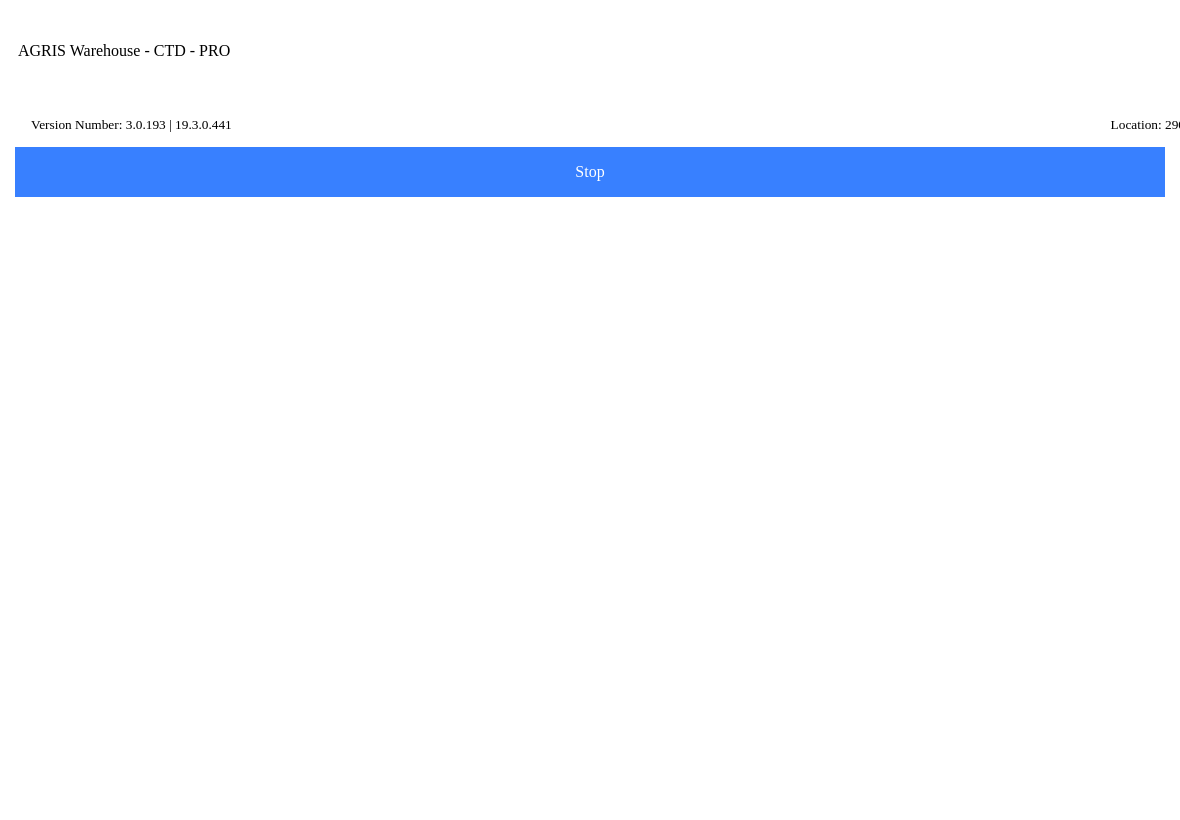 click on "Transfer" at bounding box center [590, 536] 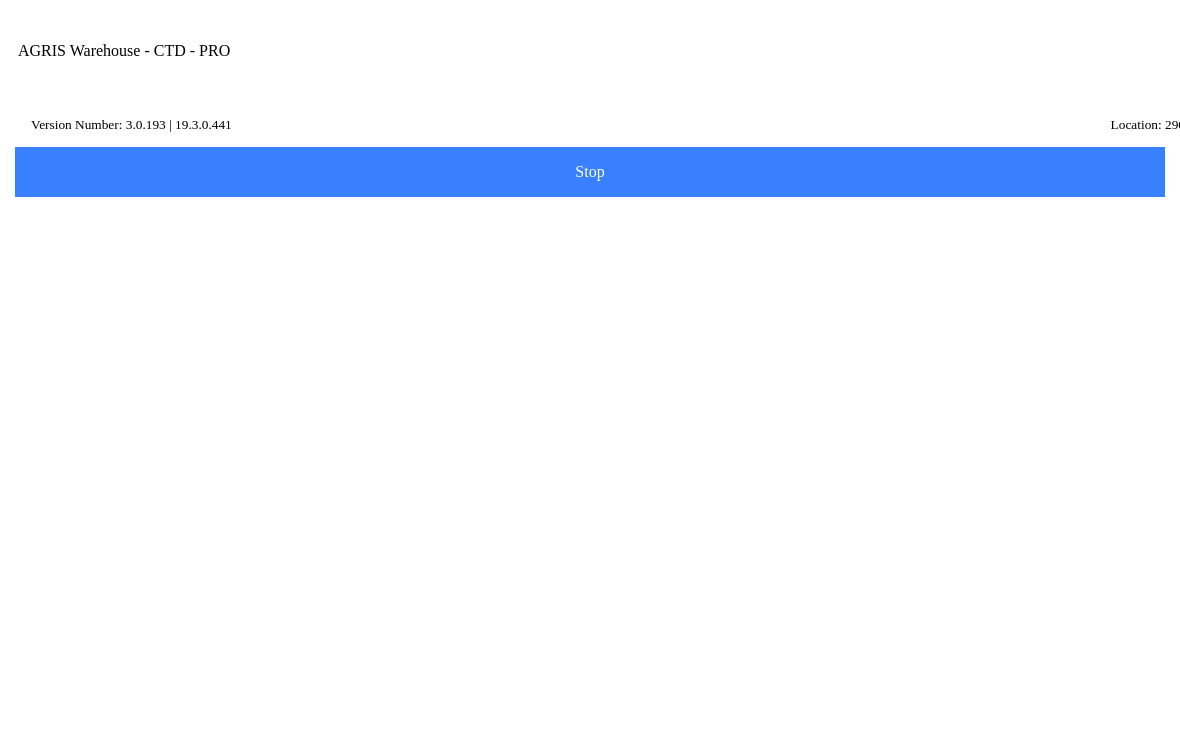 click on "100 - ANSELMO" at bounding box center [590, 308] 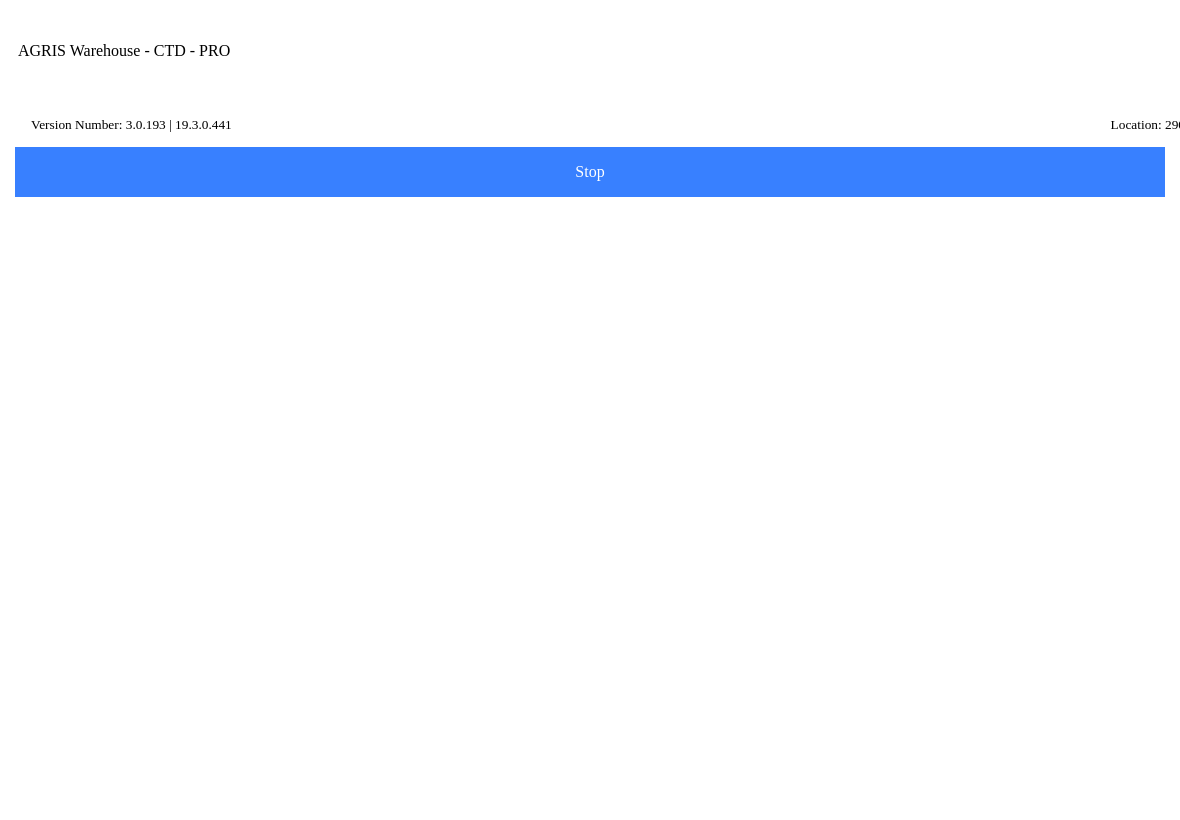 click on "Next" at bounding box center [590, 300] 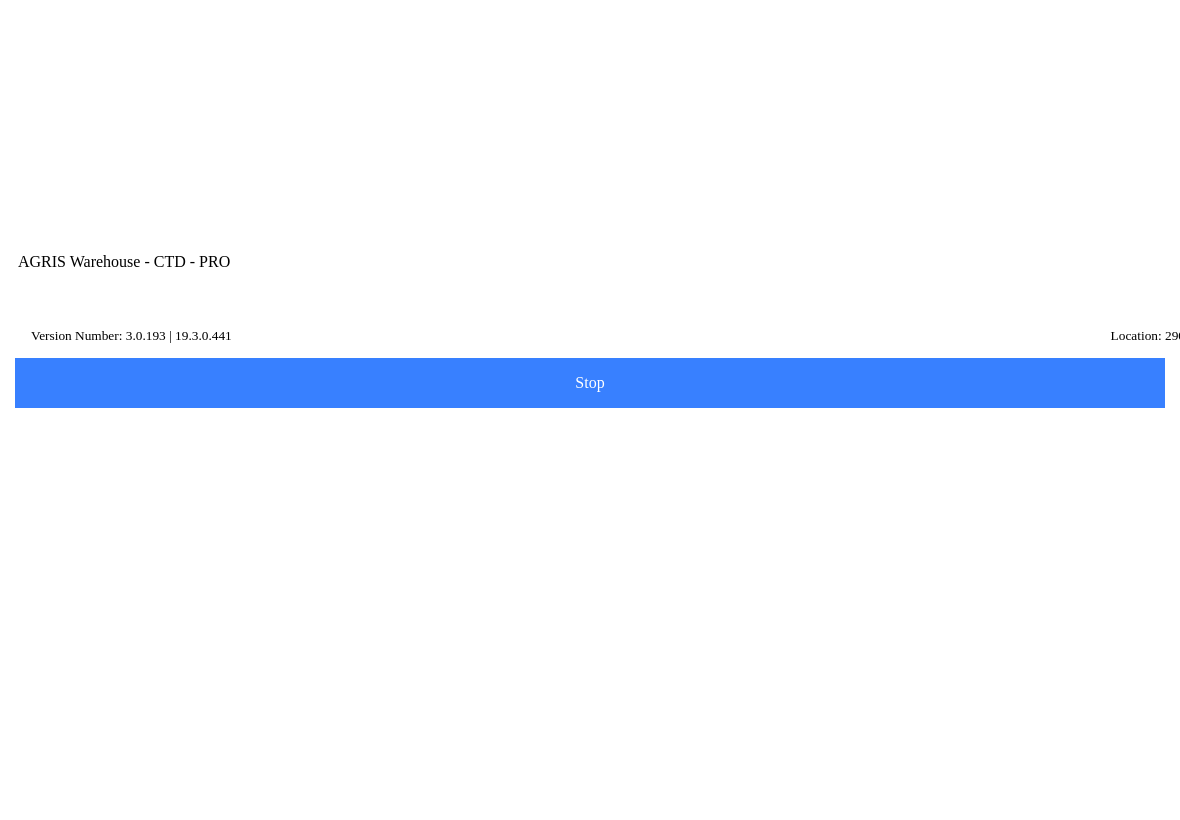 scroll, scrollTop: 1, scrollLeft: 0, axis: vertical 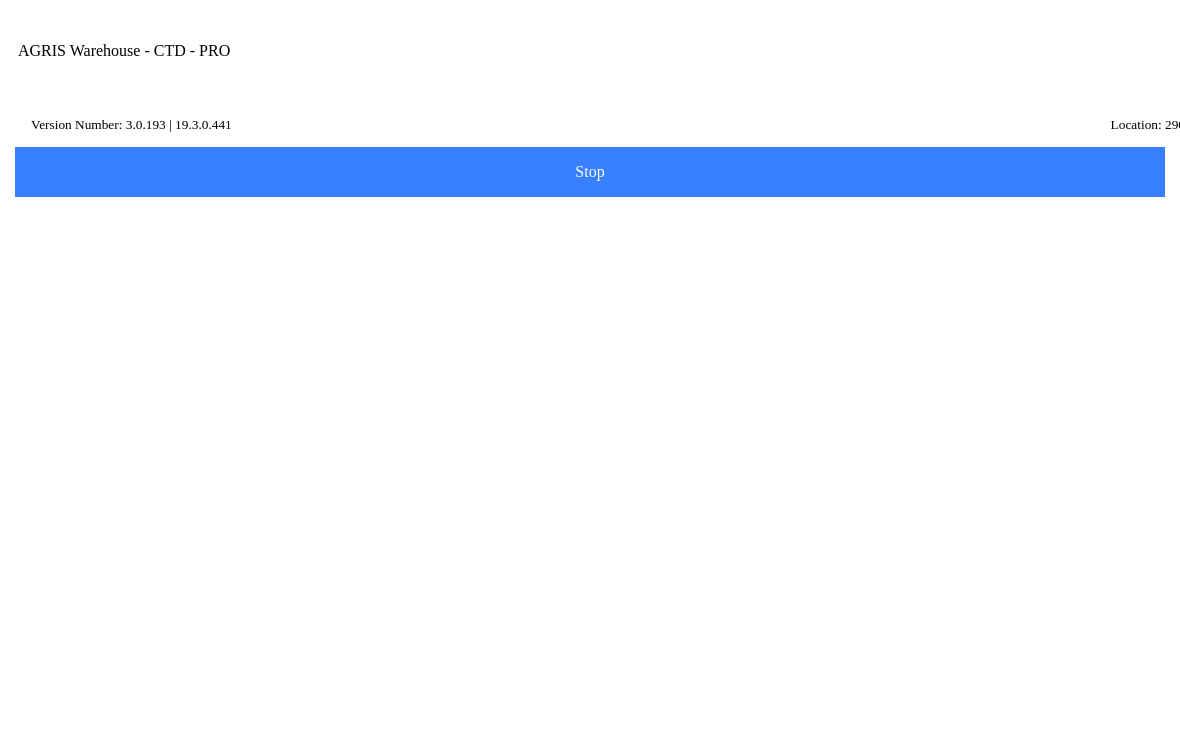 type on "428013" 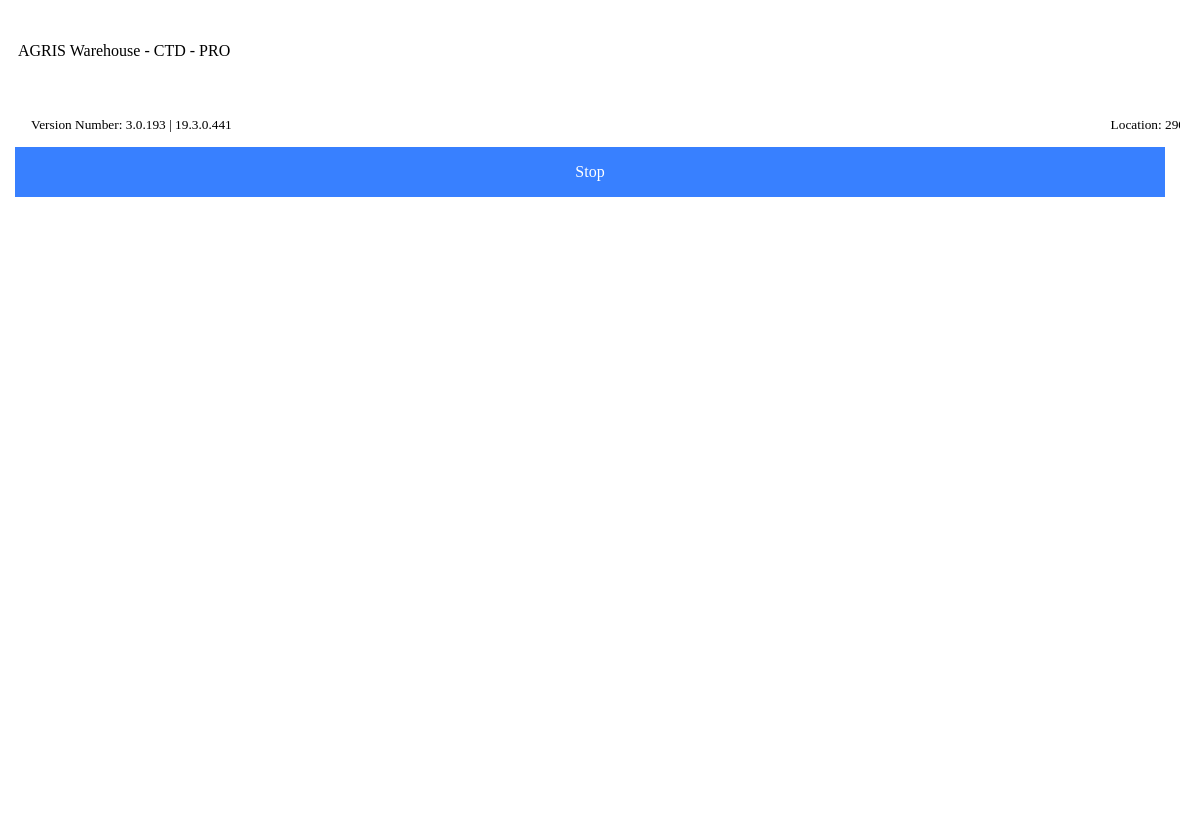 click on "Position: 150" at bounding box center (590, 606) 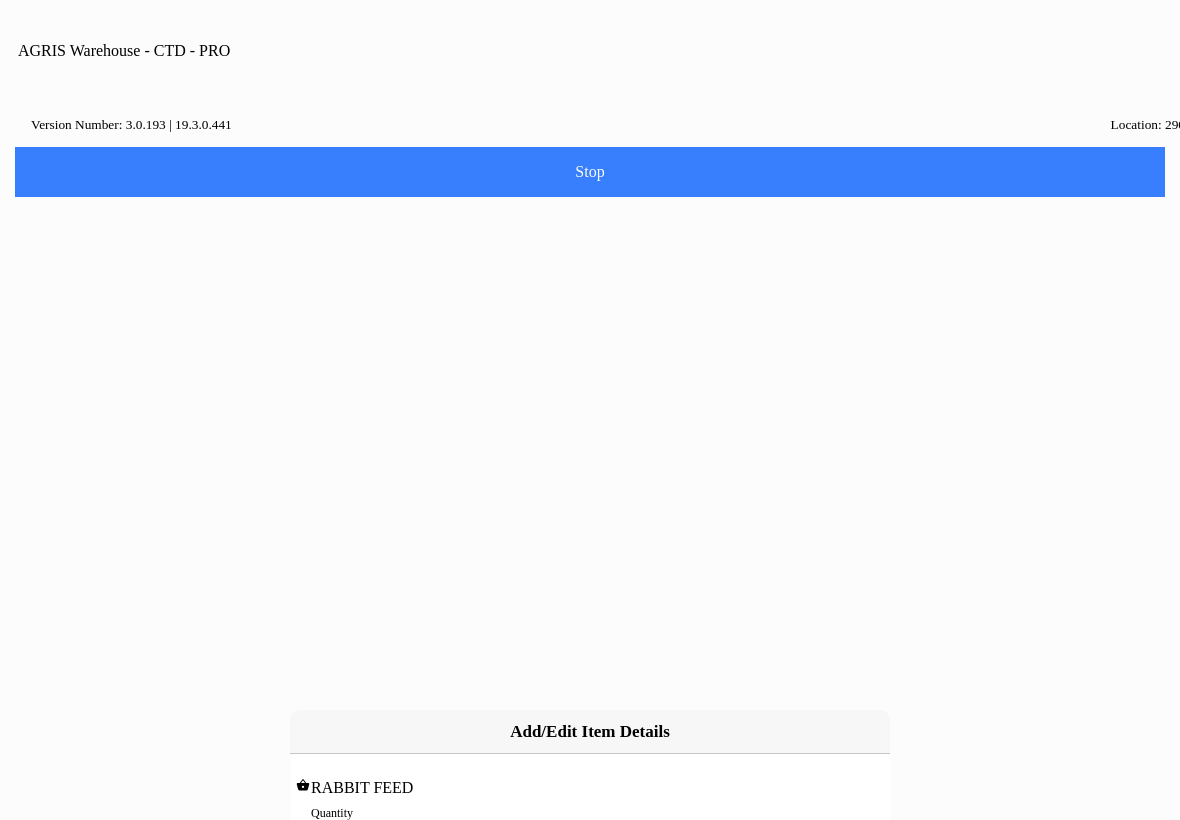 click on "0" at bounding box center (590, 834) 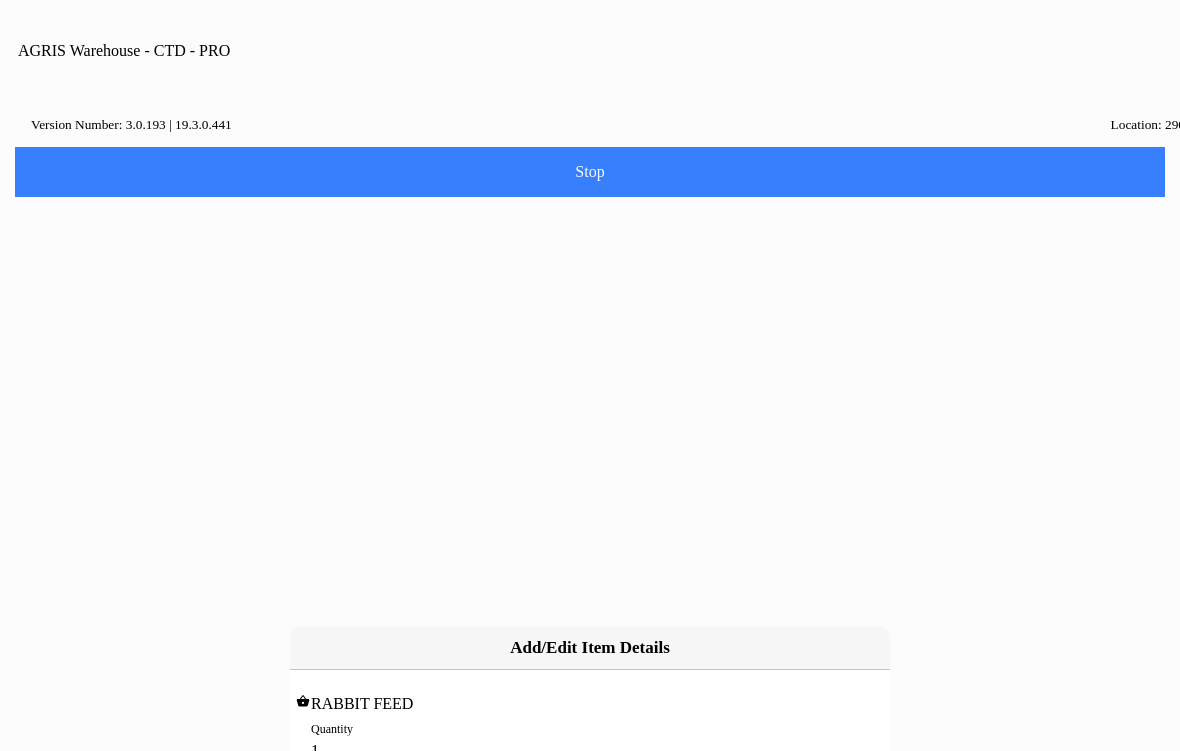 type on "1" 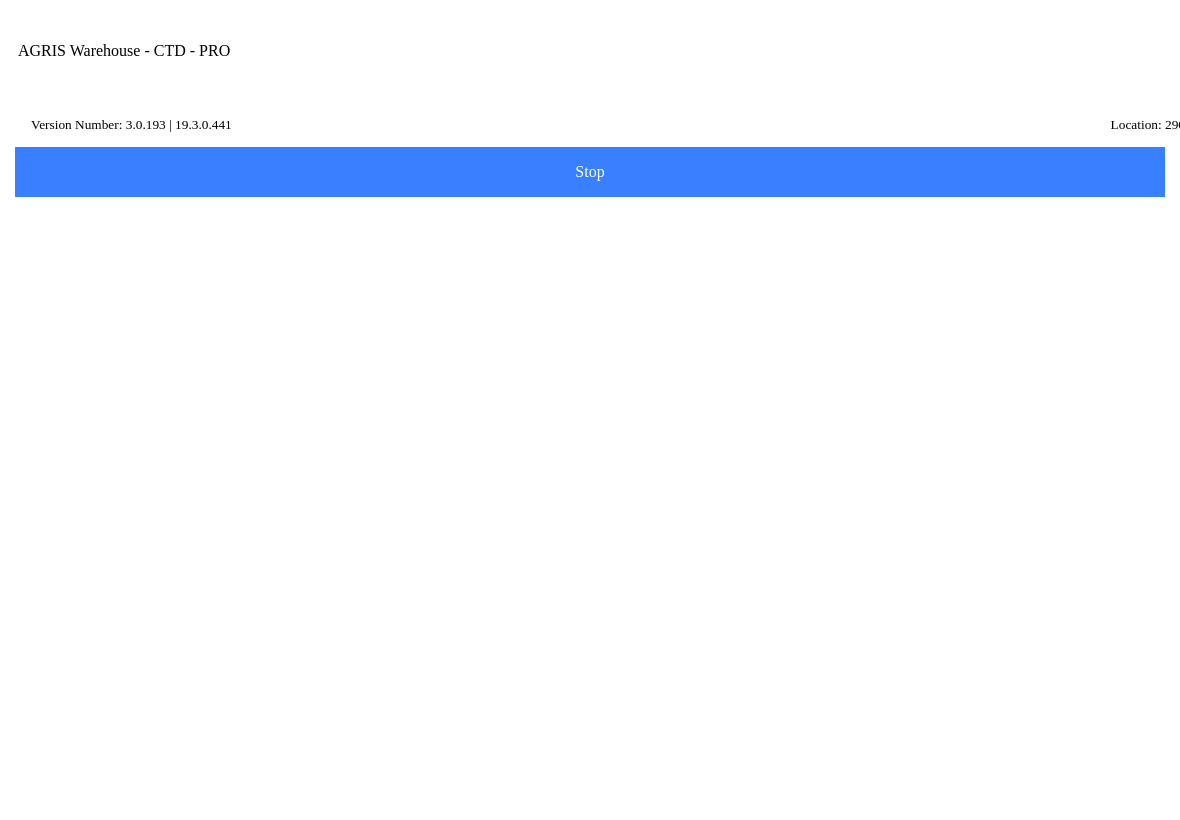 click on "Next" at bounding box center (590, 468) 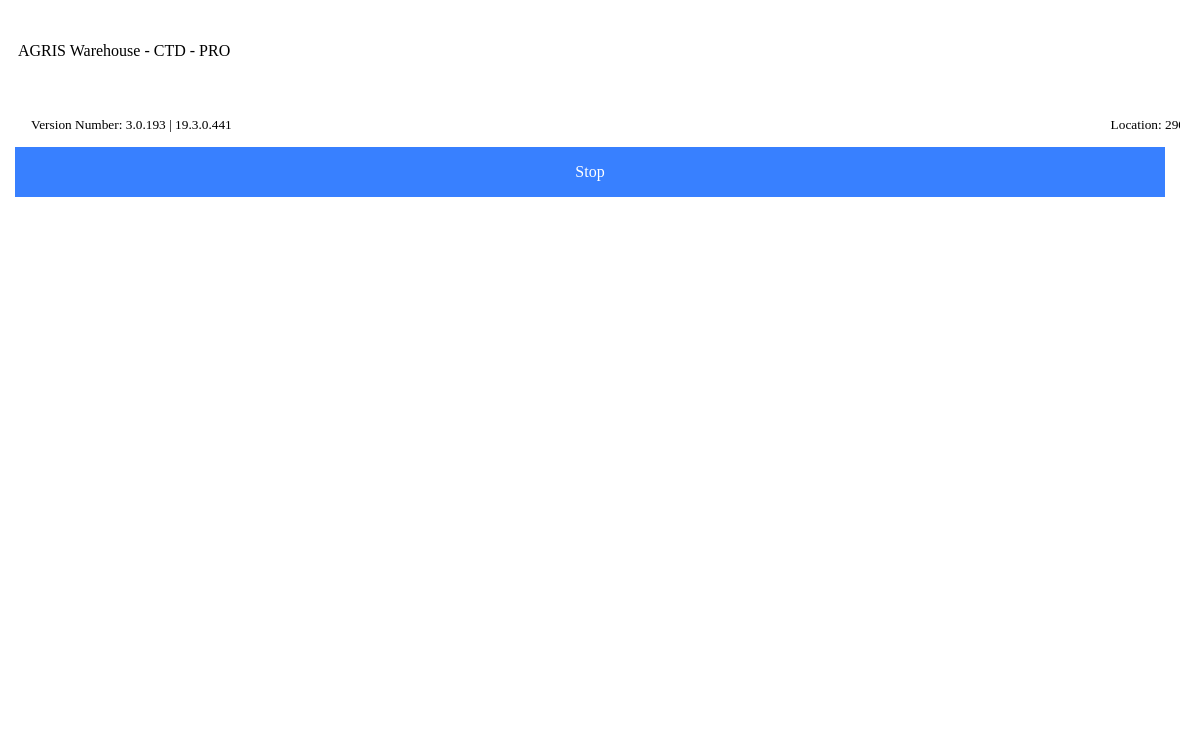 type on "afaq" 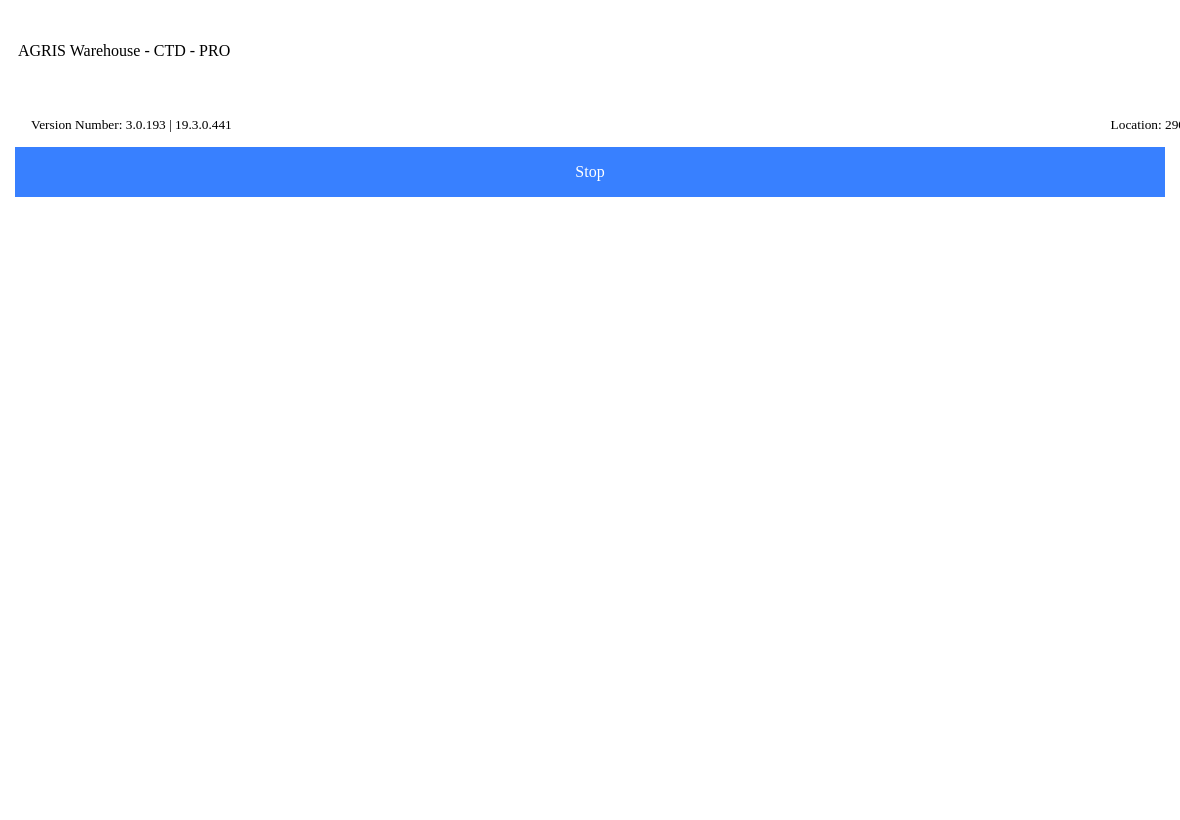click on "City, State" at bounding box center (590, 586) 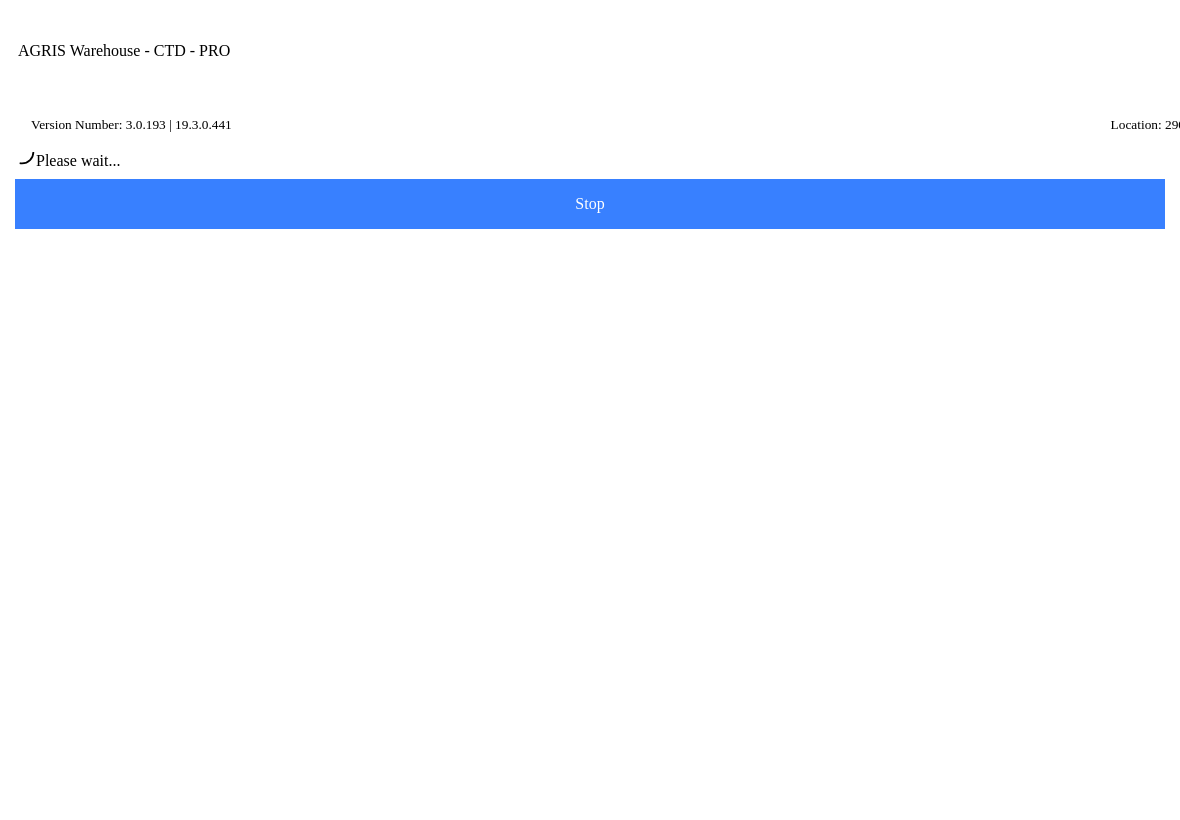 type on "[PERSON_NAME]" 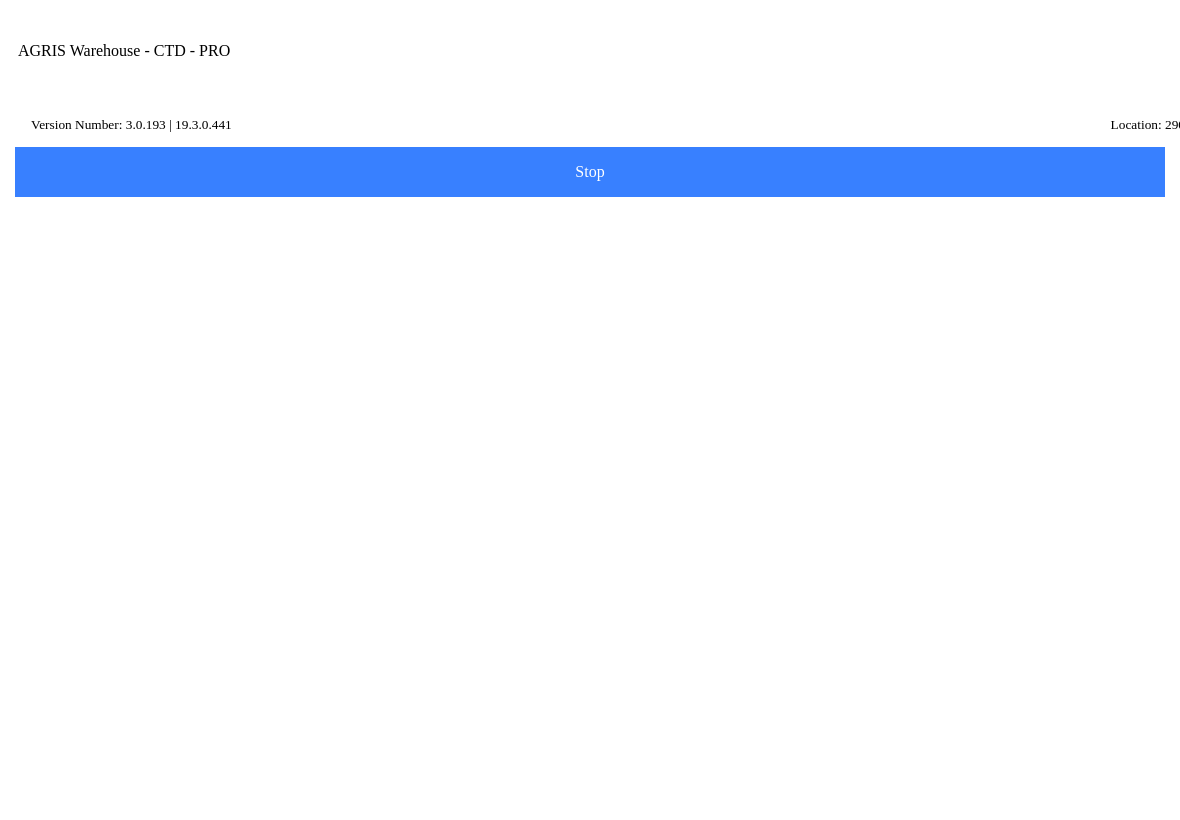 click on "Next" at bounding box center [590, 423] 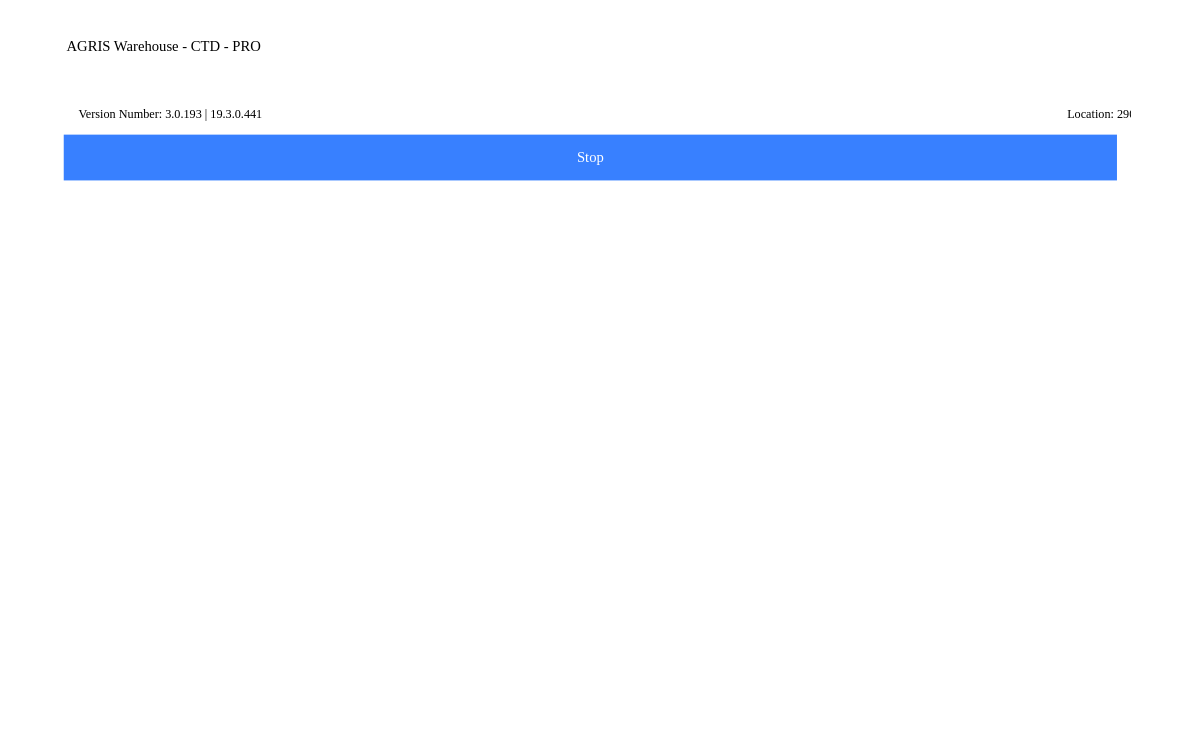 scroll, scrollTop: 221, scrollLeft: 0, axis: vertical 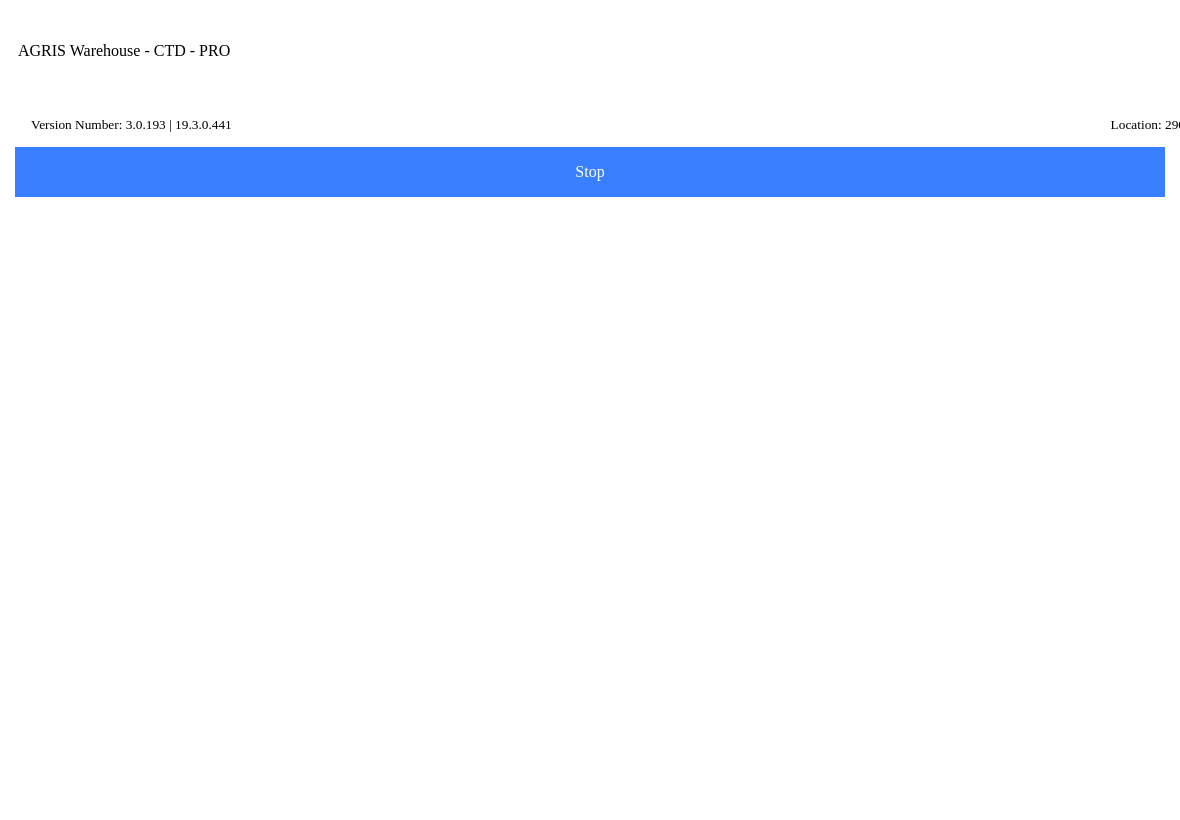 click on "* Other Reference" 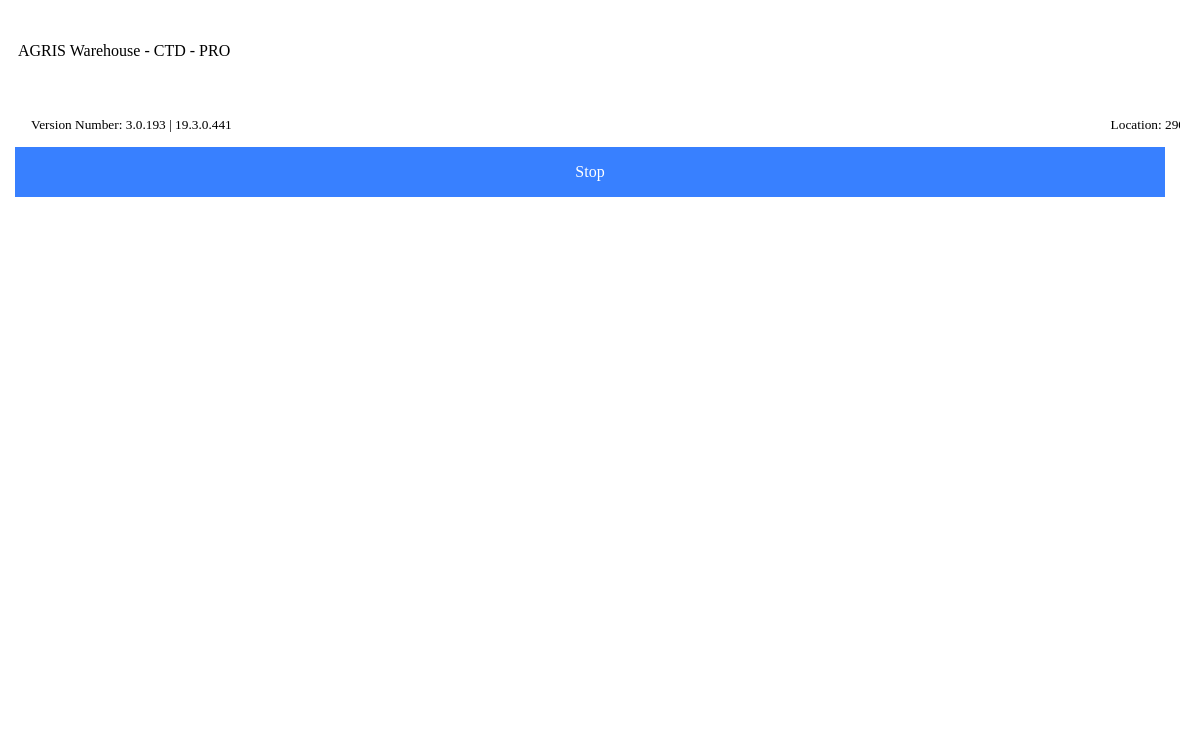 type on "01001112123" 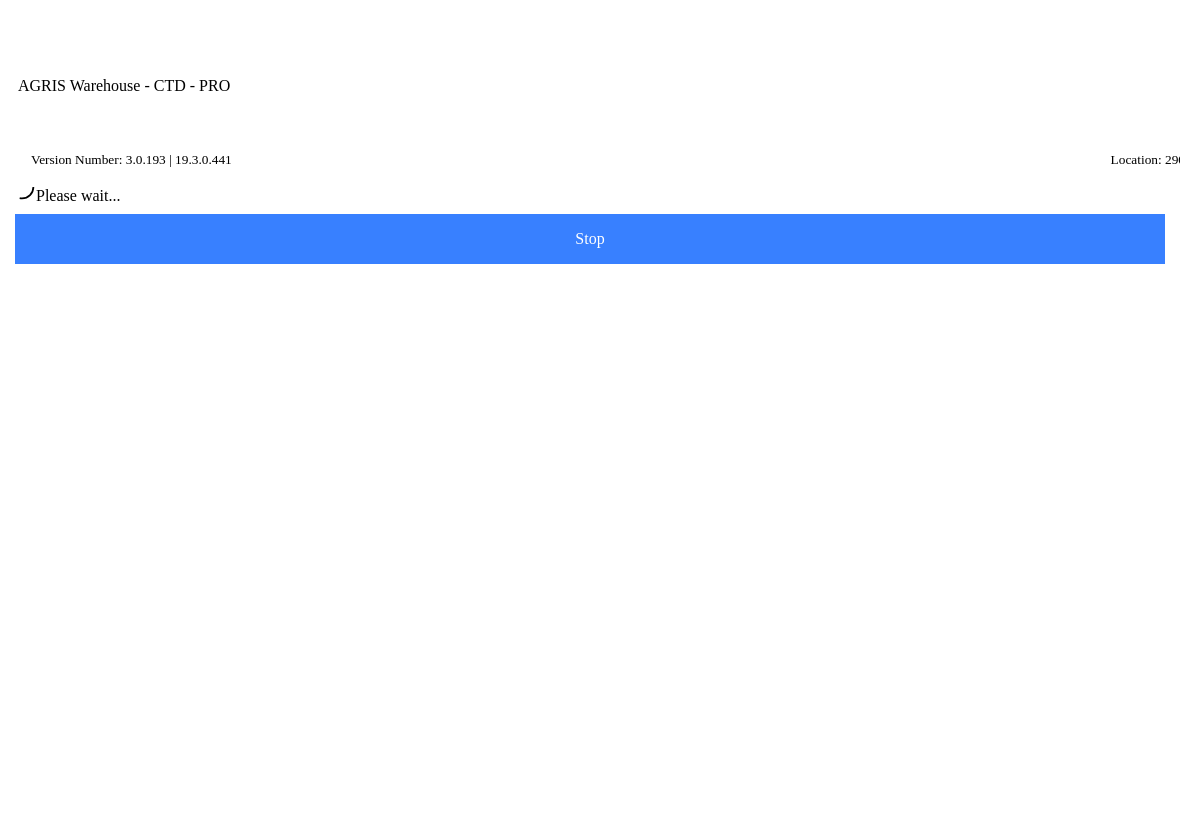 scroll, scrollTop: 221, scrollLeft: 0, axis: vertical 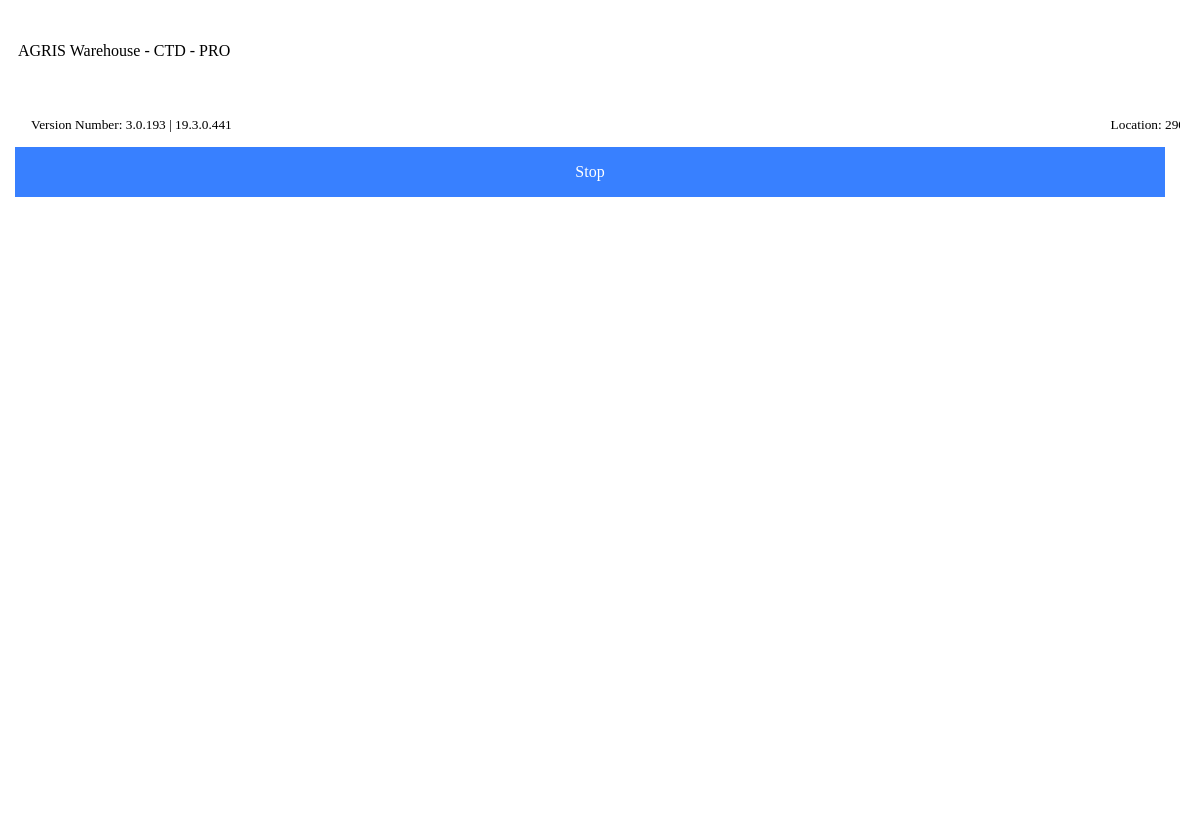 click on "Make another Transfer" at bounding box center (0, 0) 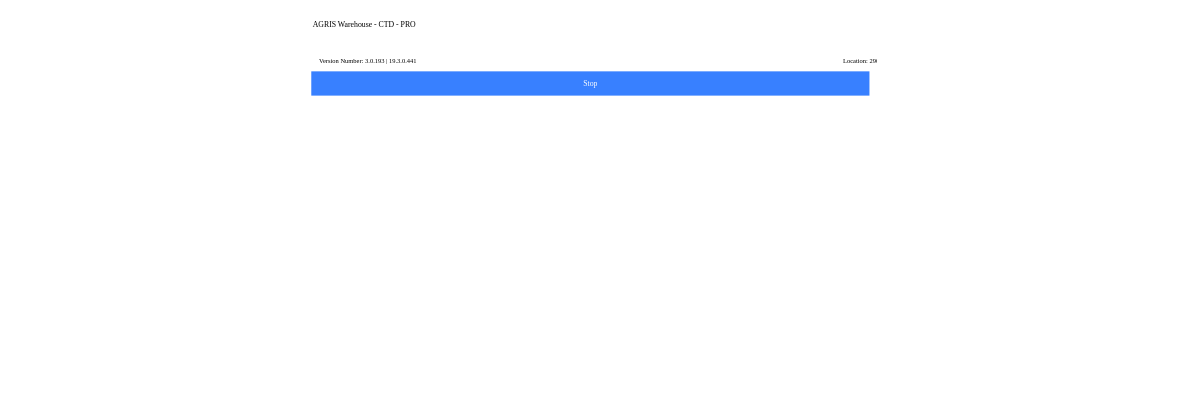scroll, scrollTop: 1, scrollLeft: 0, axis: vertical 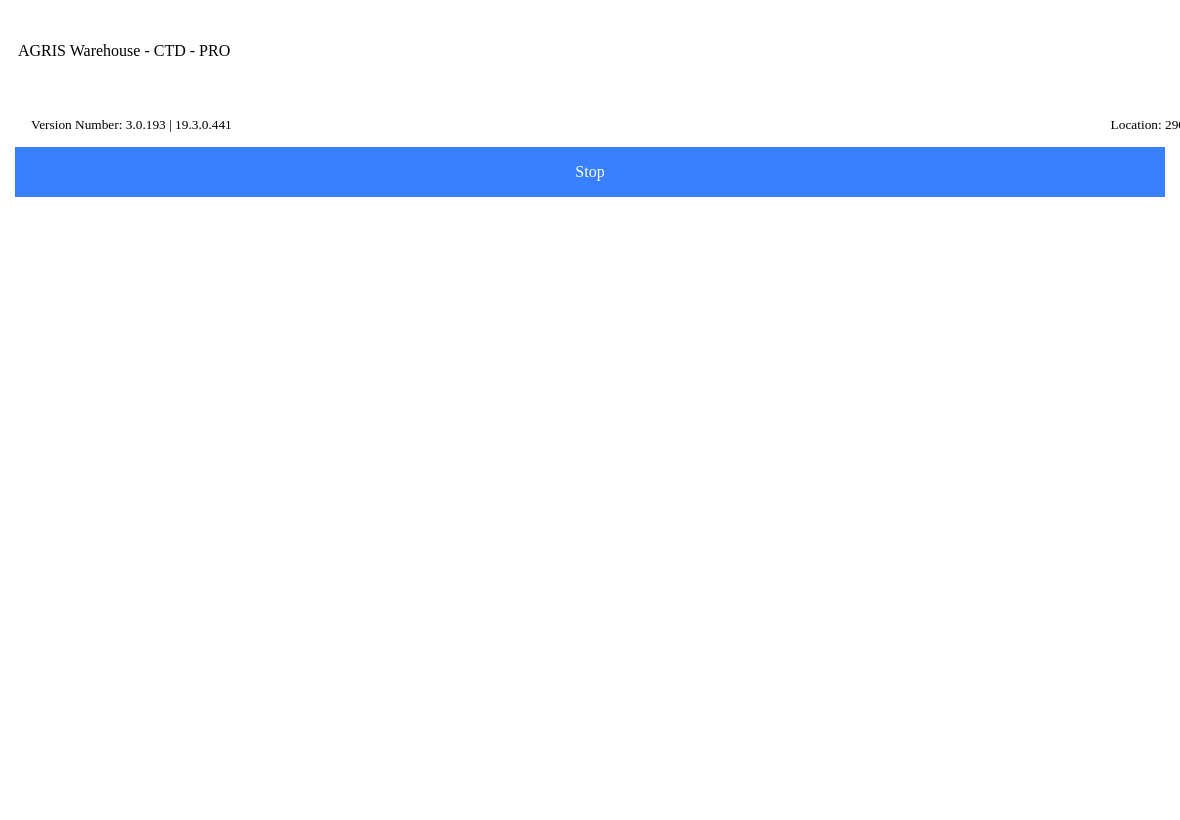 click on "Next" at bounding box center (590, 299) 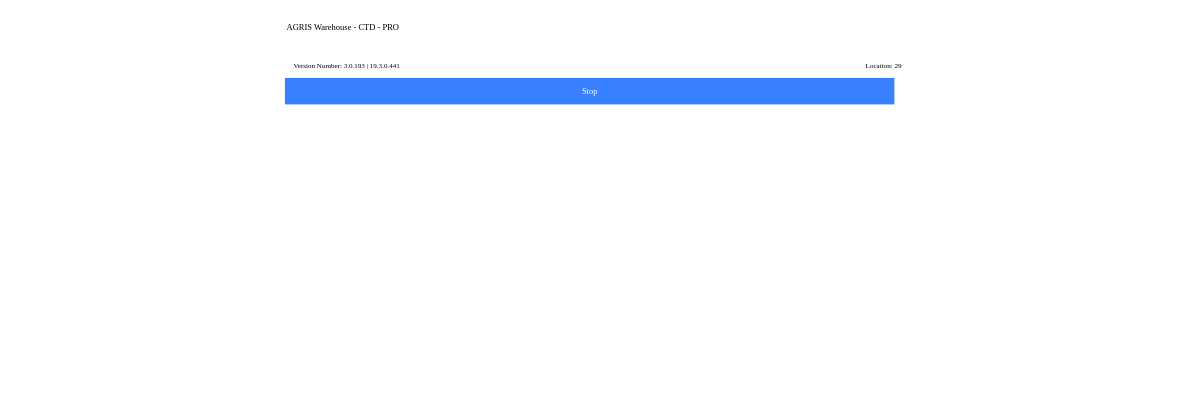 scroll, scrollTop: 1, scrollLeft: 0, axis: vertical 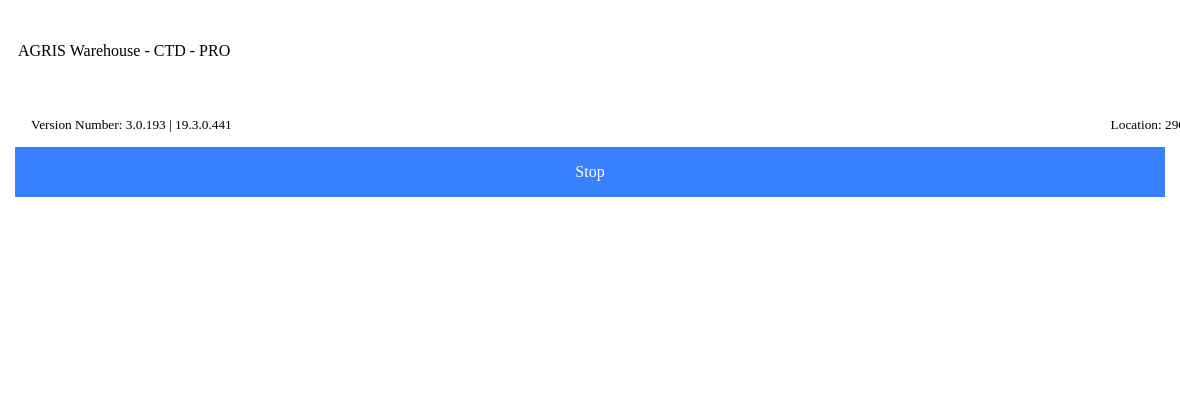 click on "Description" at bounding box center (575, 216) 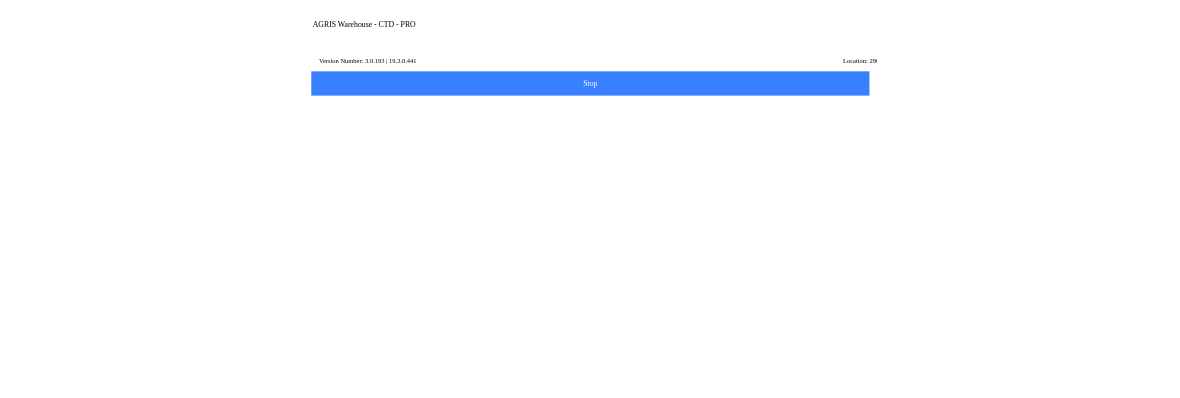 scroll, scrollTop: 1, scrollLeft: 0, axis: vertical 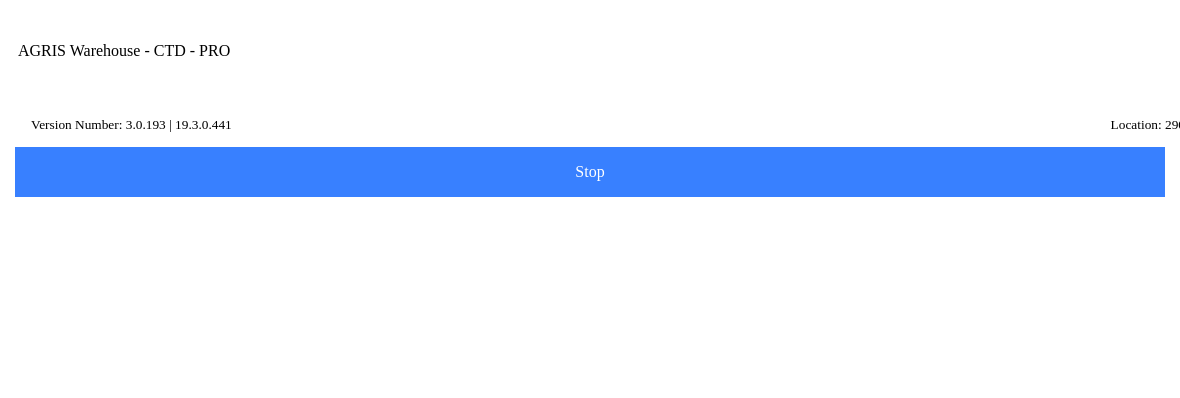 click on "Item Number" at bounding box center (590, 337) 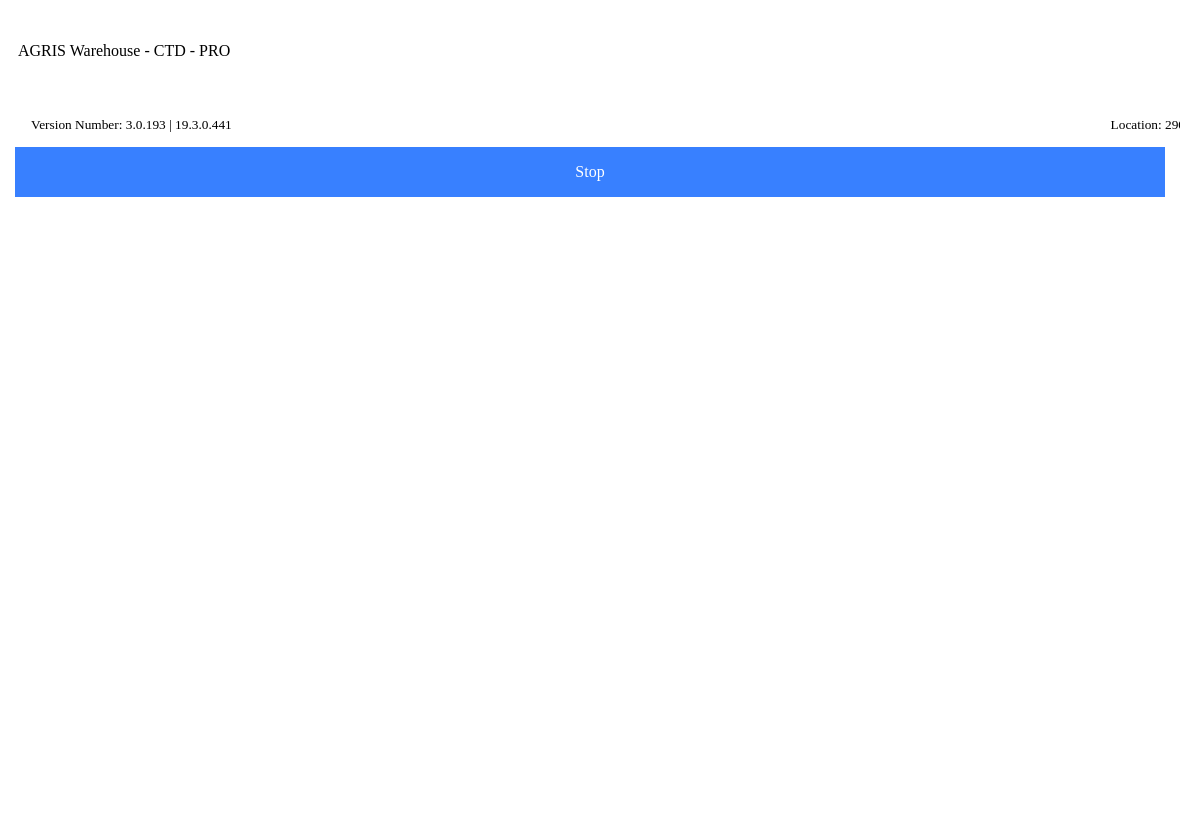 click on "Item Number" at bounding box center [575, 346] 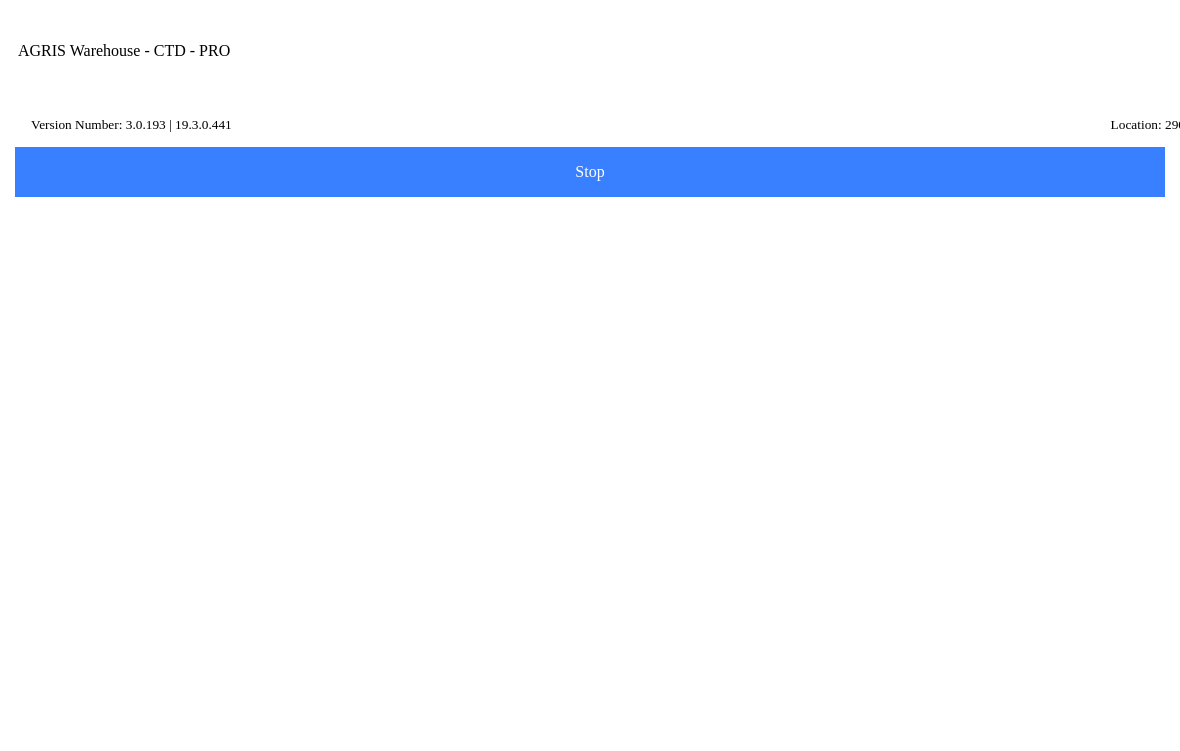 type on "010010" 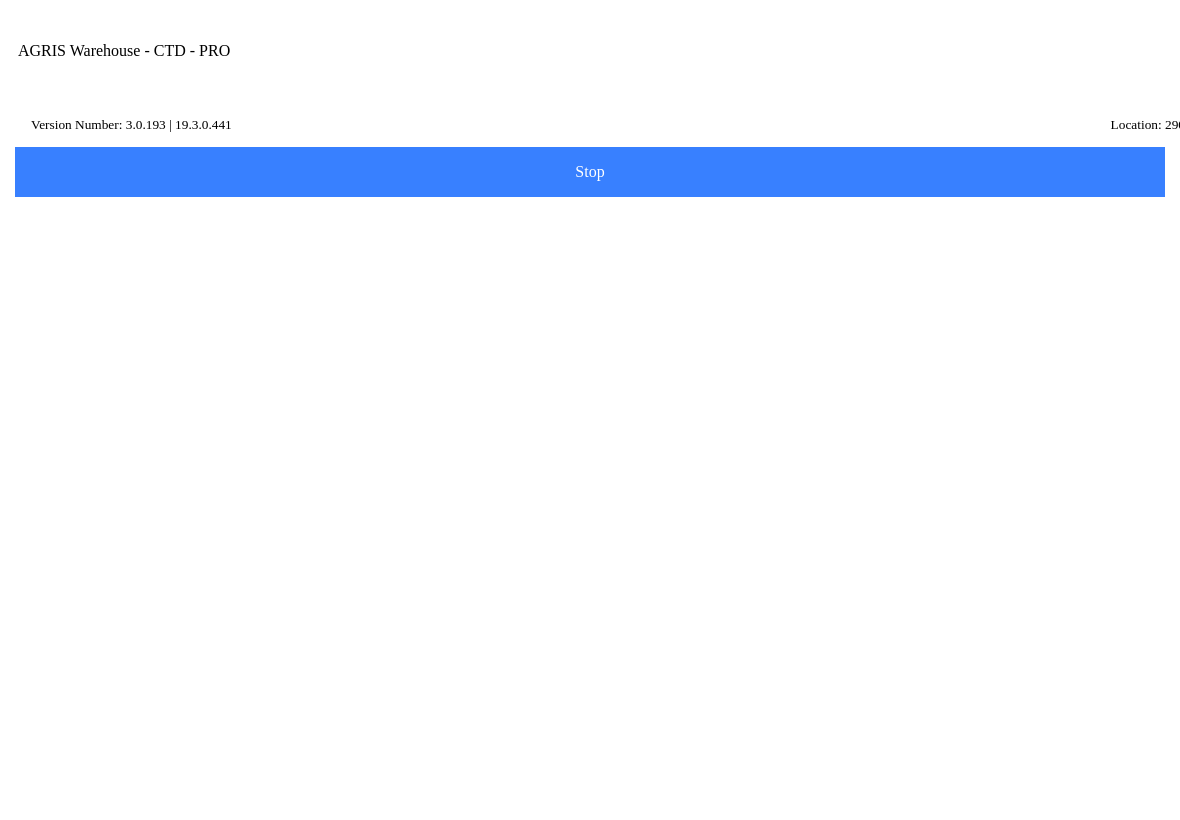 click on "On Hand: 8111207371752.339" at bounding box center [590, 584] 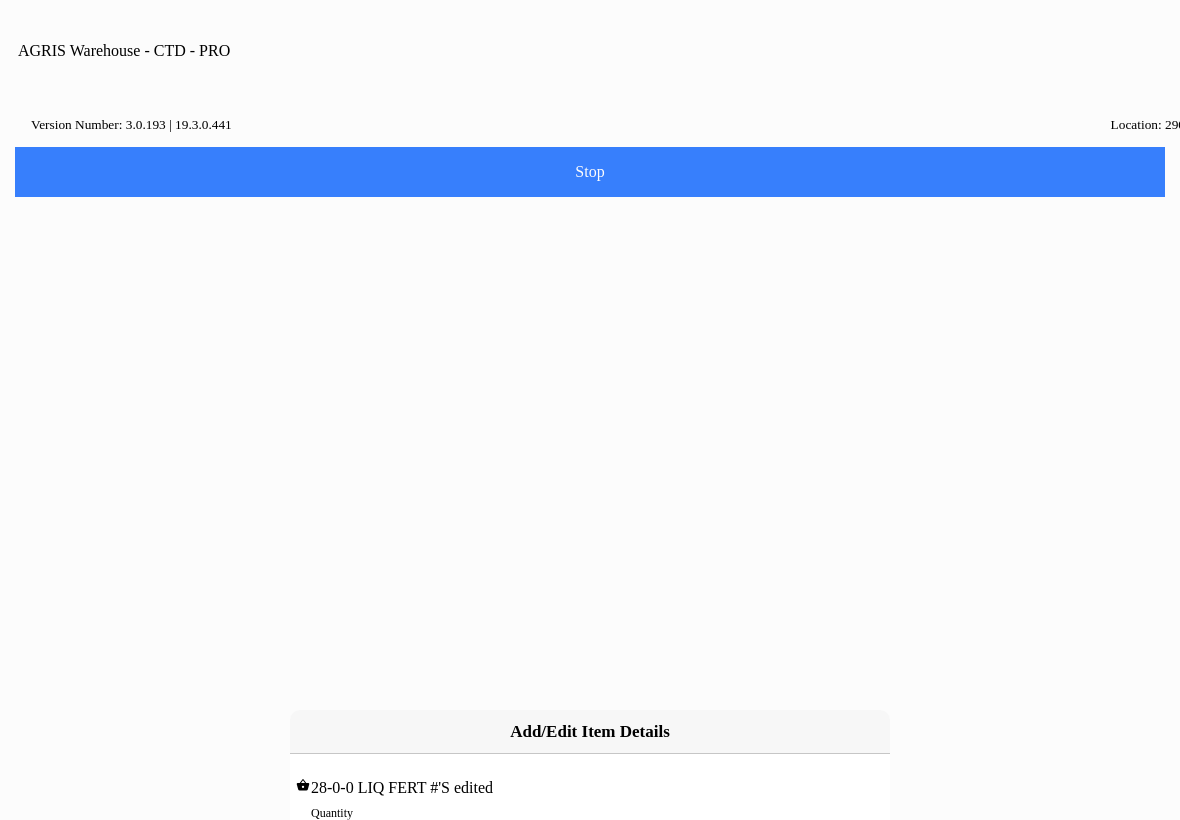 click on "0" at bounding box center (590, 834) 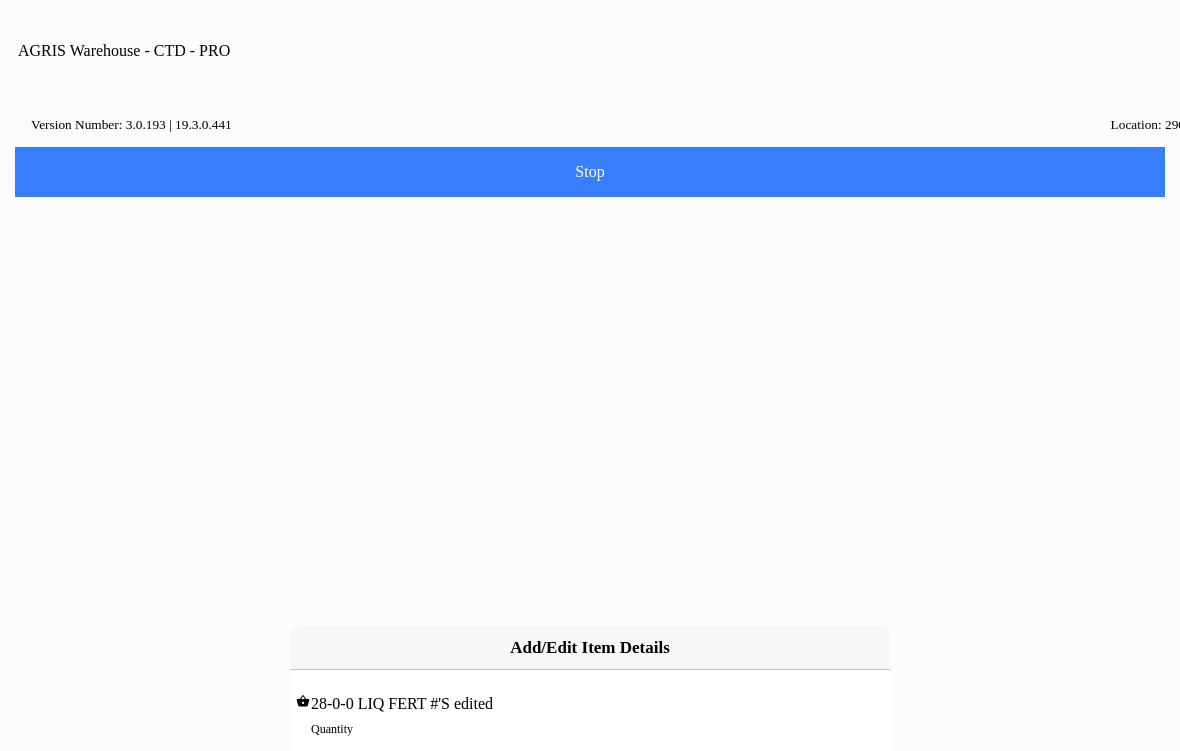 type on "1" 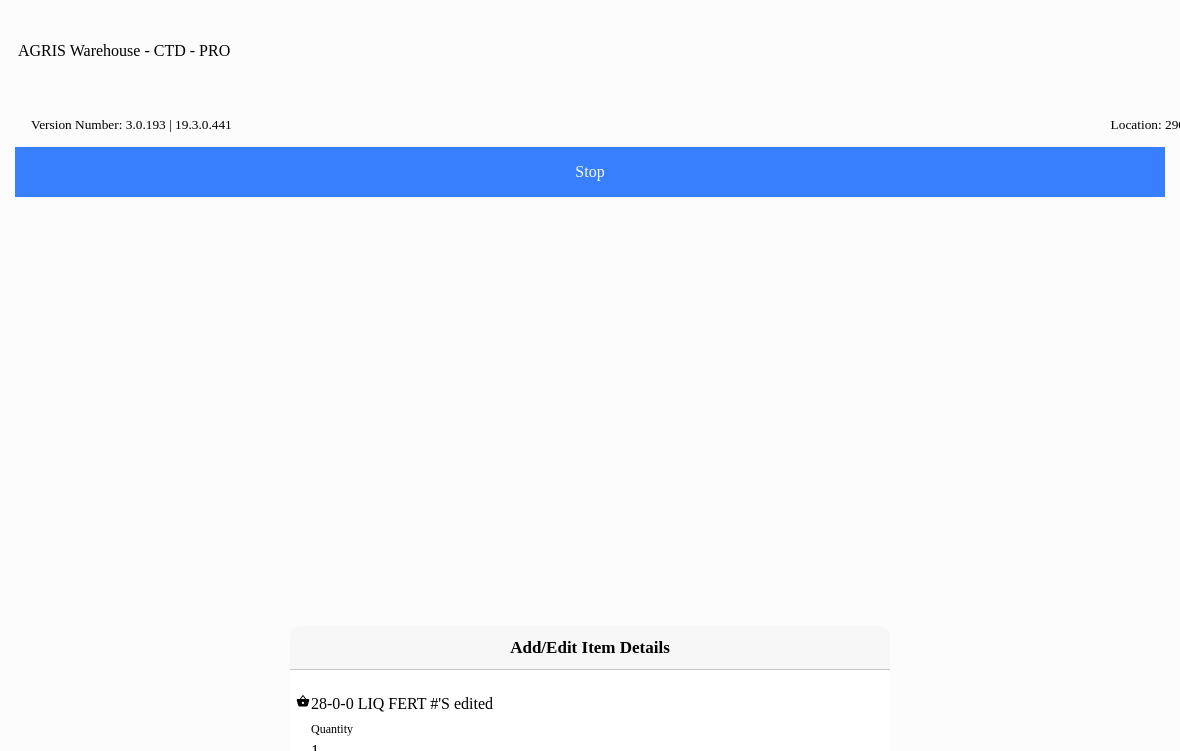click on "Add" at bounding box center (443, 799) 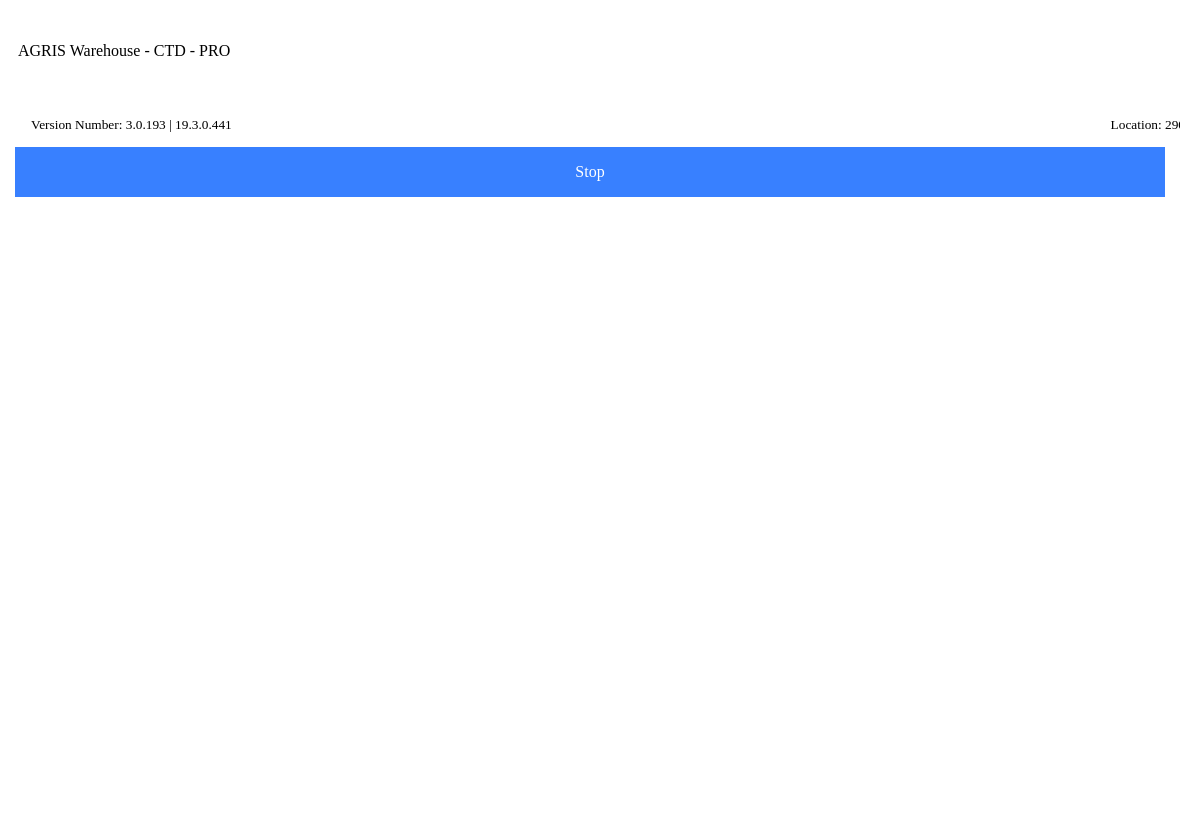 click on "Next" at bounding box center (0, 0) 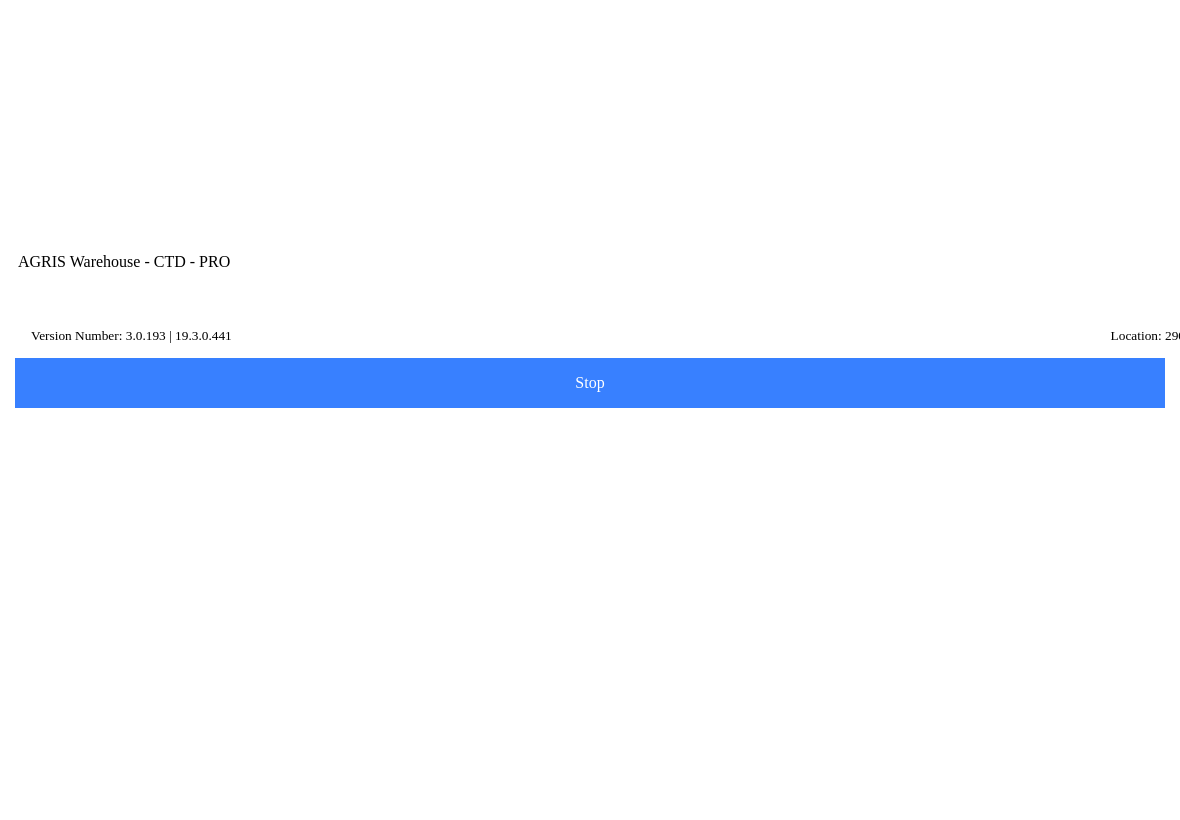 scroll, scrollTop: 61, scrollLeft: 0, axis: vertical 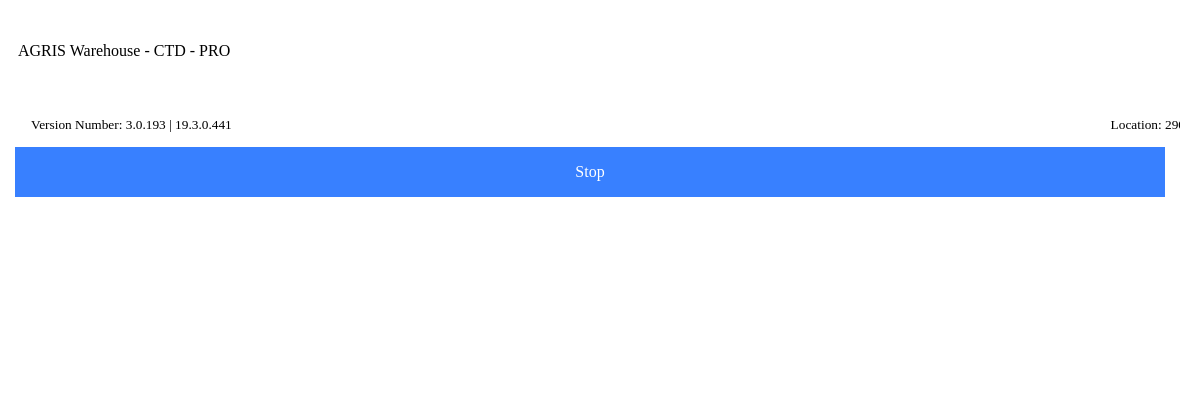 click on "Name Id" at bounding box center [575, 249] 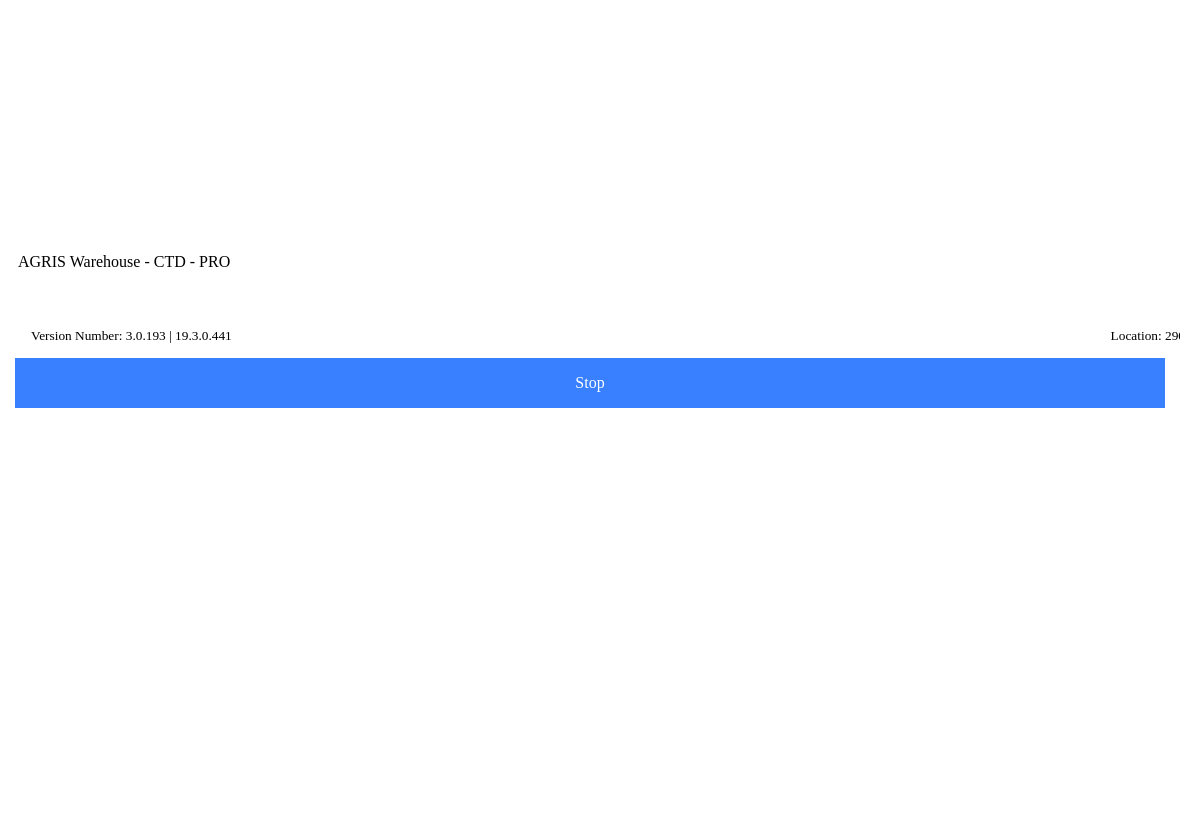 scroll, scrollTop: 1, scrollLeft: 0, axis: vertical 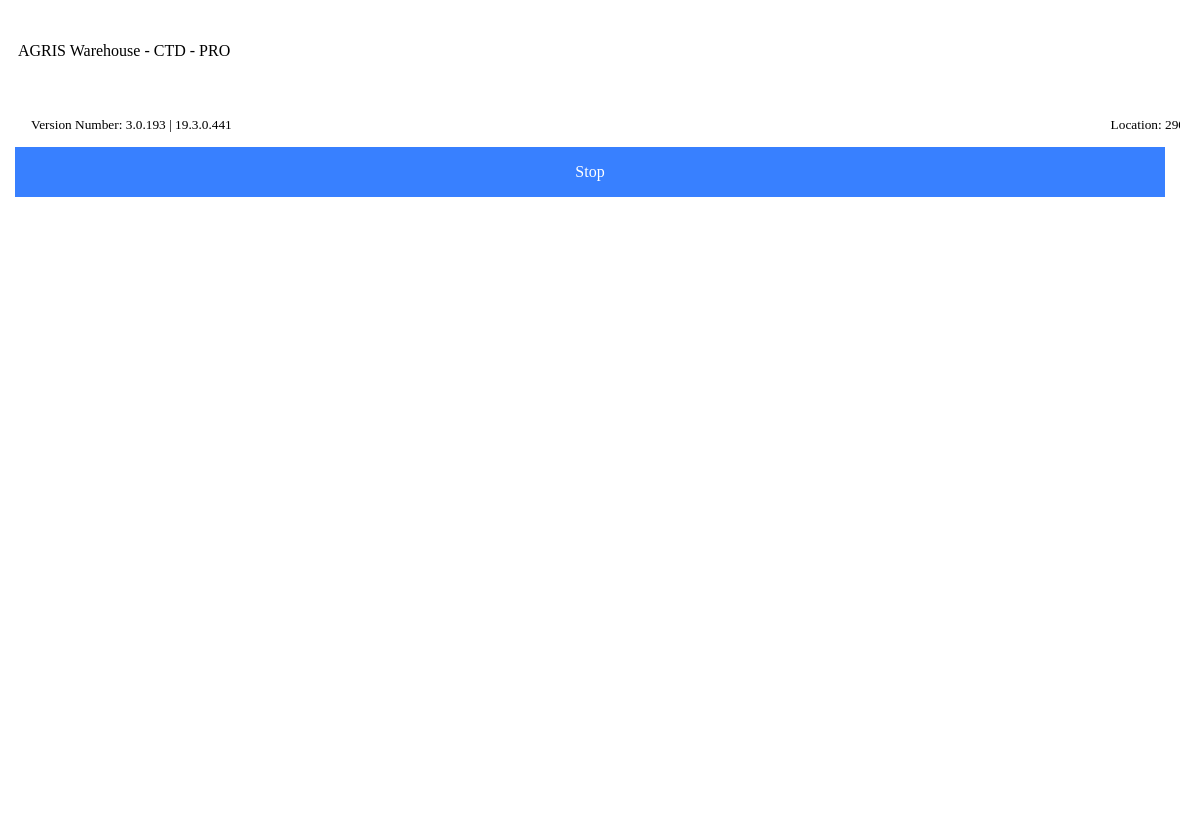 type on "[PERSON_NAME]" 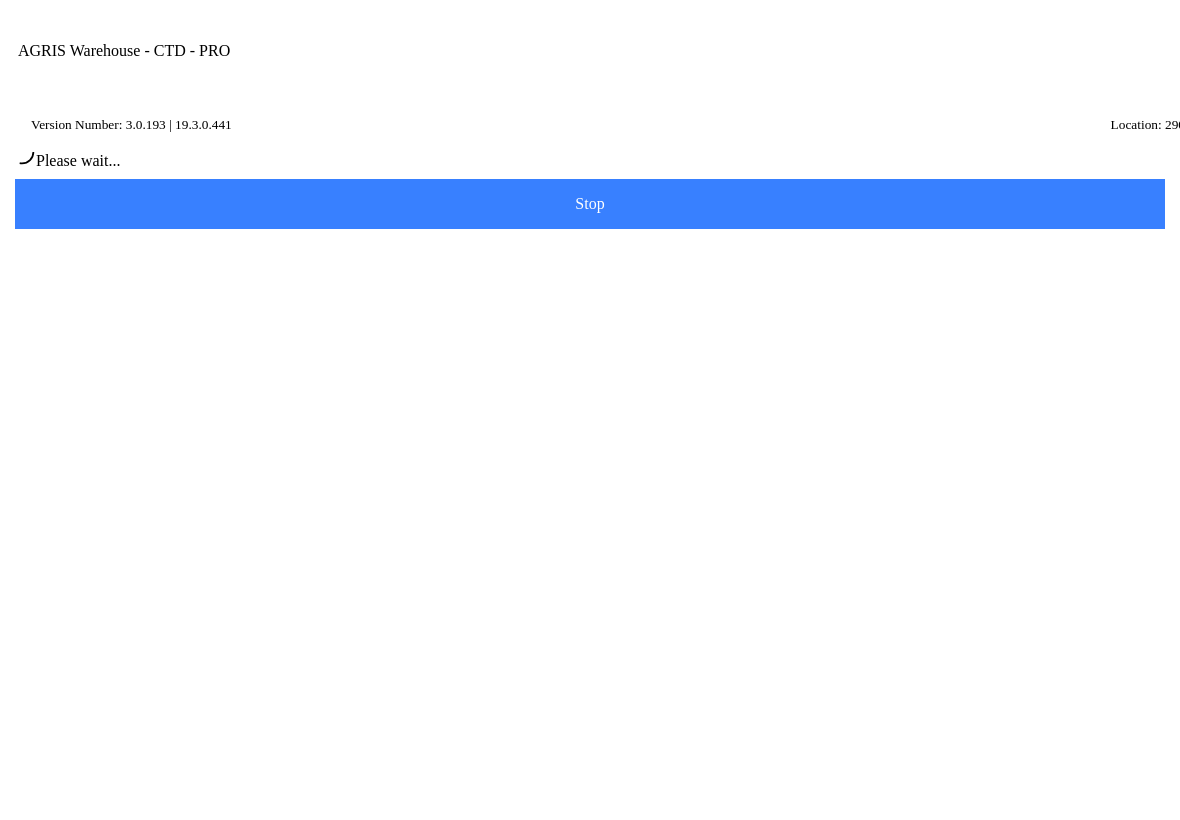 type on "[PERSON_NAME]" 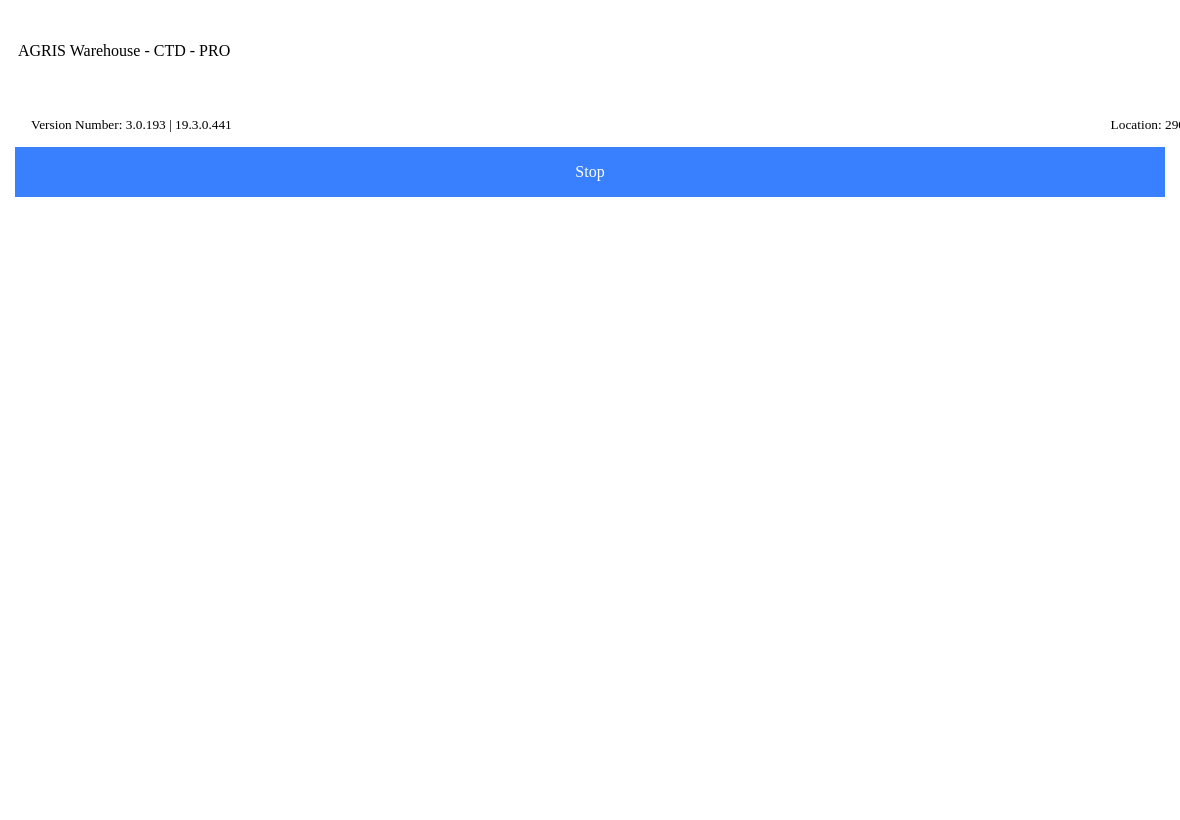 click on "Next" at bounding box center [0, 0] 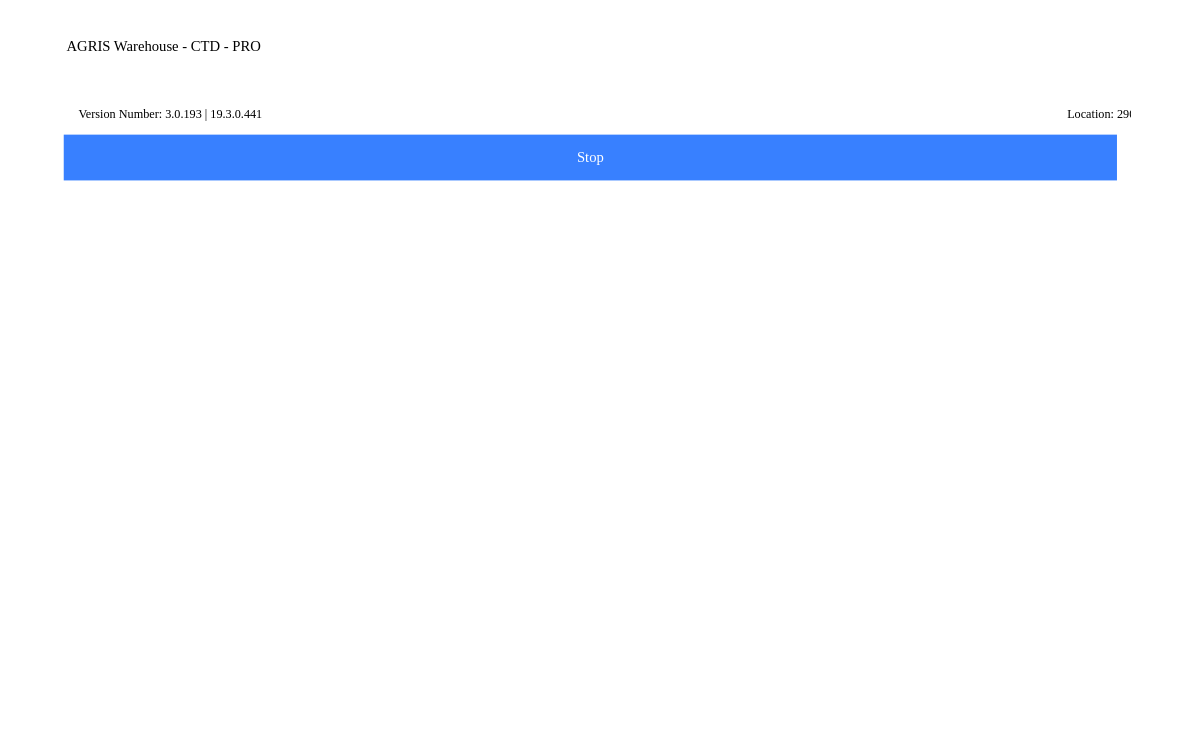 scroll, scrollTop: 221, scrollLeft: 0, axis: vertical 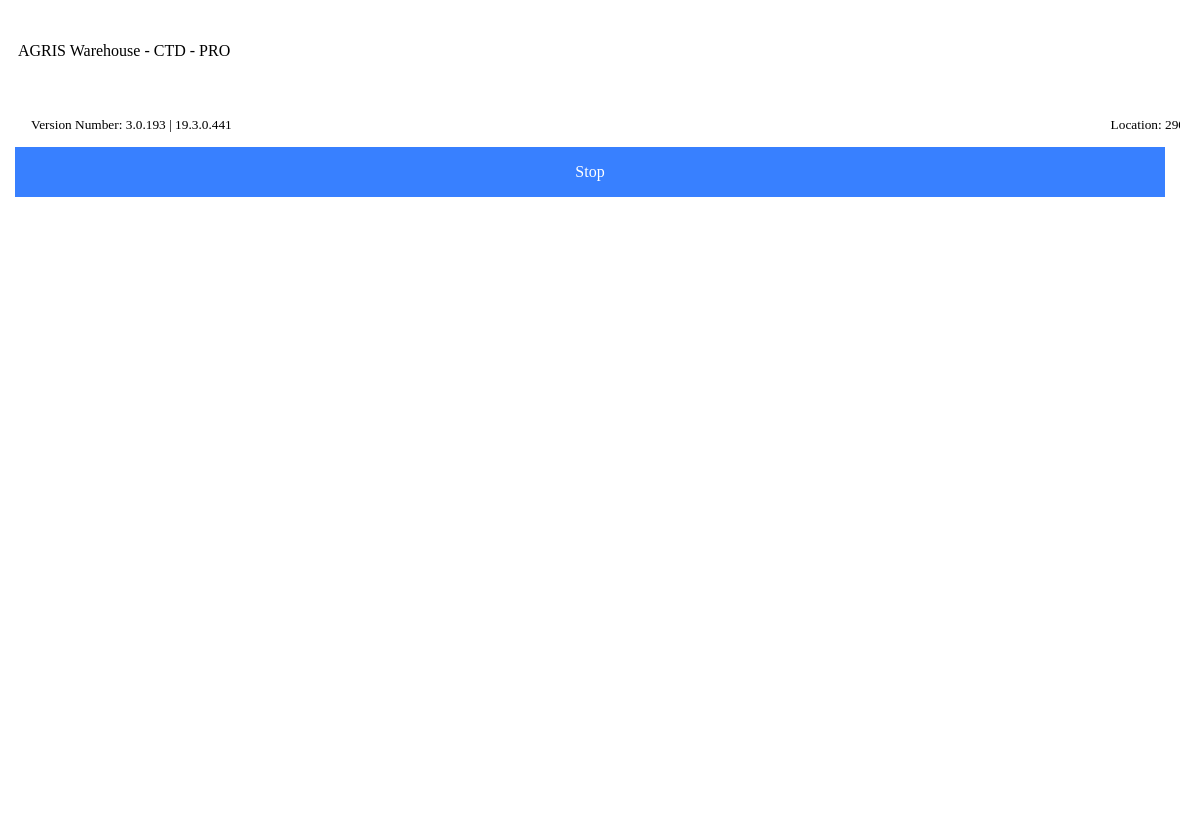 click on "Done" at bounding box center [0, 0] 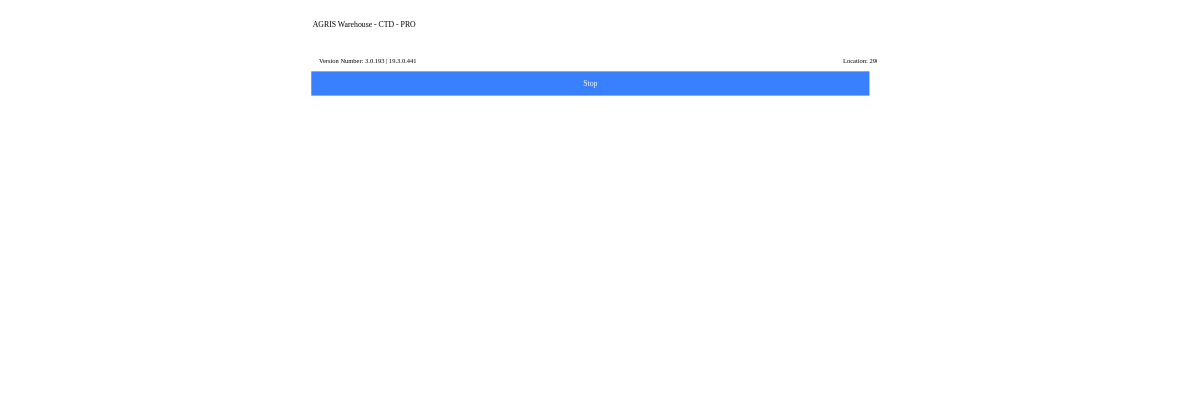 scroll, scrollTop: 221, scrollLeft: 0, axis: vertical 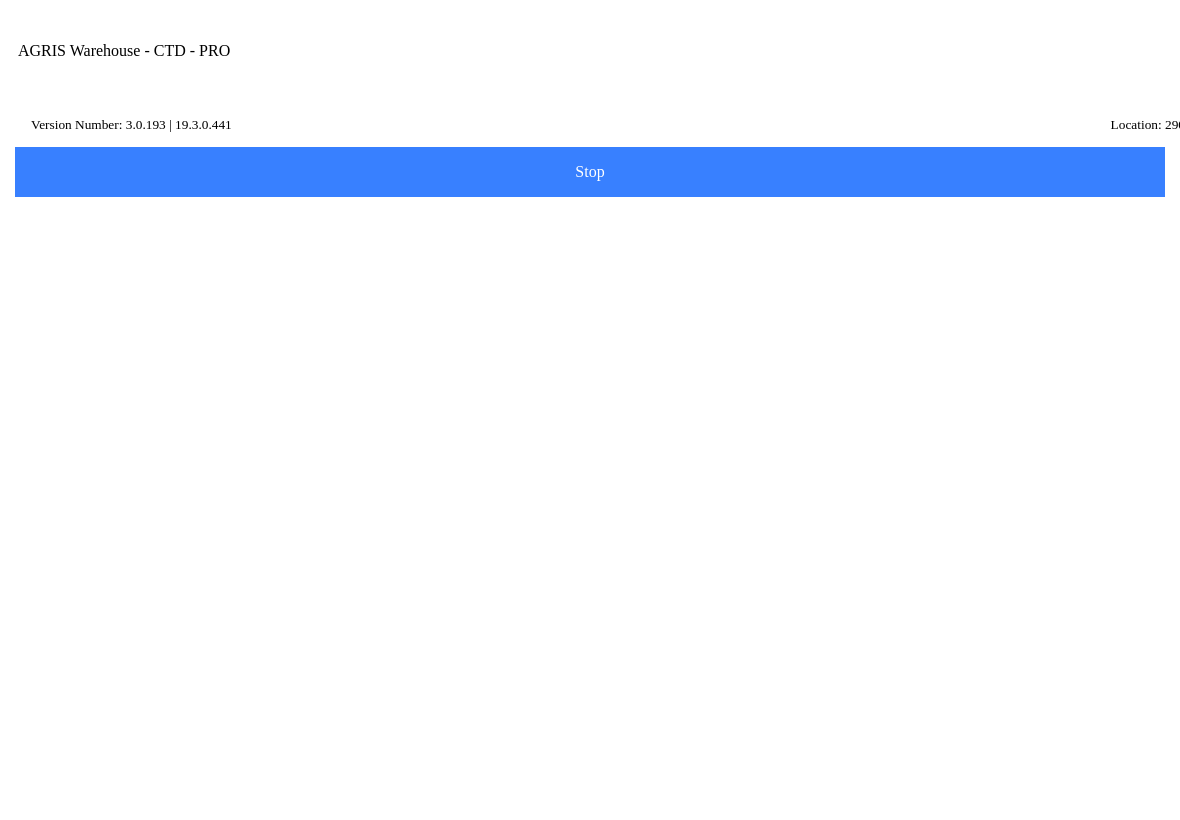 click on "* Other Reference test" 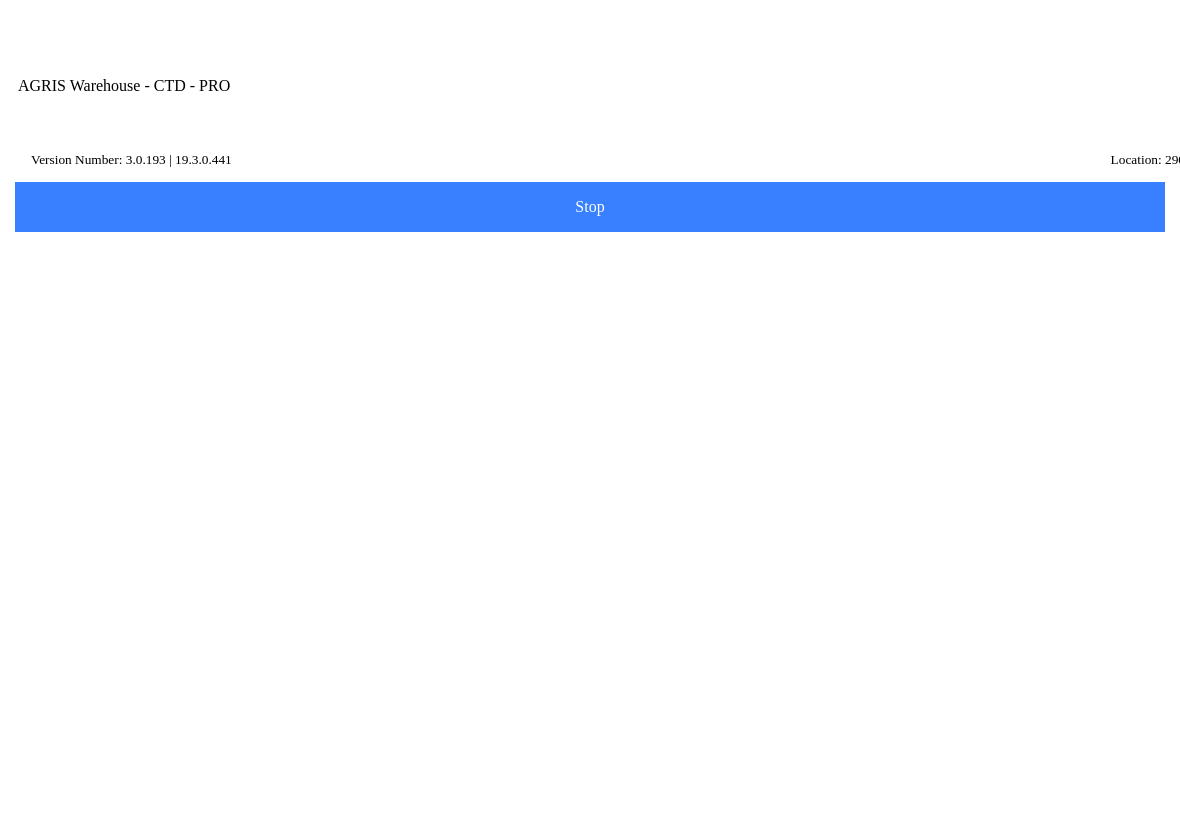 scroll, scrollTop: 290, scrollLeft: 0, axis: vertical 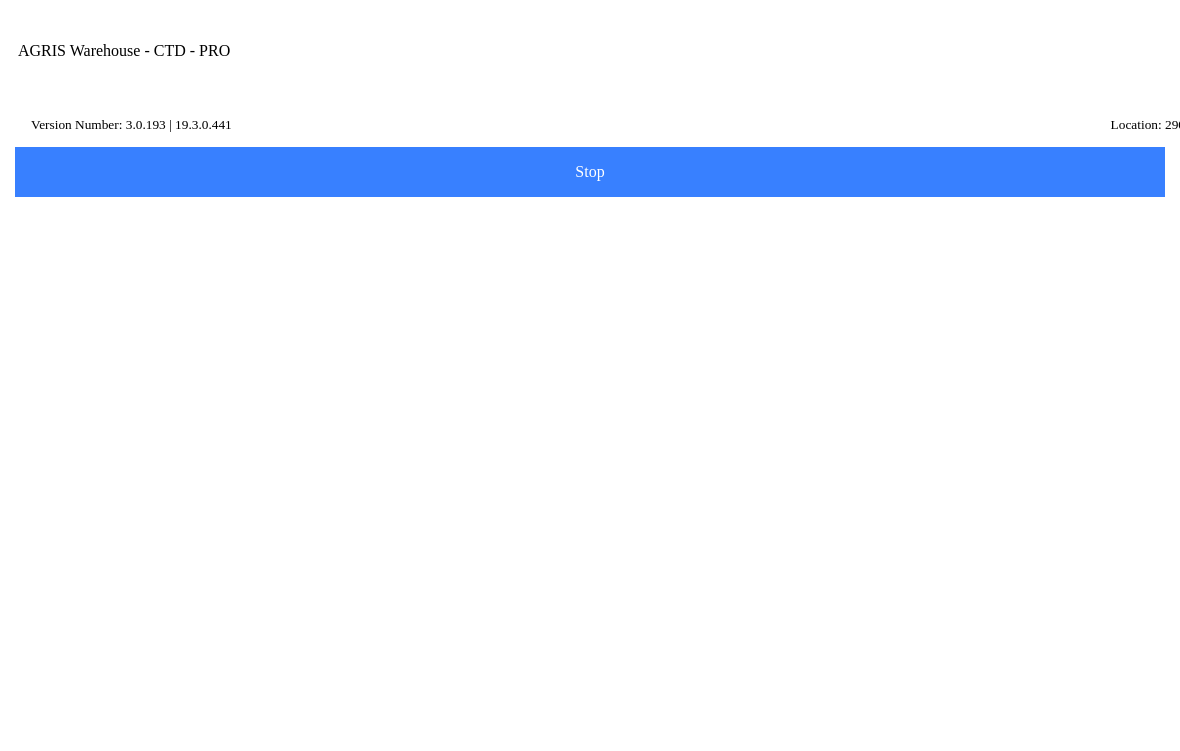 type on "test ref" 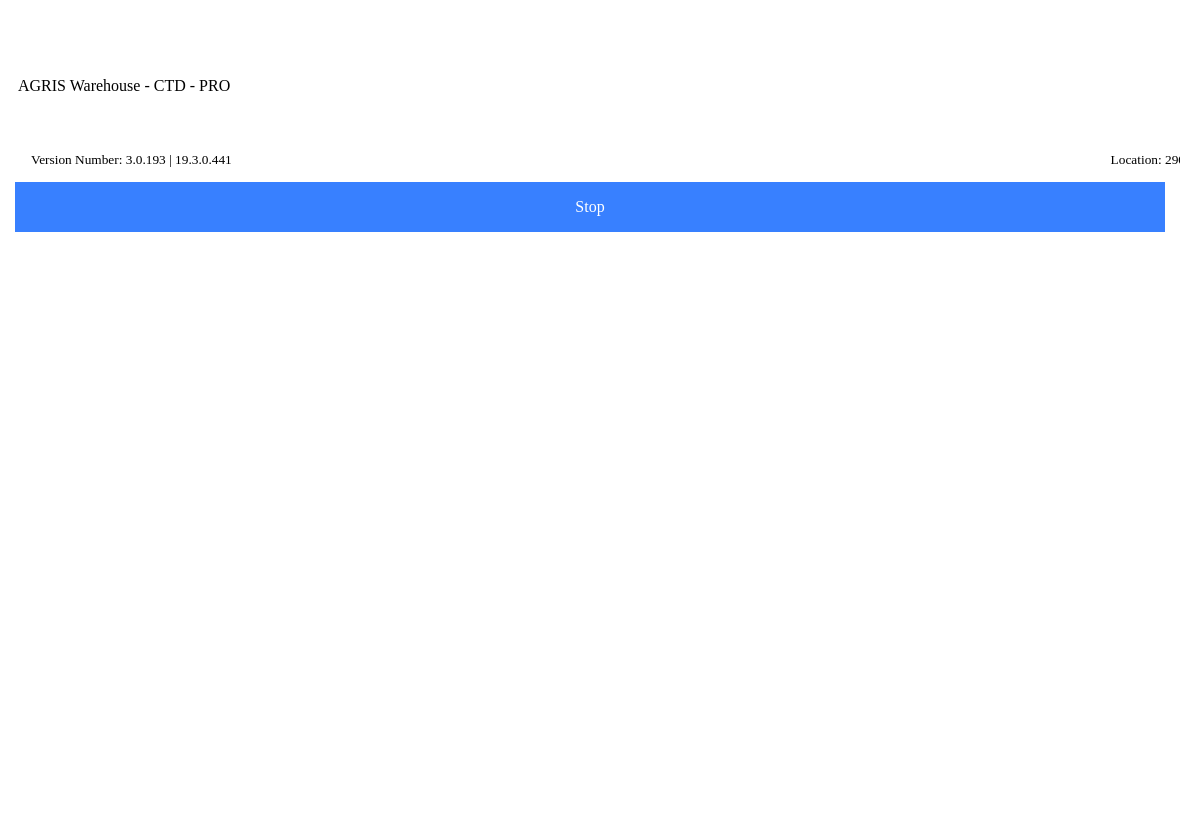 scroll, scrollTop: 290, scrollLeft: 0, axis: vertical 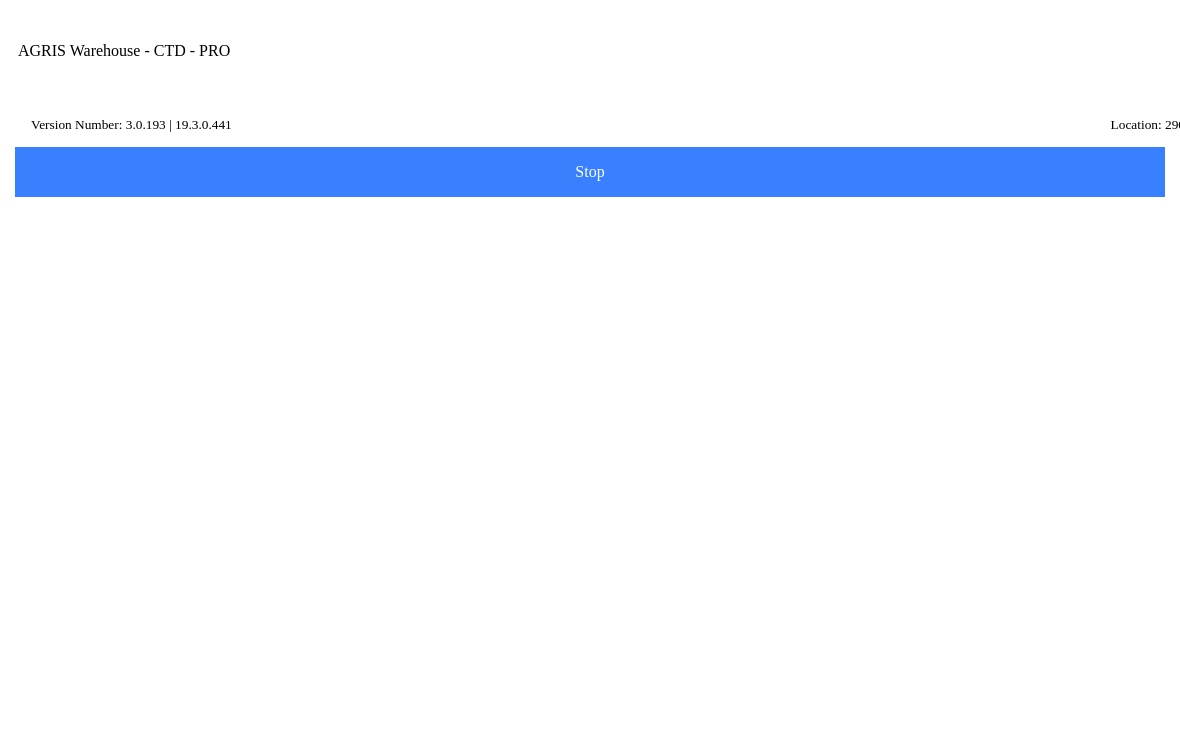 click on "Done" at bounding box center (590, 634) 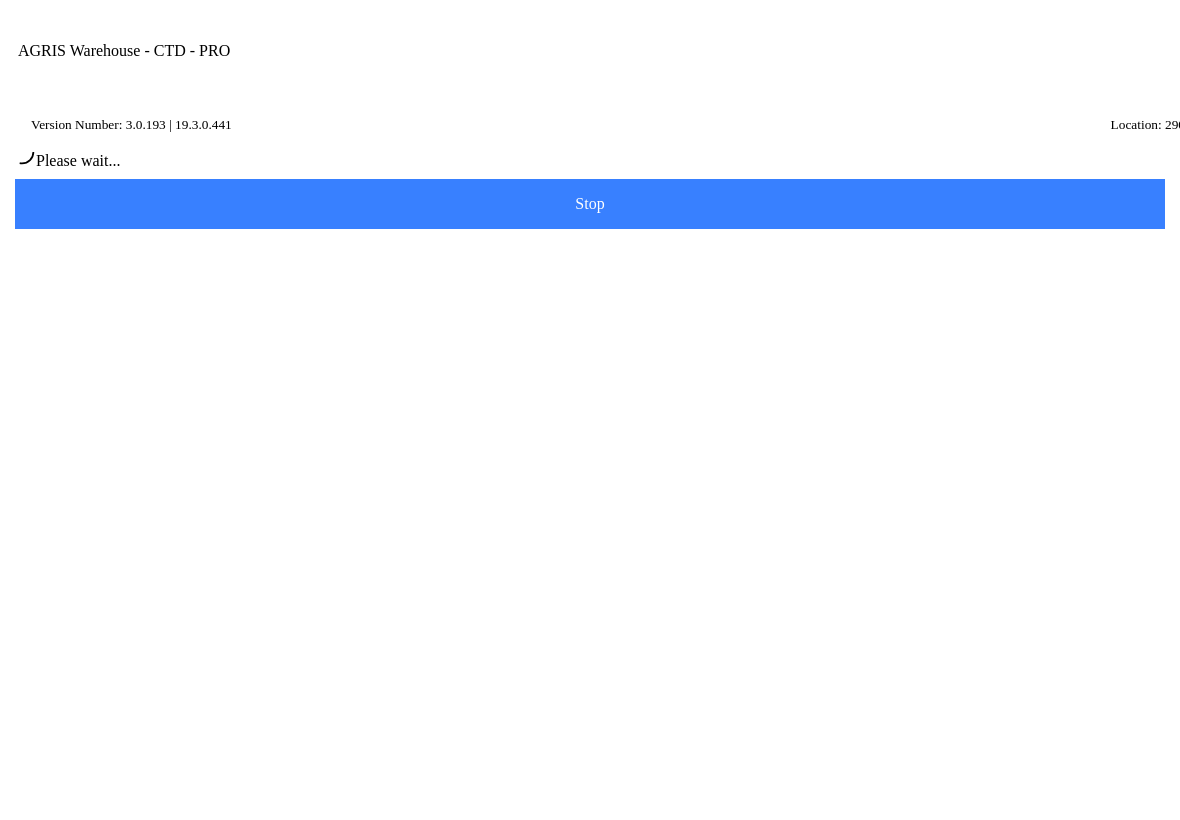 scroll, scrollTop: 221, scrollLeft: 0, axis: vertical 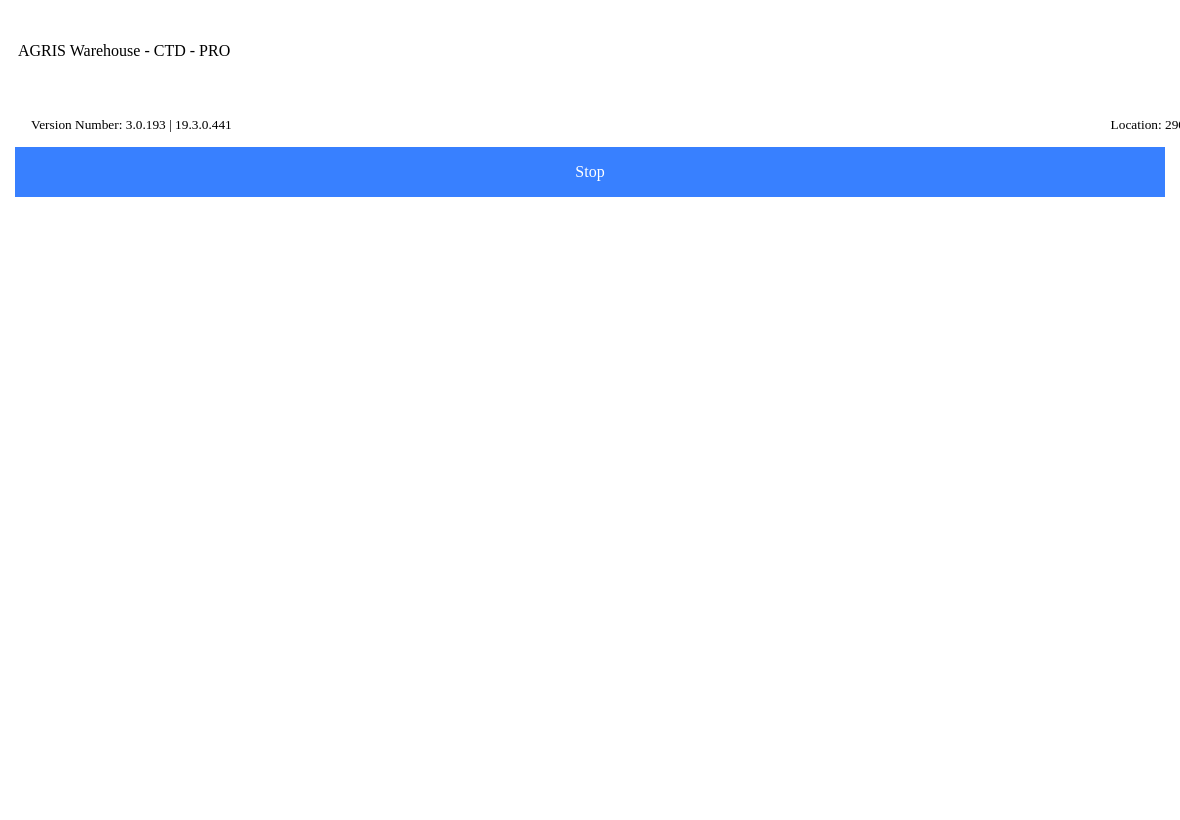 click on "Make another Transfer" at bounding box center [0, 0] 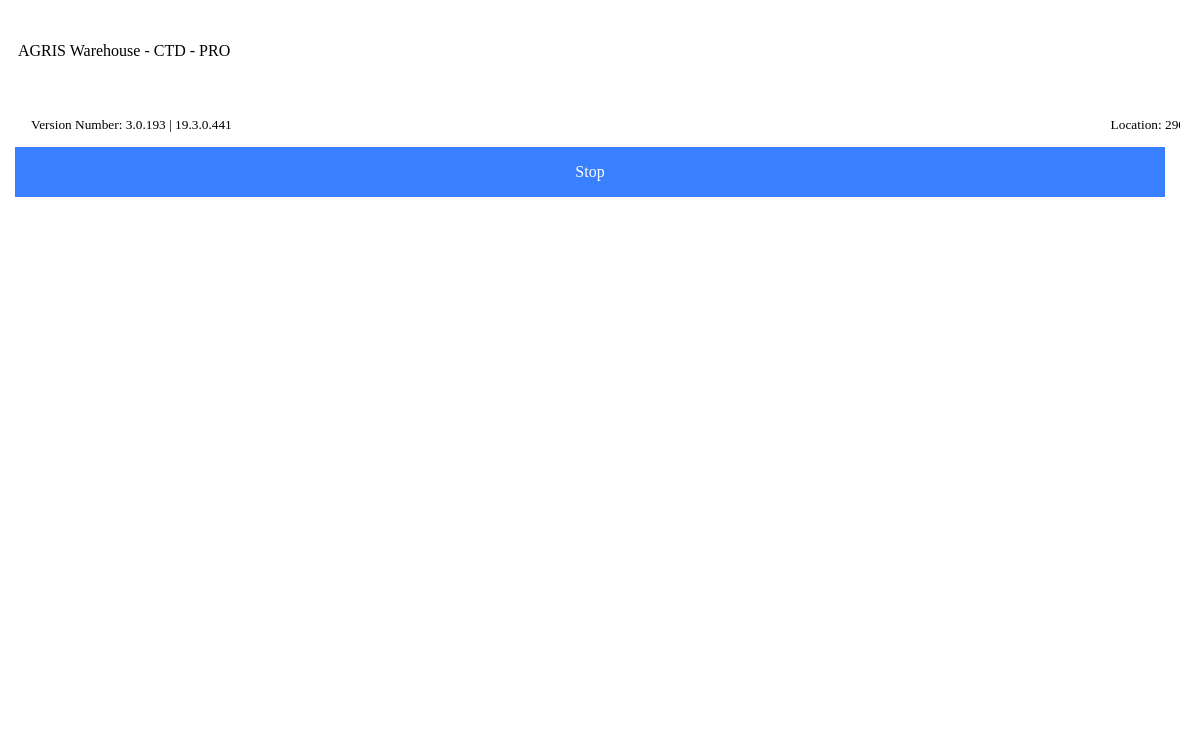 click on "100 - ANSELMO" at bounding box center (590, 307) 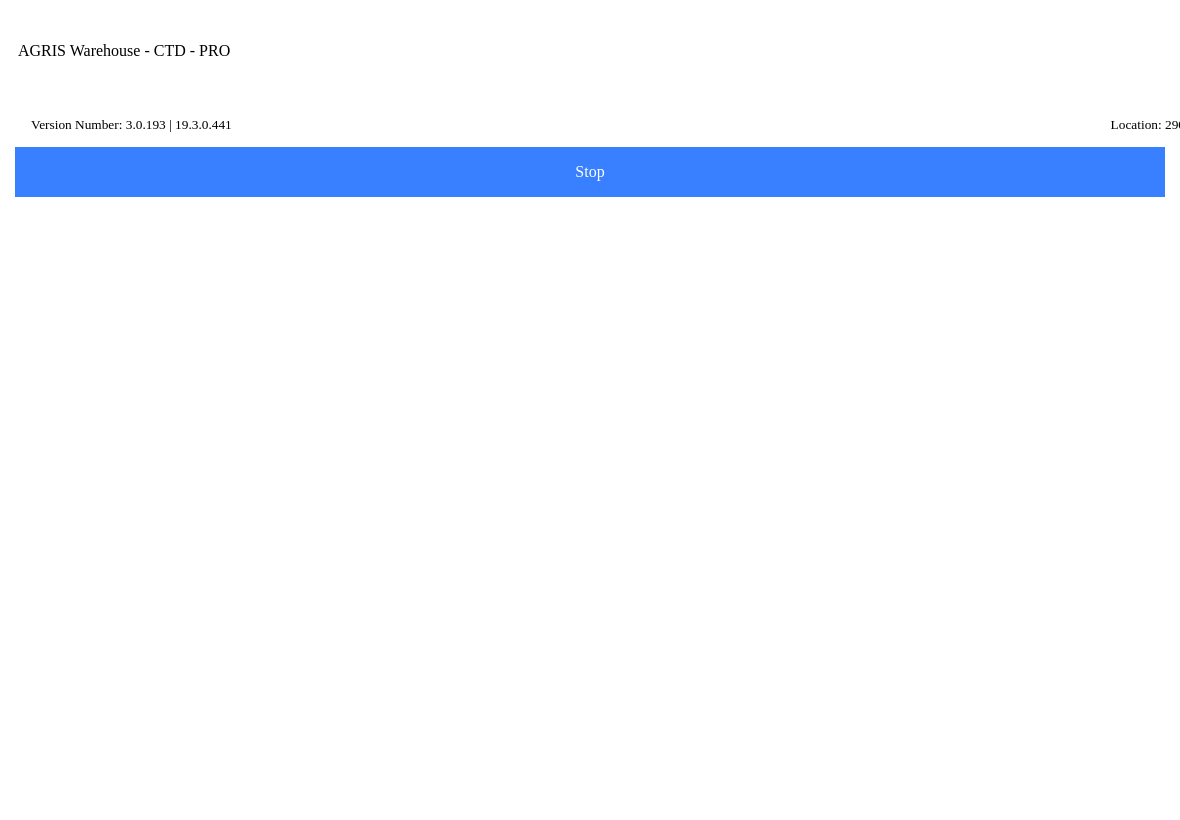 click on "Next" at bounding box center [590, 299] 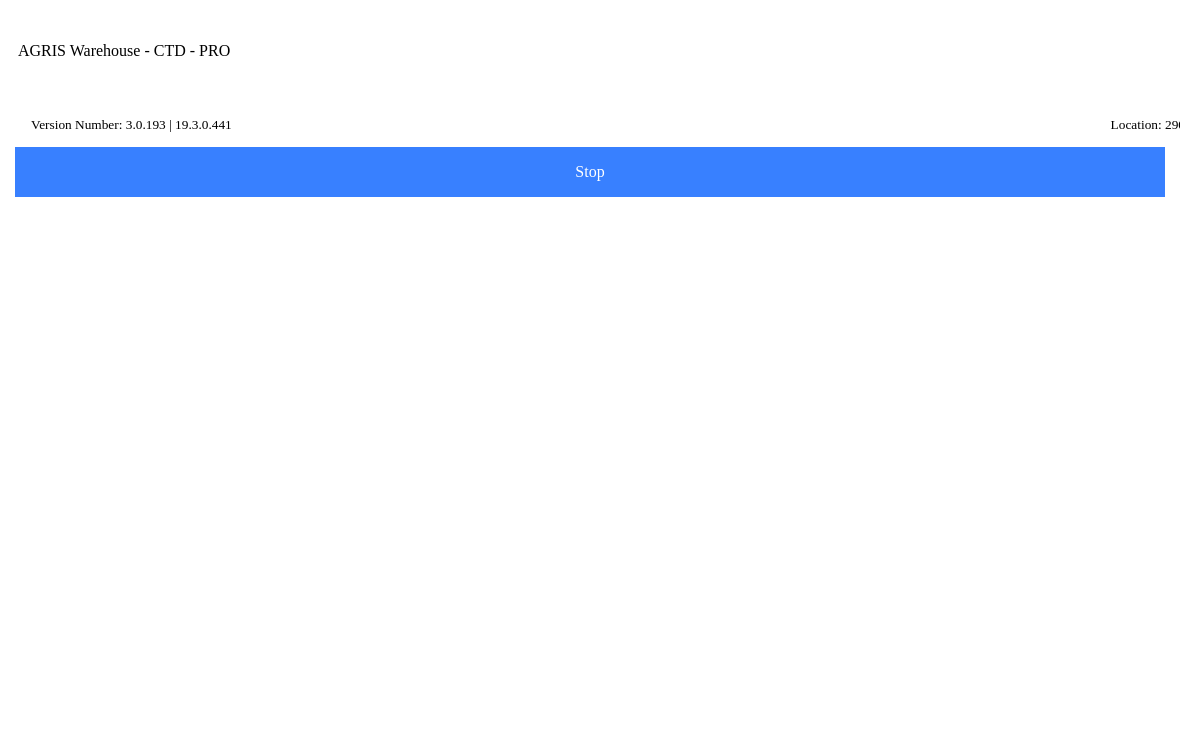 type on "010010" 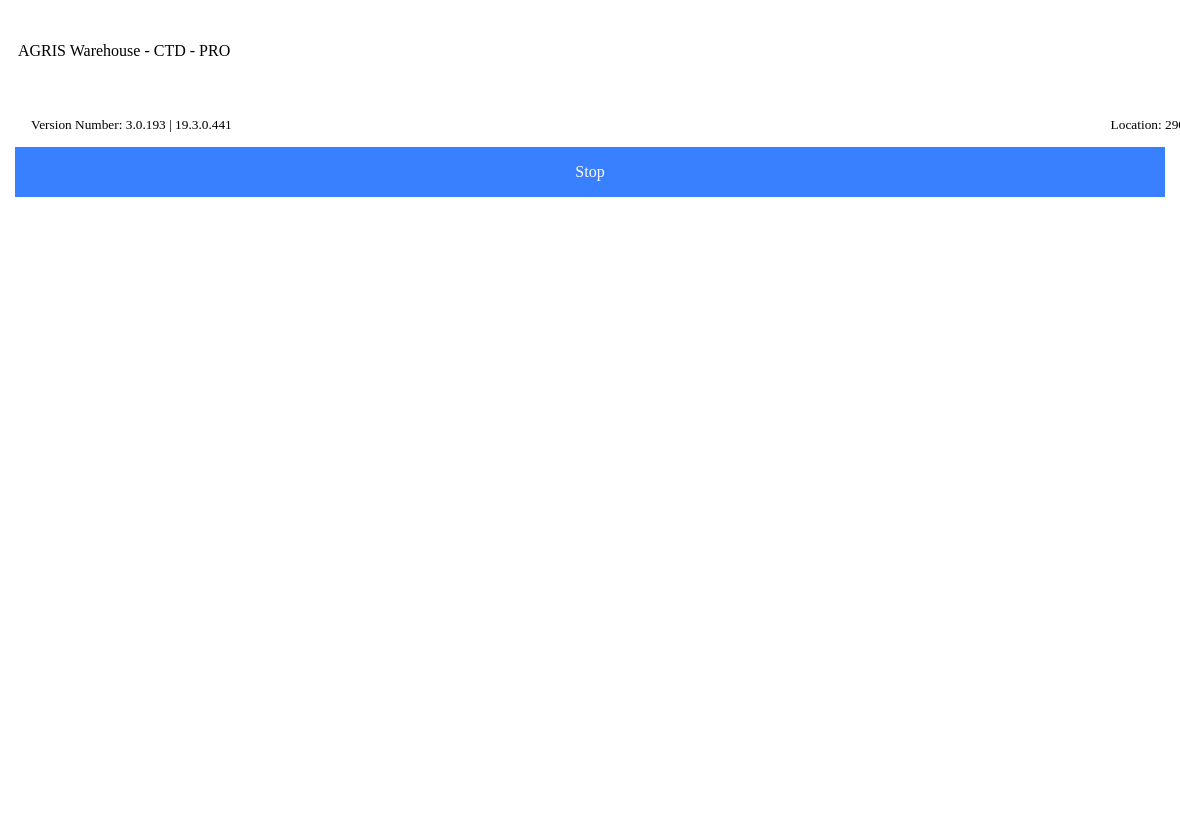 click on "Price: 3 /LBS" at bounding box center (590, 562) 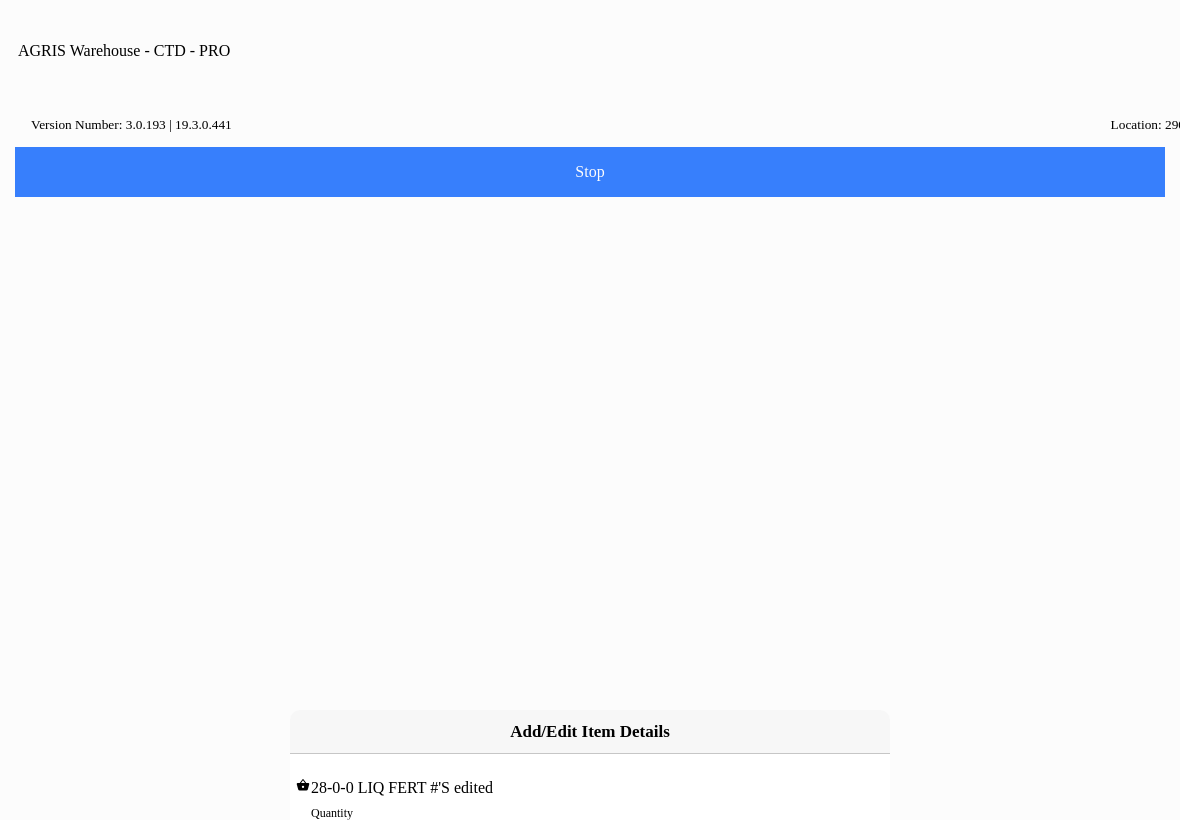 click on "0" at bounding box center [590, 834] 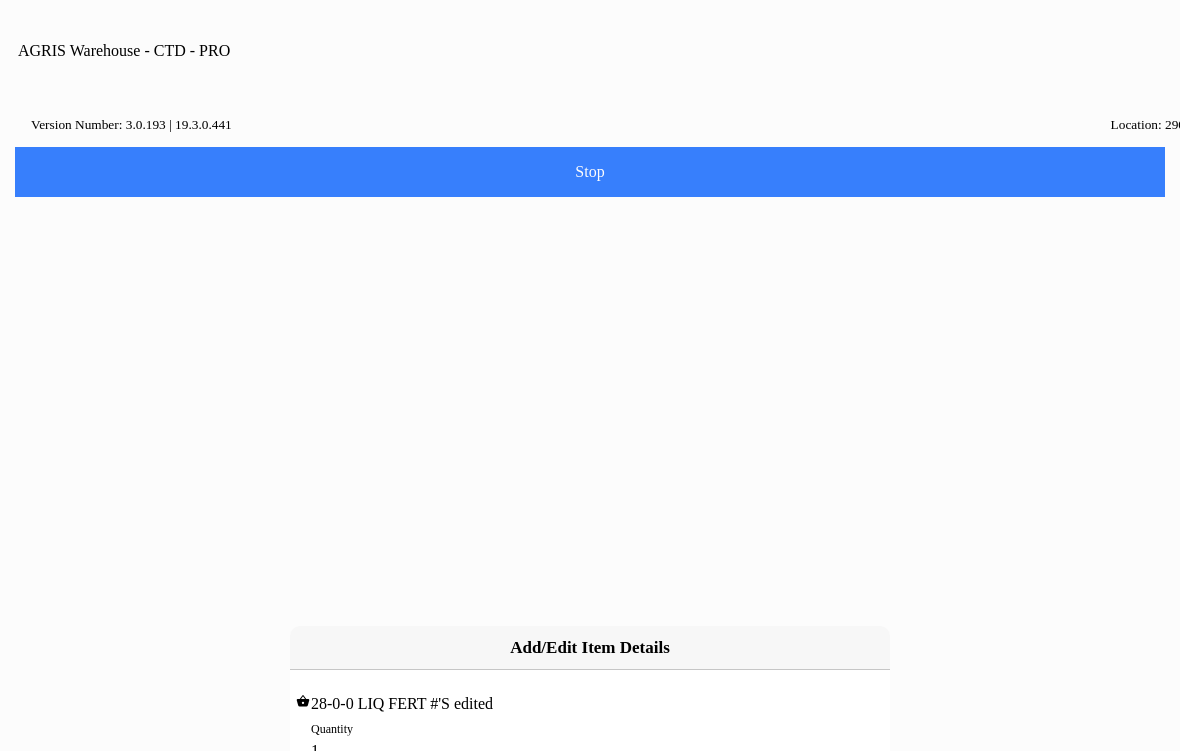 click on "Add" at bounding box center [443, 799] 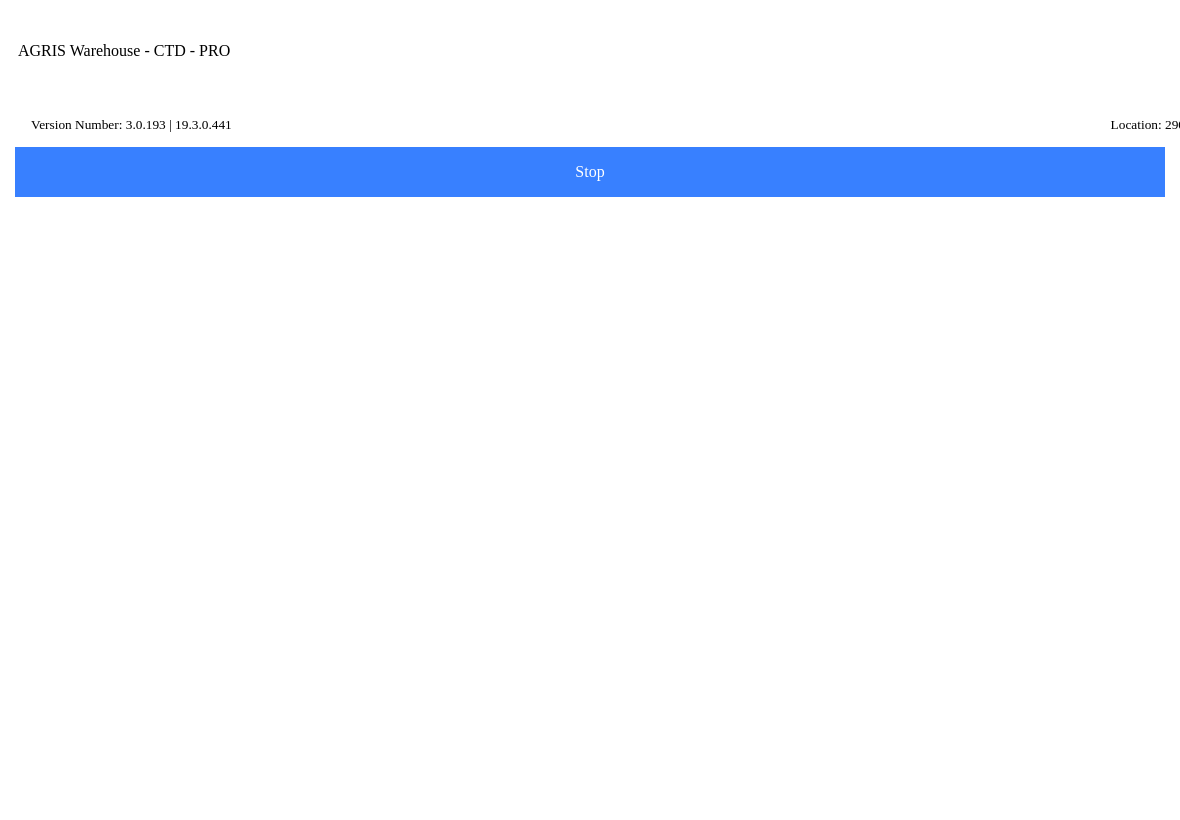 click on "Next" at bounding box center (590, 468) 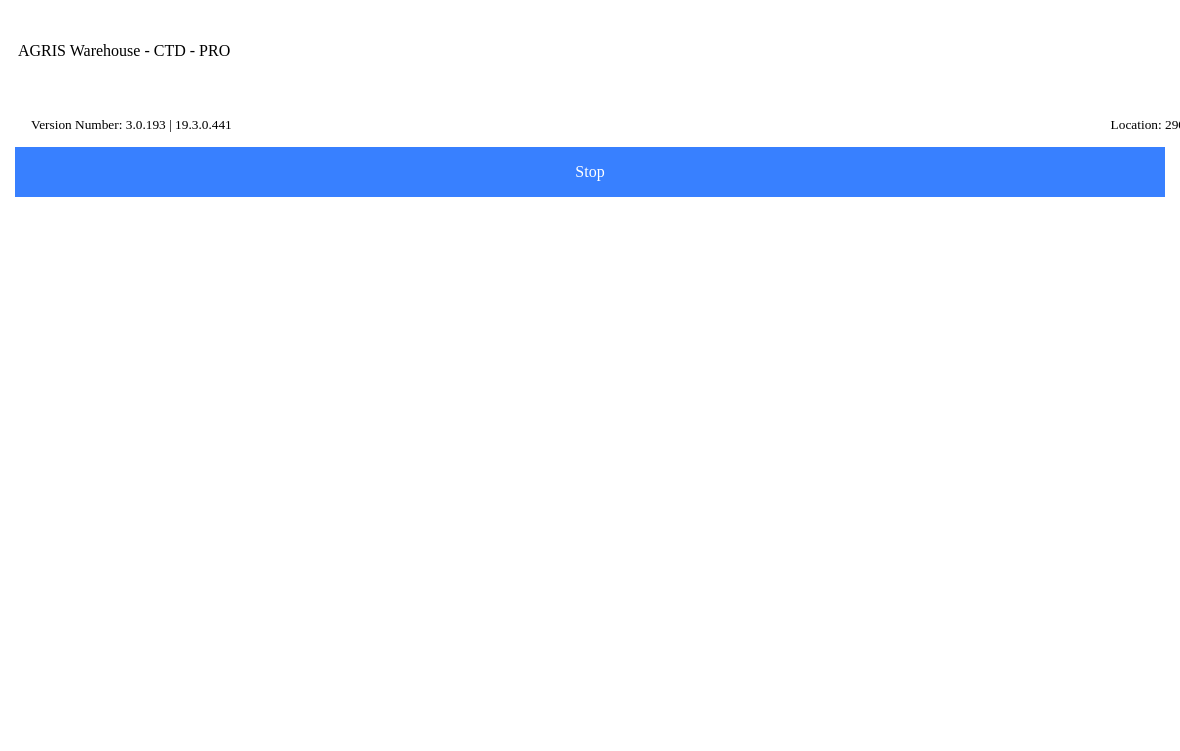 type on "afaq" 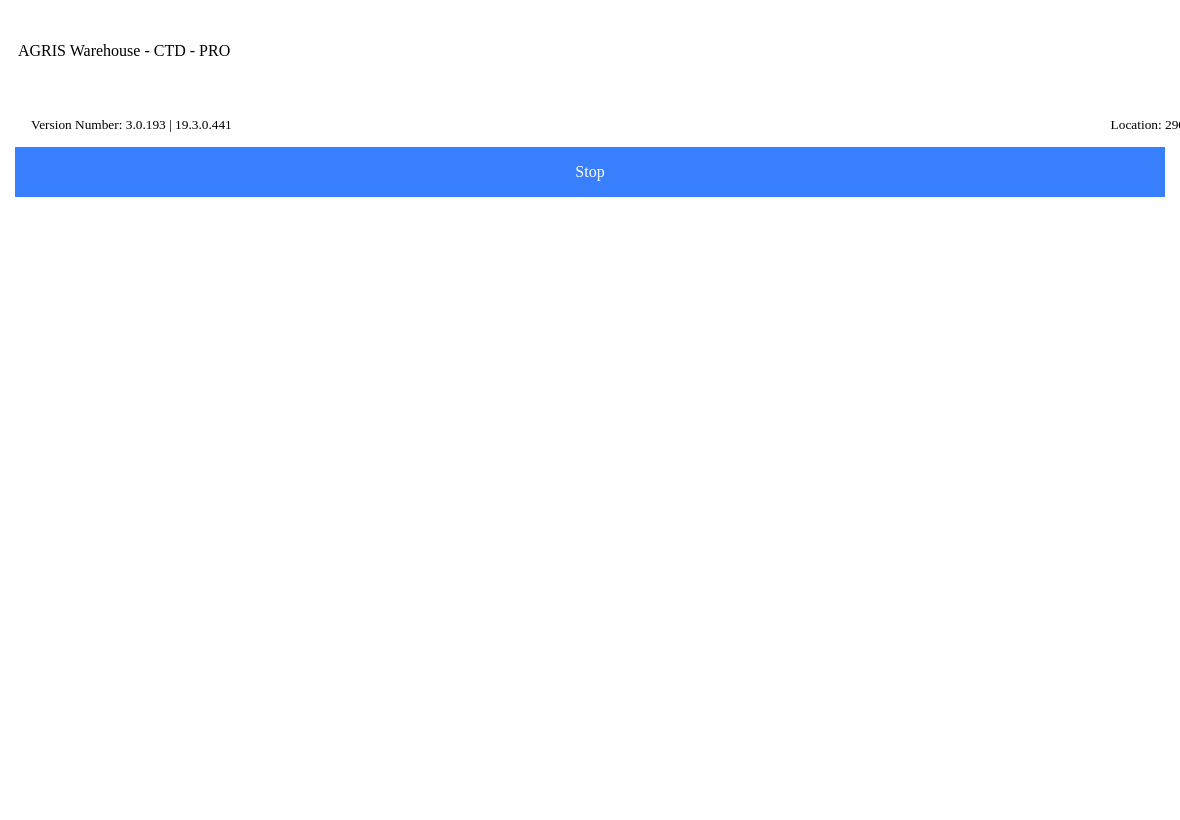 click on "Adress line 2" at bounding box center [590, 629] 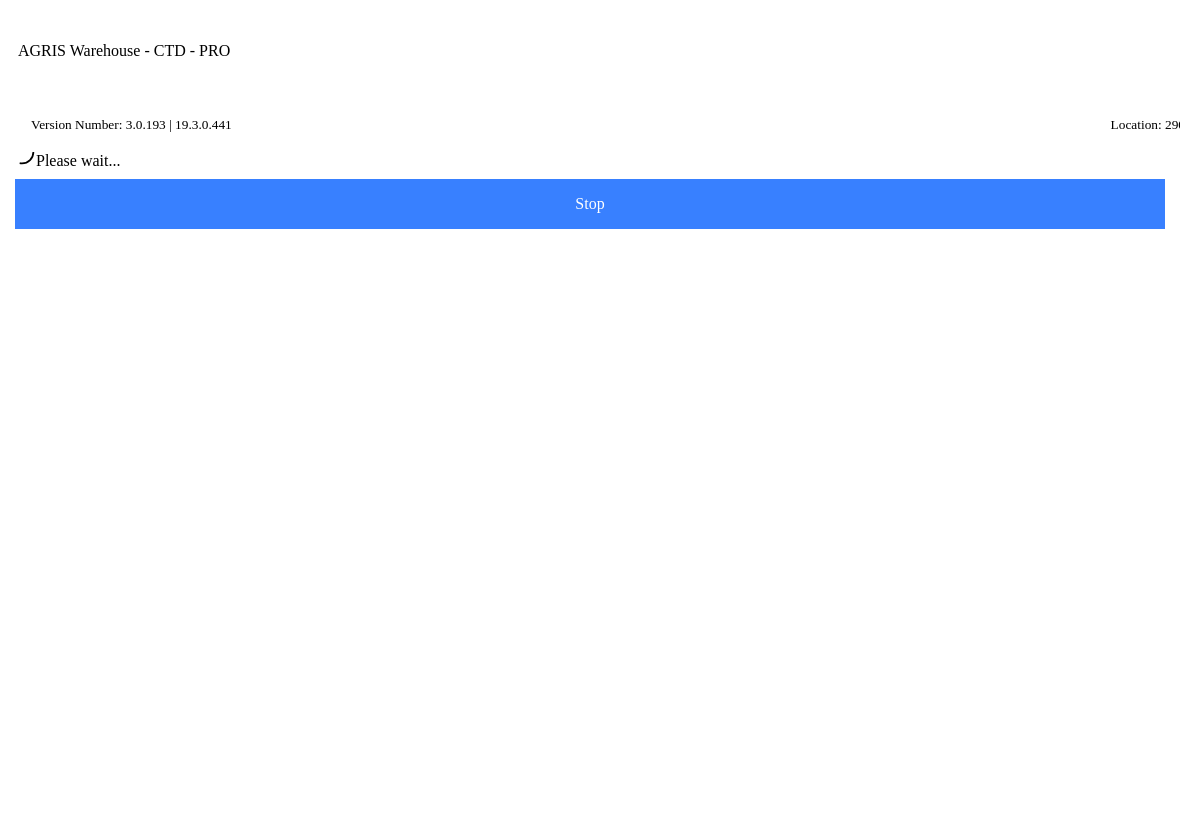 type on "[PERSON_NAME]" 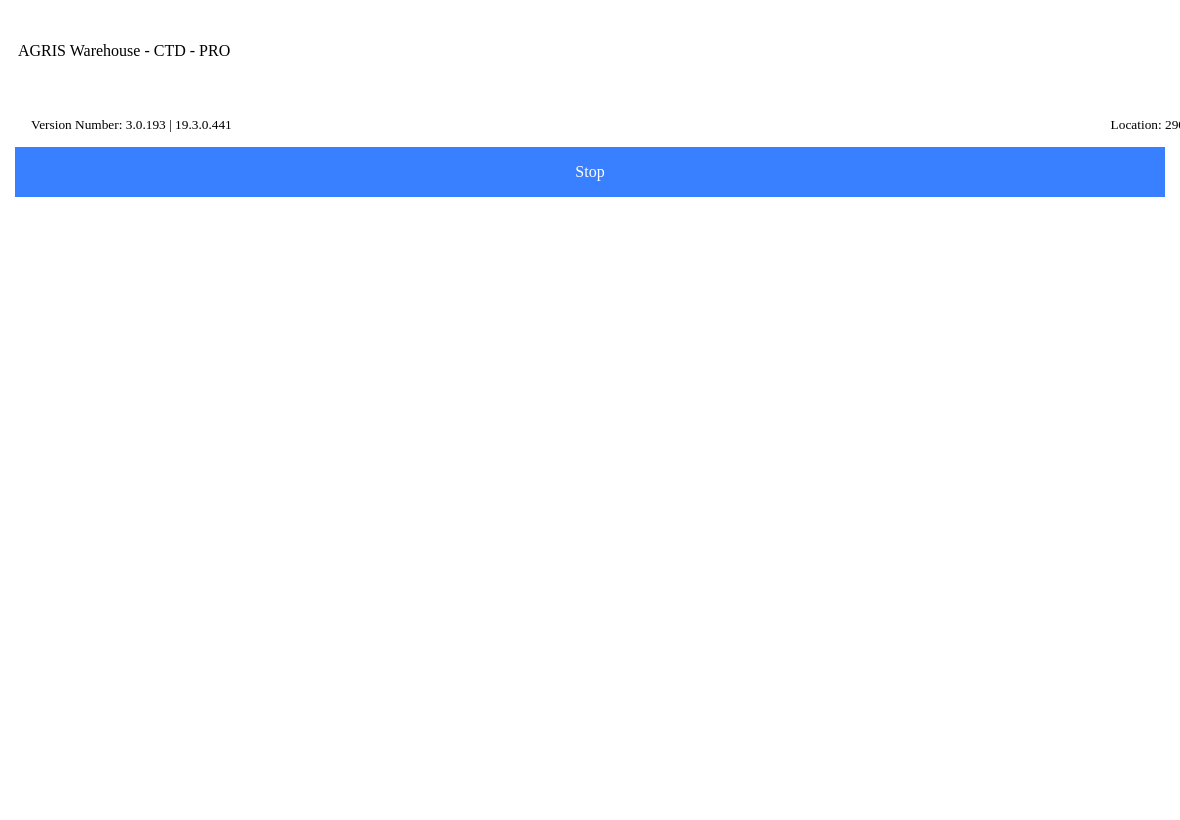 click on "Next" at bounding box center [590, 423] 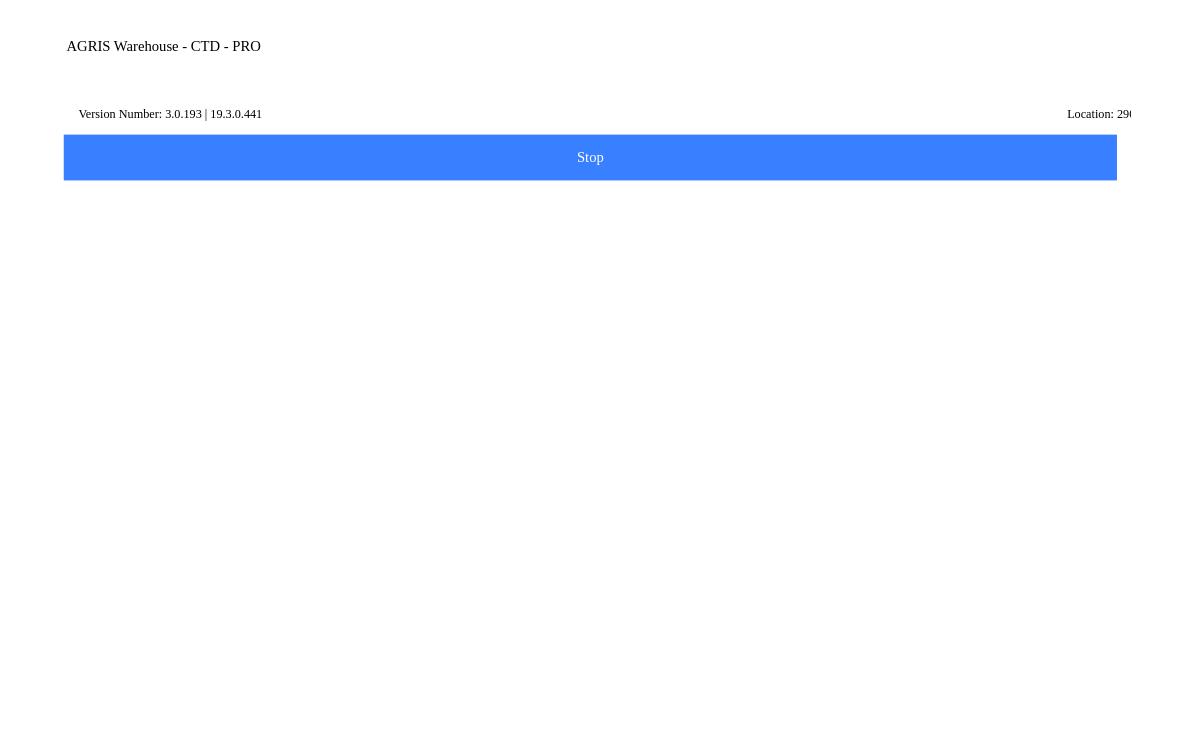 scroll, scrollTop: 221, scrollLeft: 0, axis: vertical 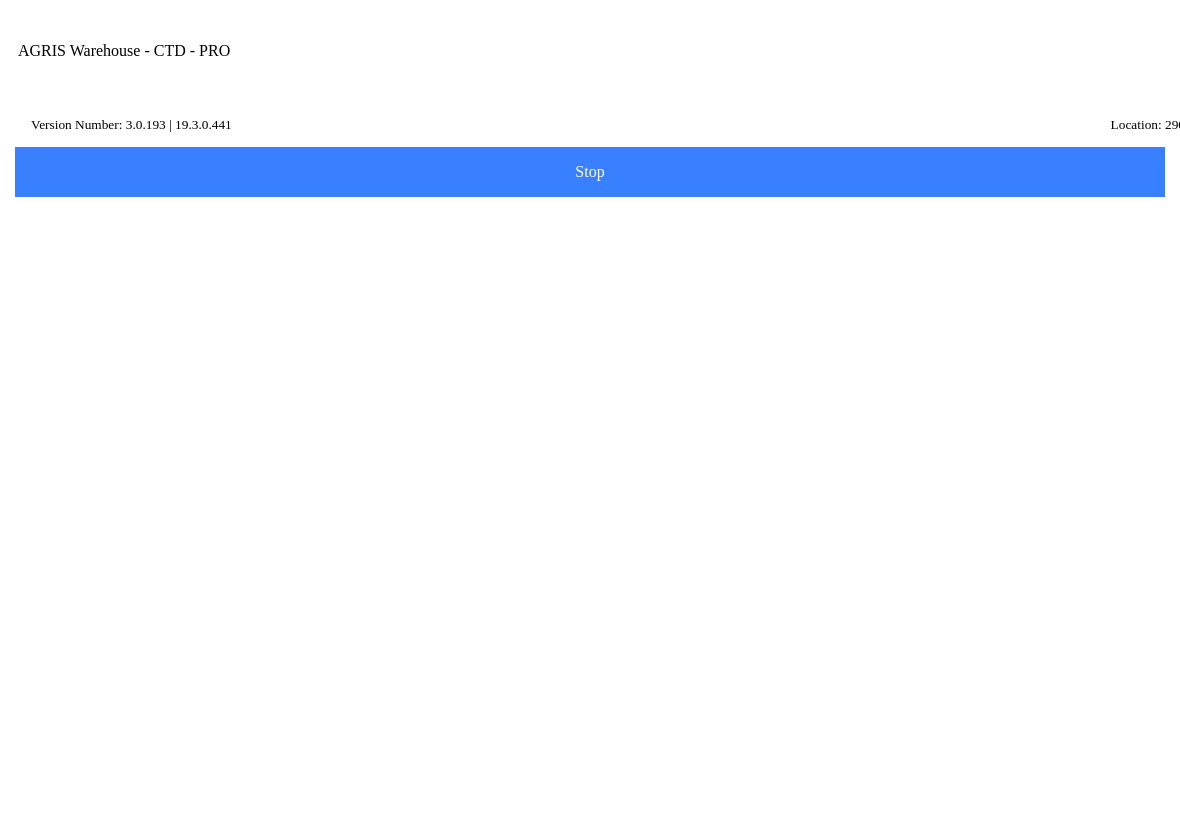 click on "* Other Reference" 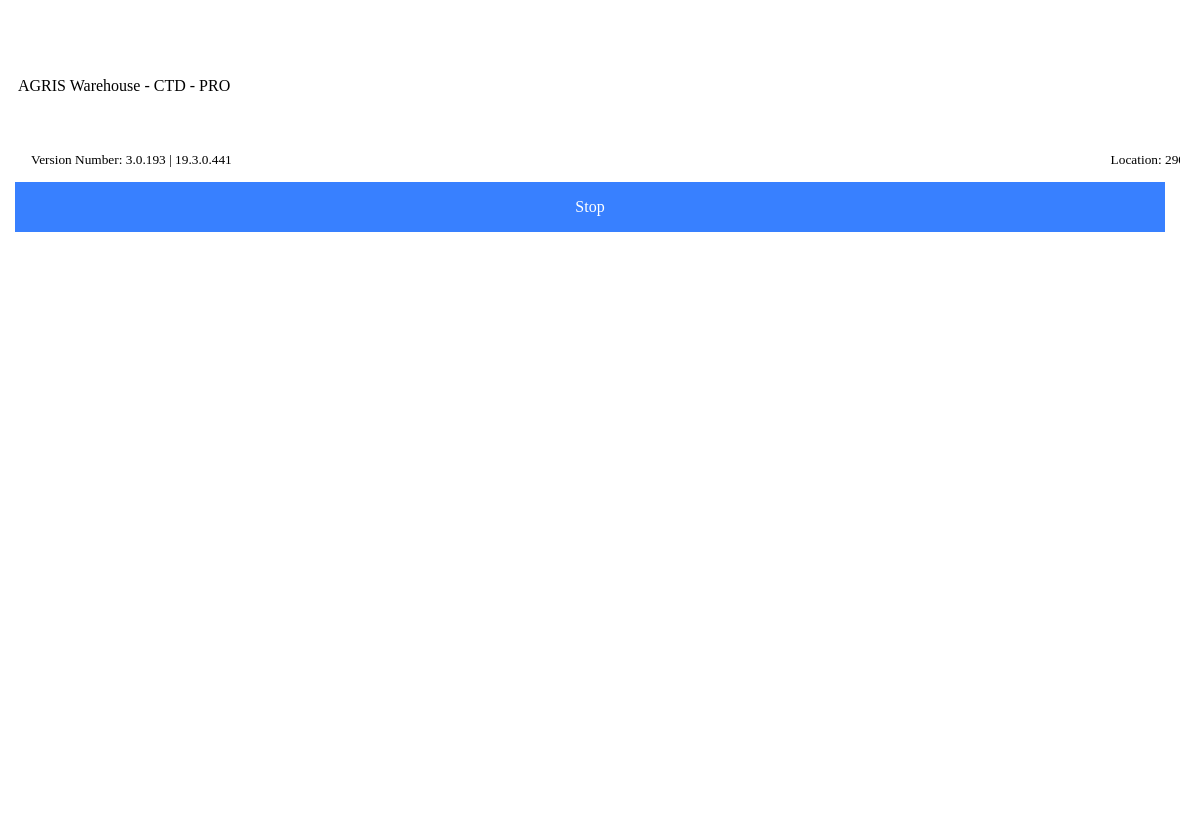 scroll, scrollTop: 290, scrollLeft: 0, axis: vertical 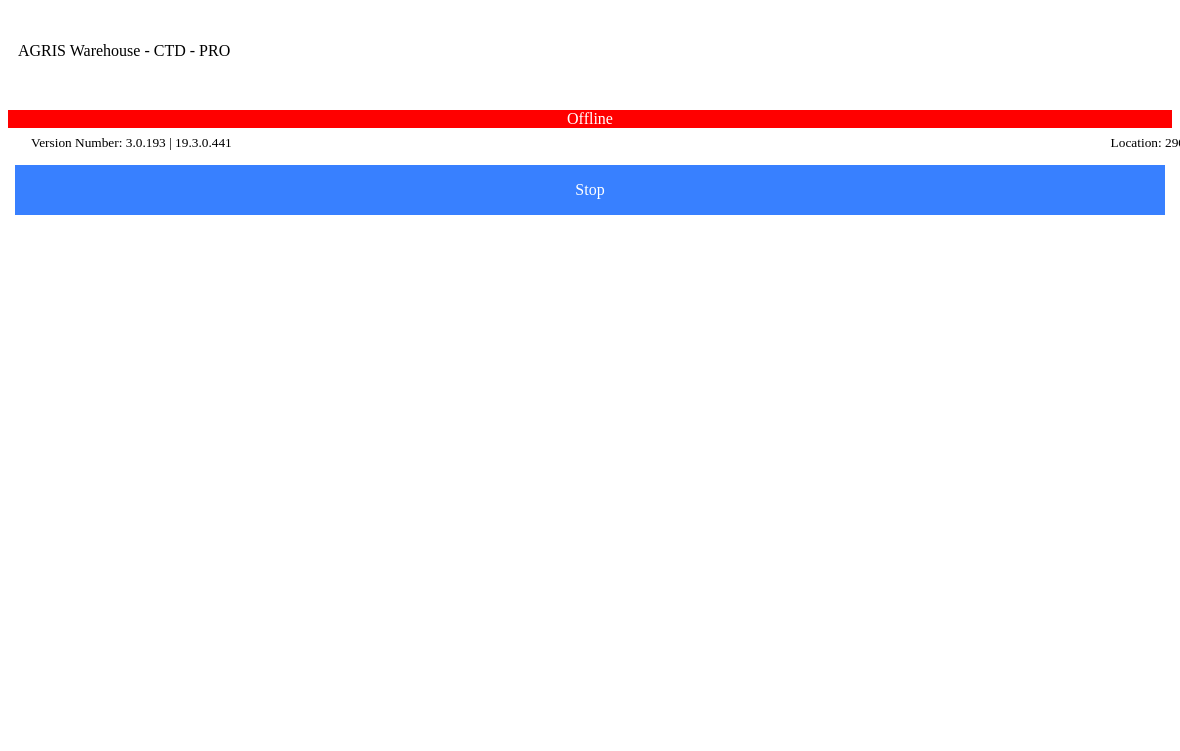 type on "ewqewqe" 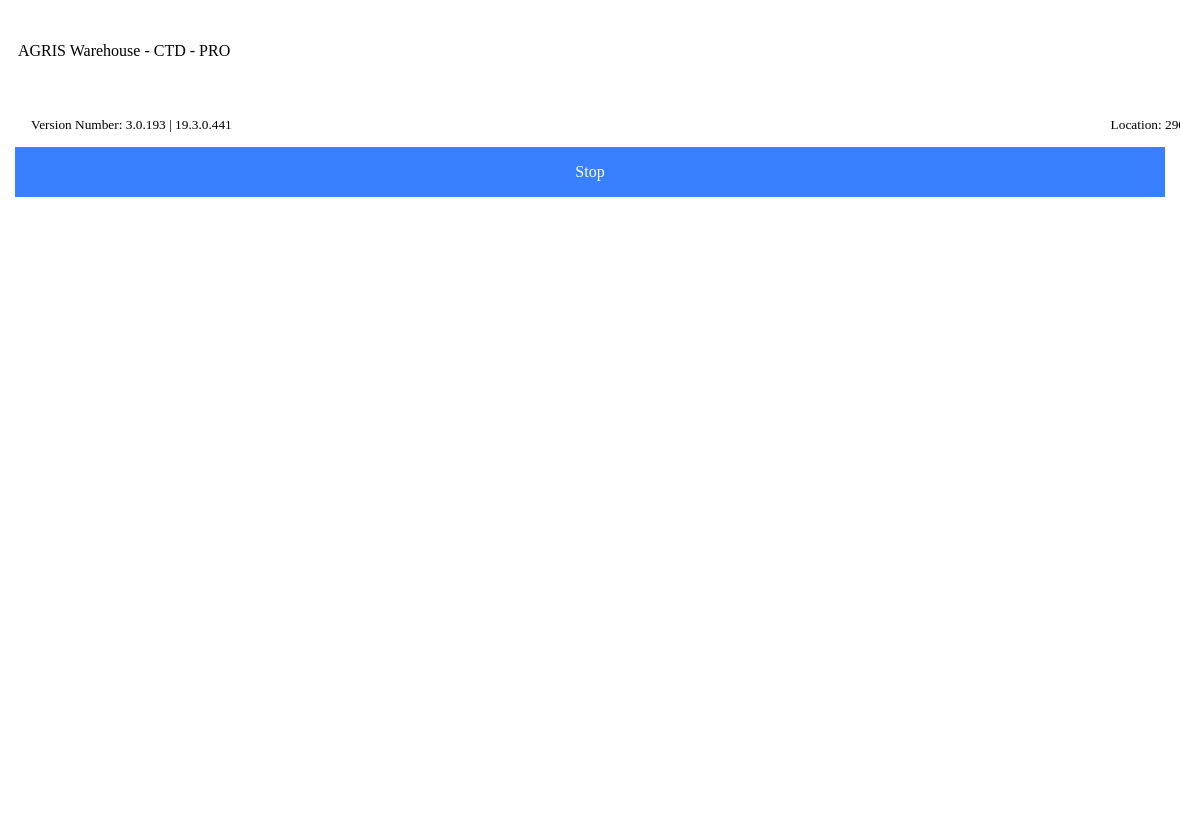 click at bounding box center [1009, 71] 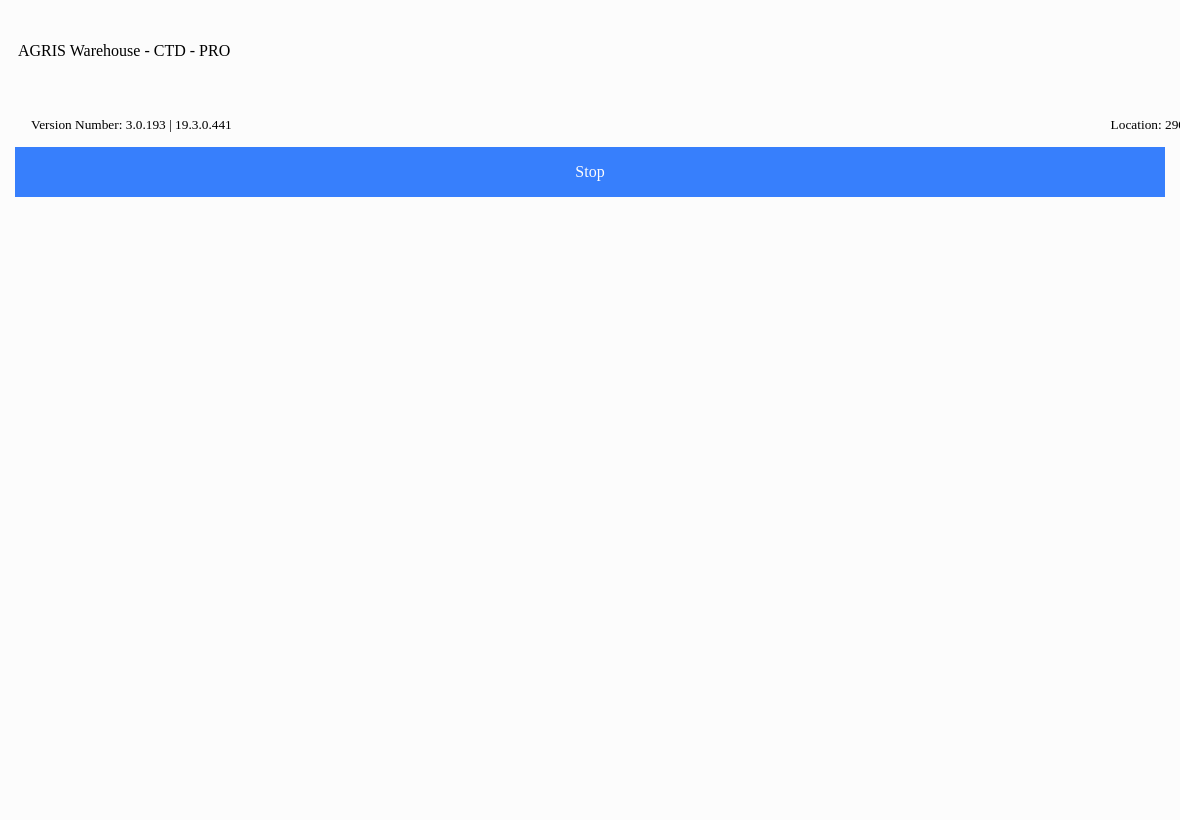 click on "Home" at bounding box center [590, 901] 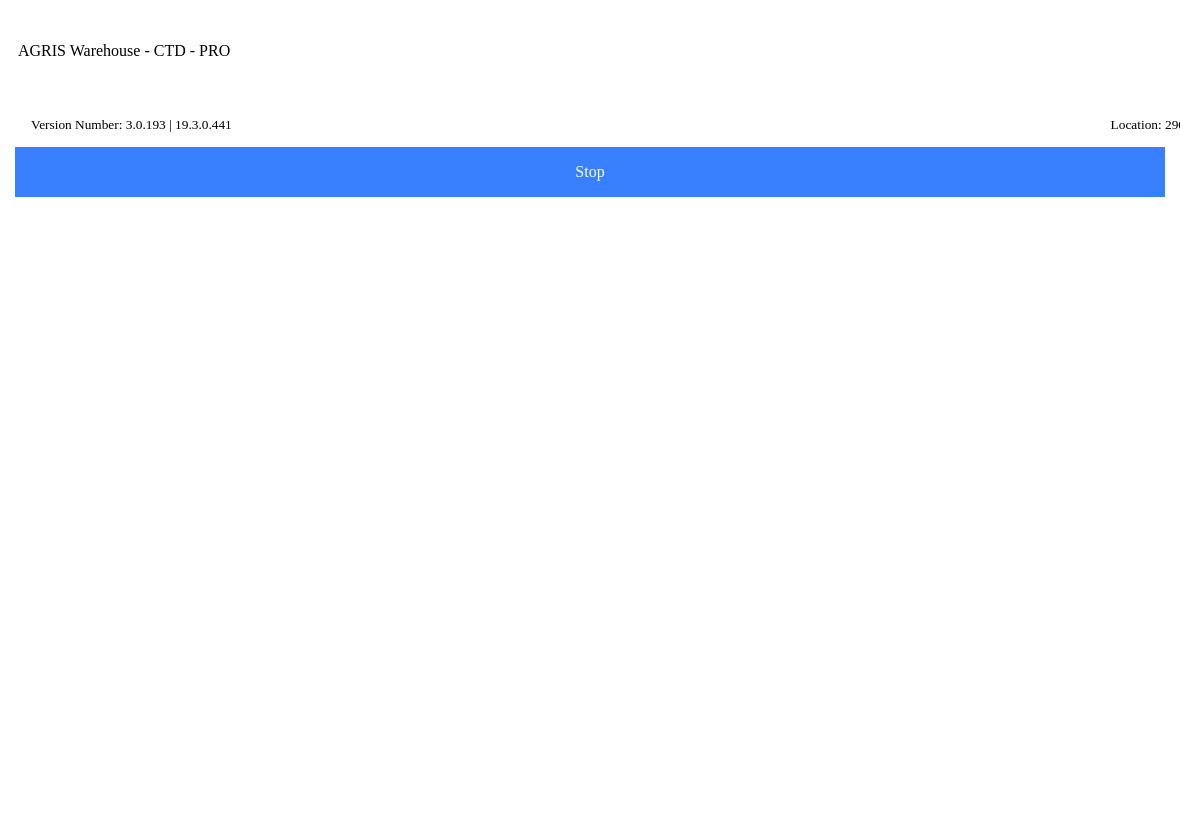 click on "Transfer" at bounding box center (590, 536) 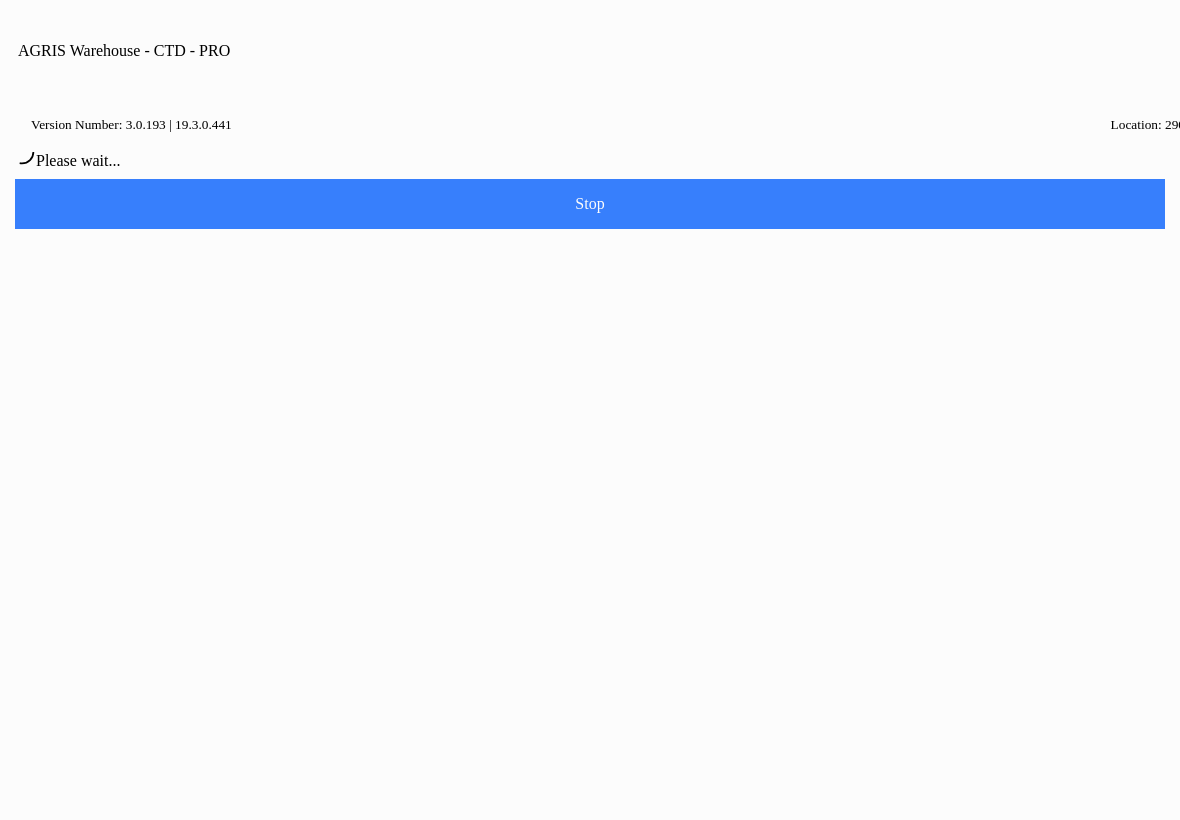 click on "Continue" at bounding box center [657, 468] 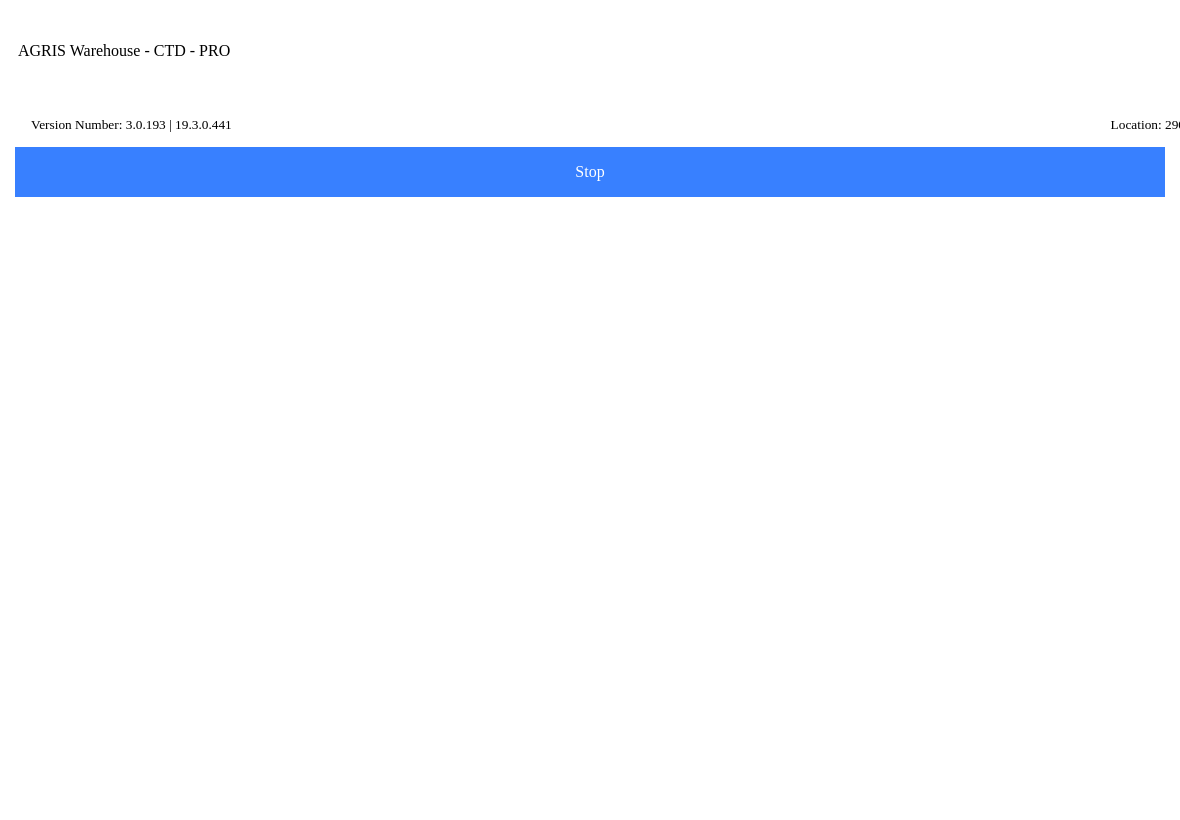 click on "Item Number" at bounding box center (575, 347) 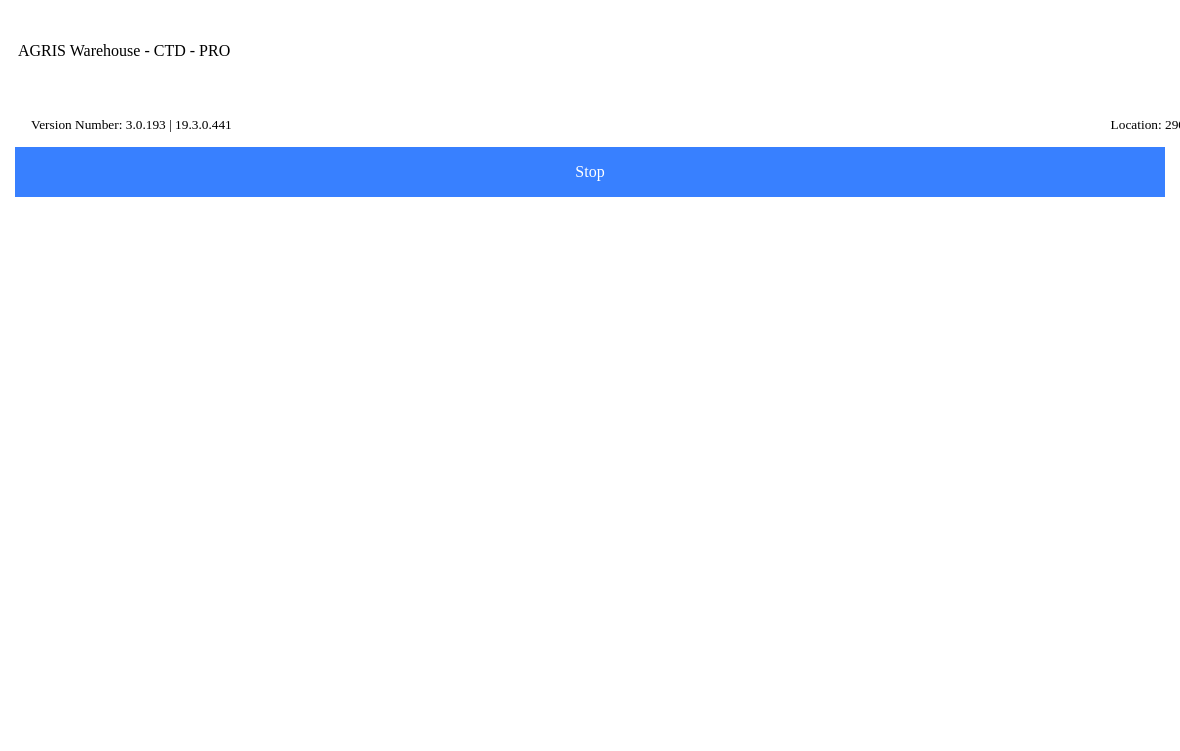 type on "feed" 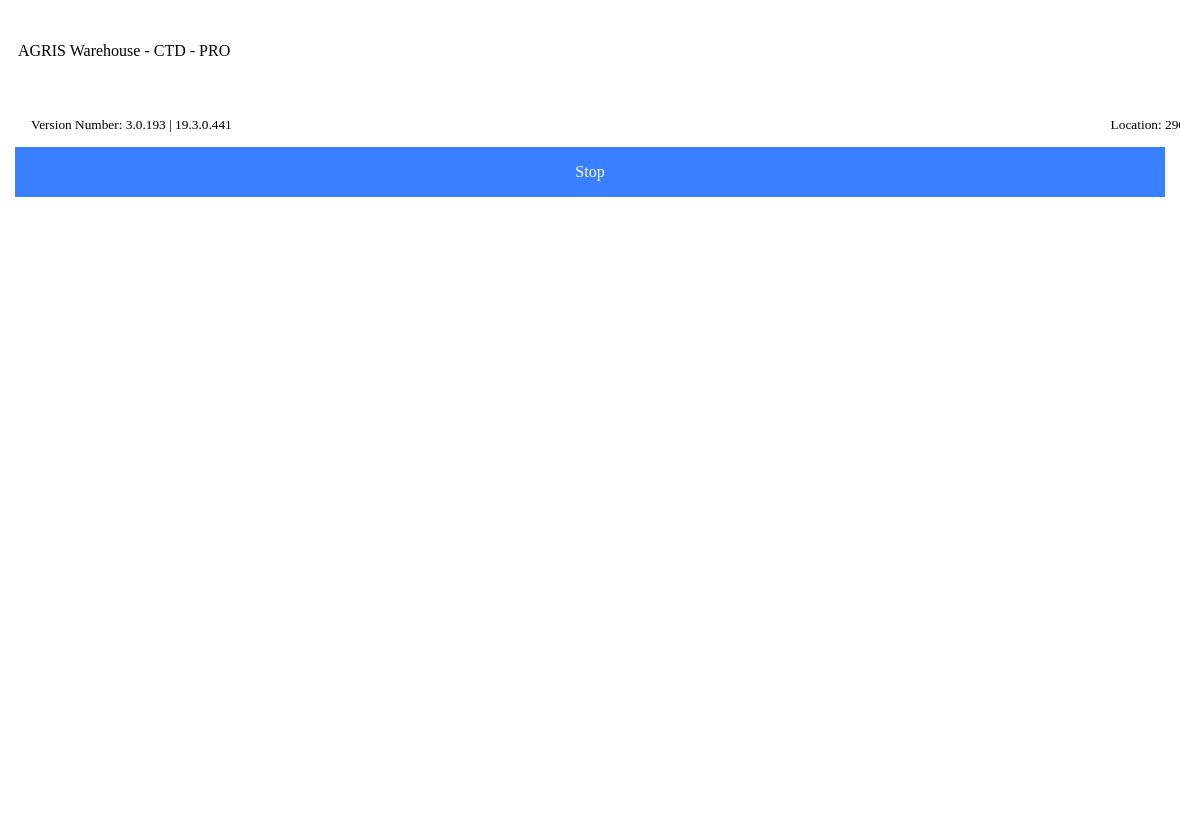 click 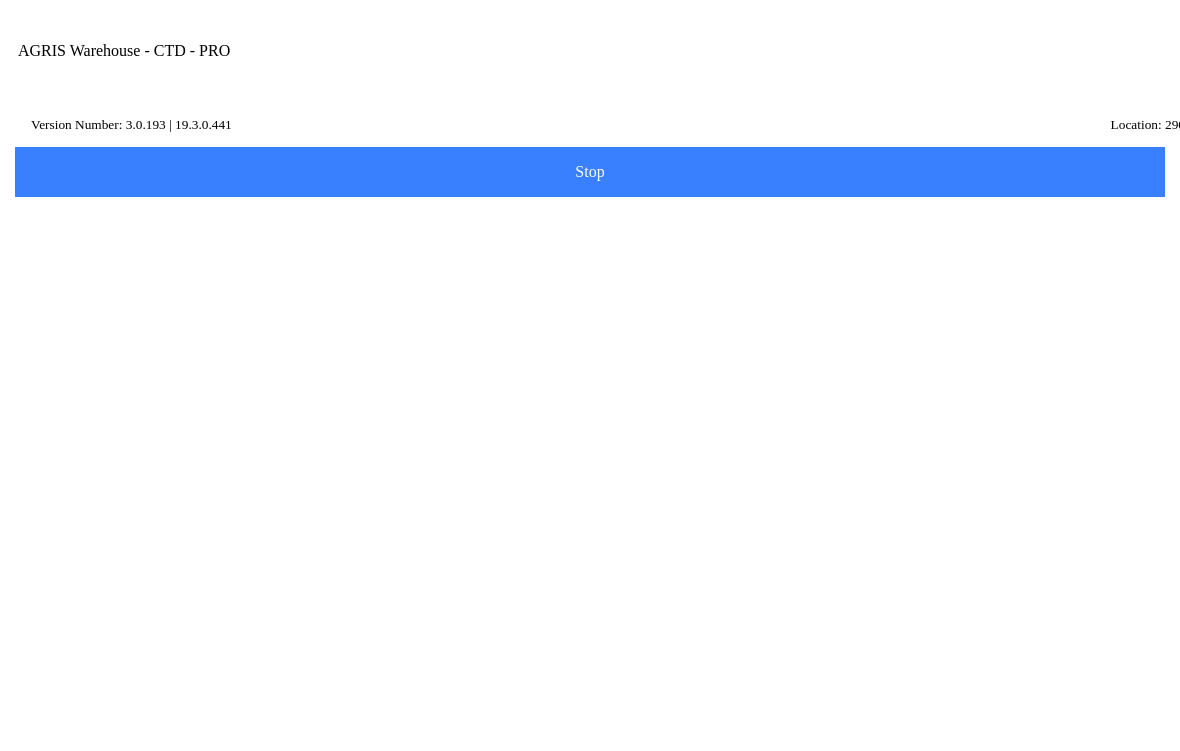 click on "Description" at bounding box center [575, 290] 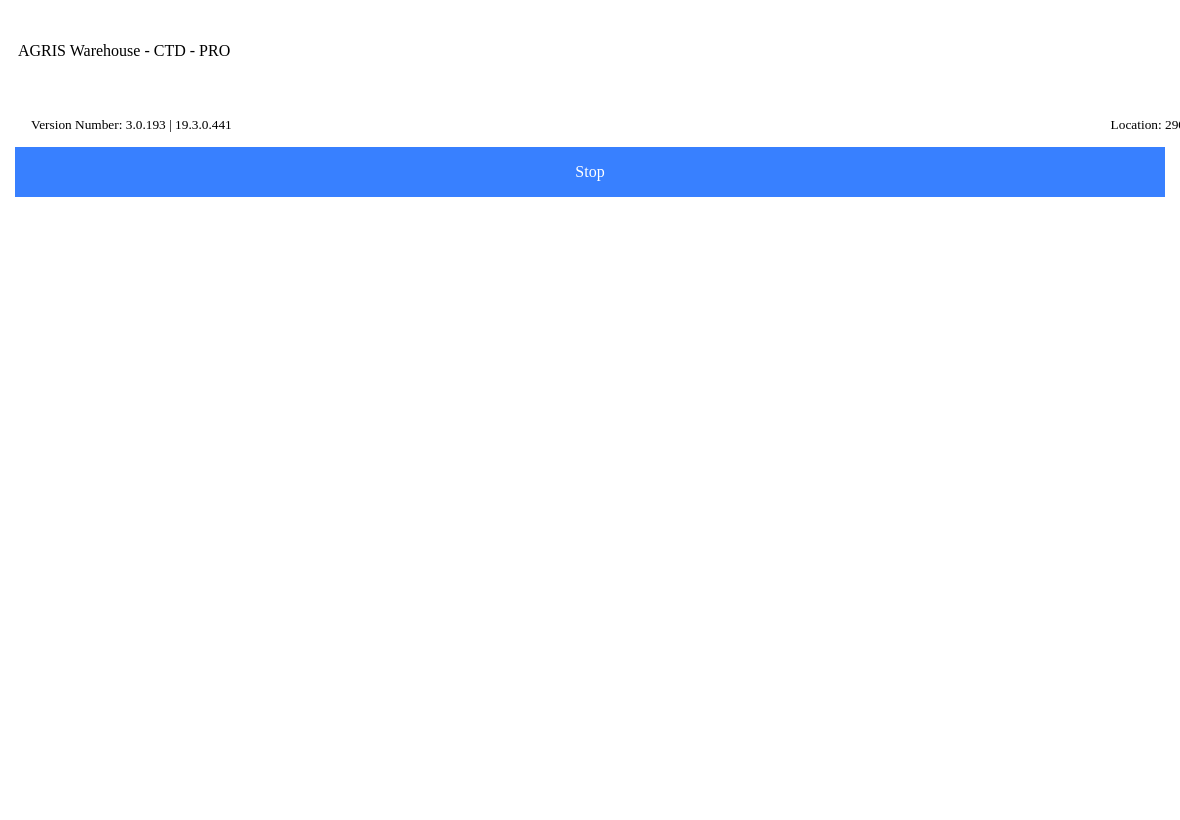 type on "feed" 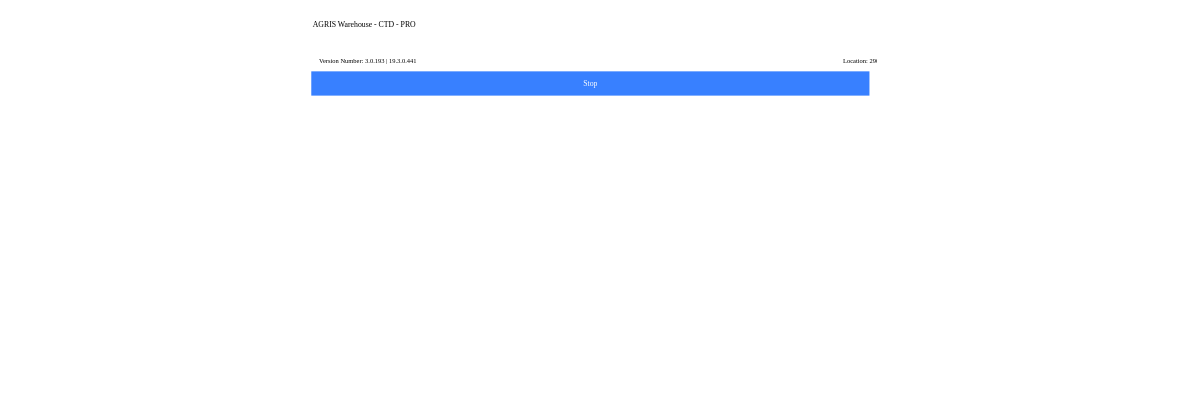 scroll, scrollTop: 14, scrollLeft: 0, axis: vertical 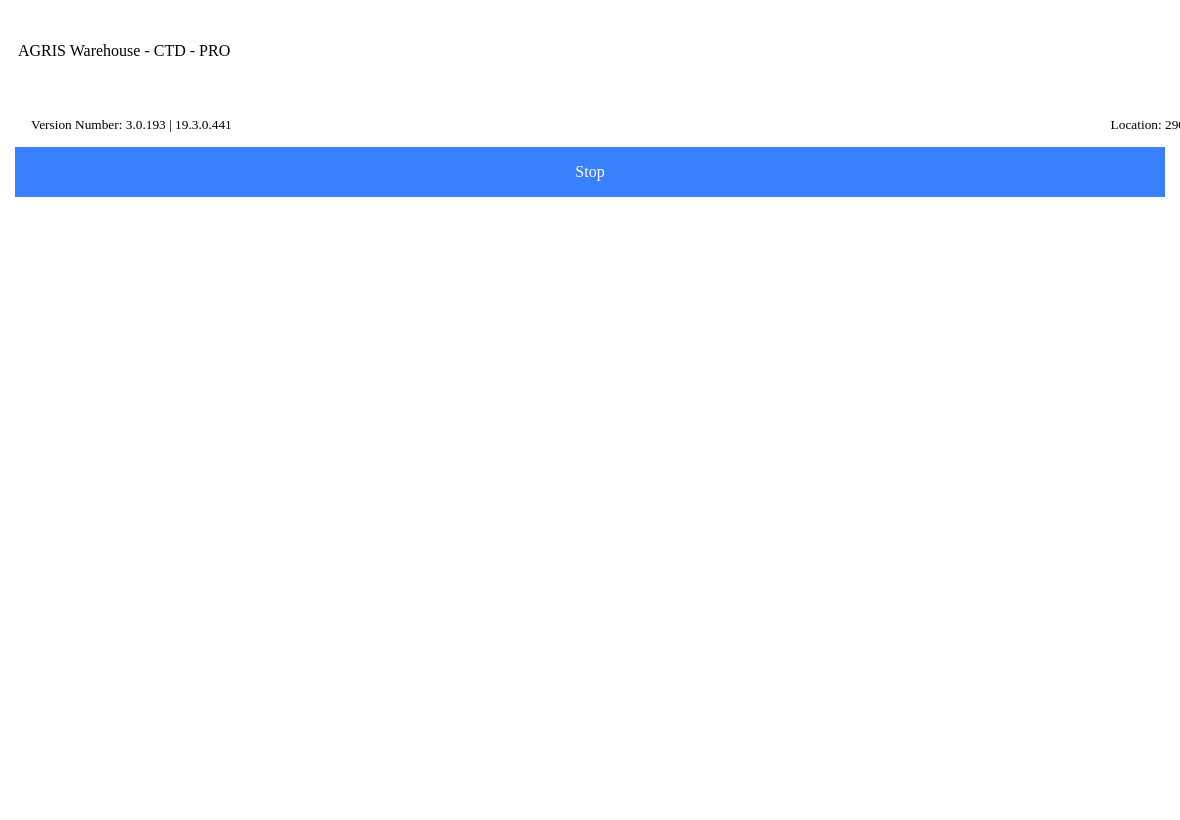click 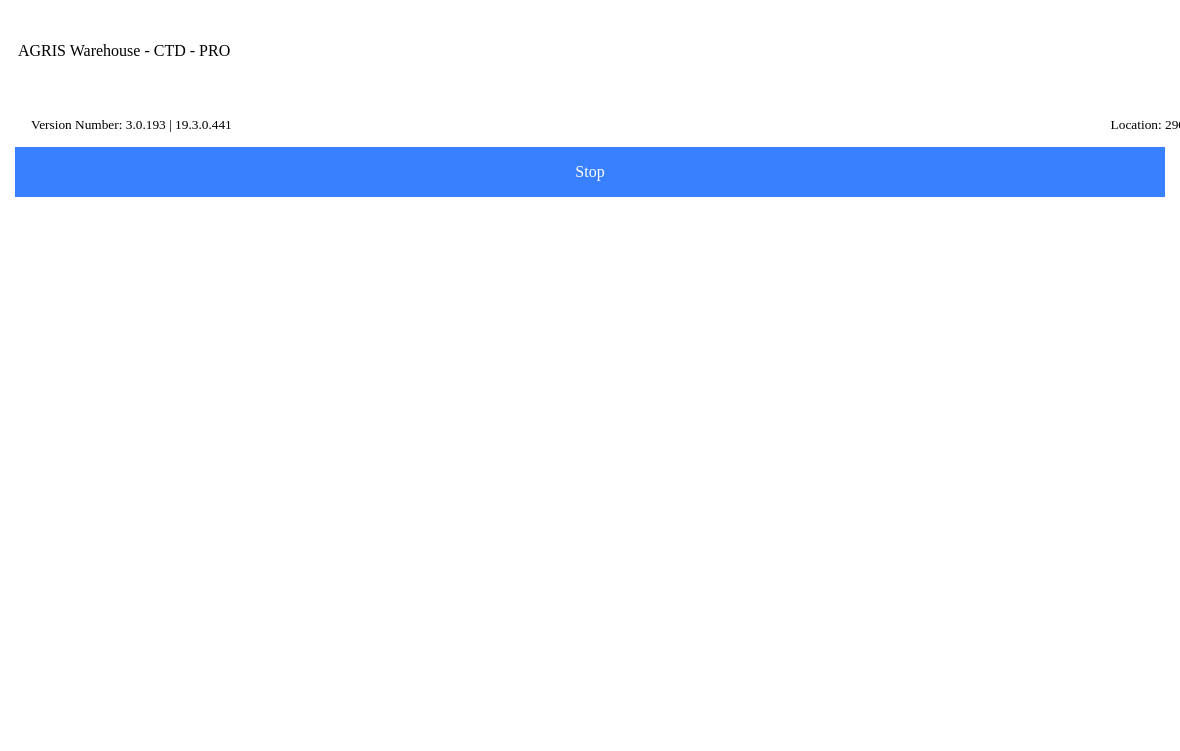click on "Item Number" at bounding box center [575, 333] 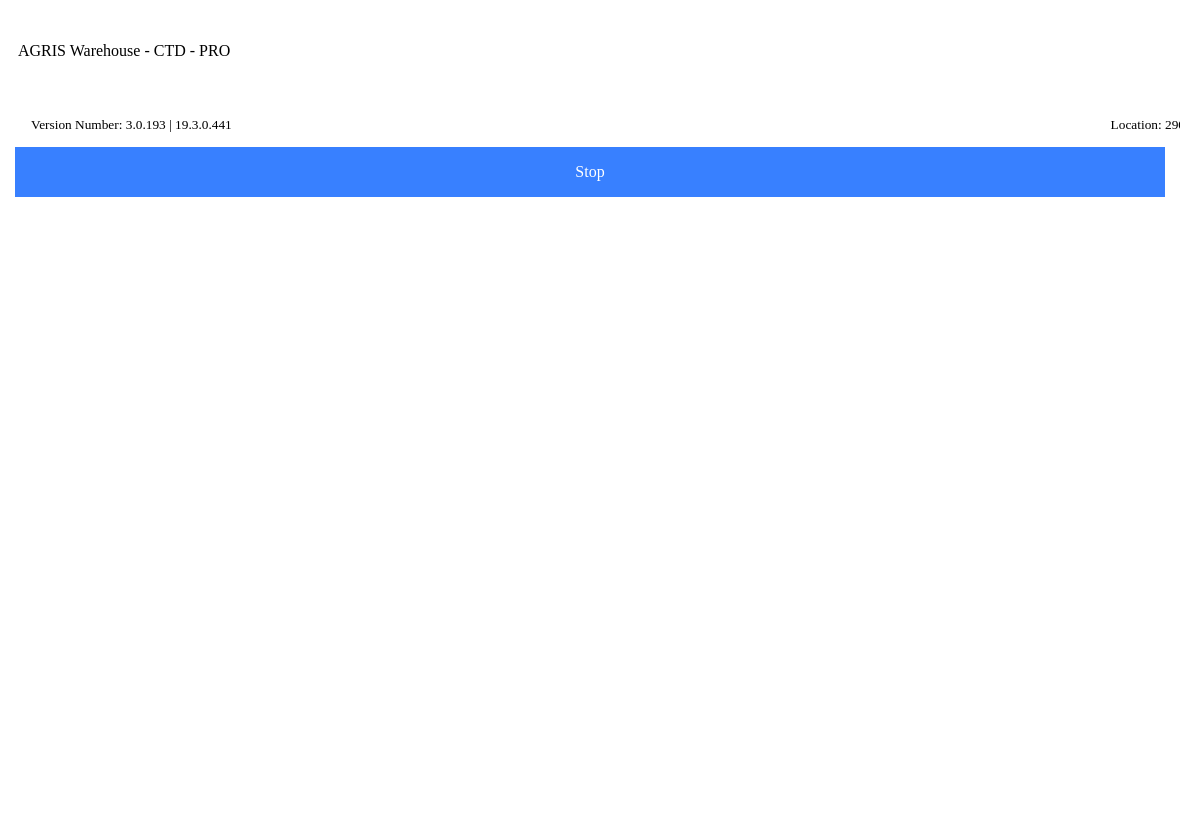 type on "4" 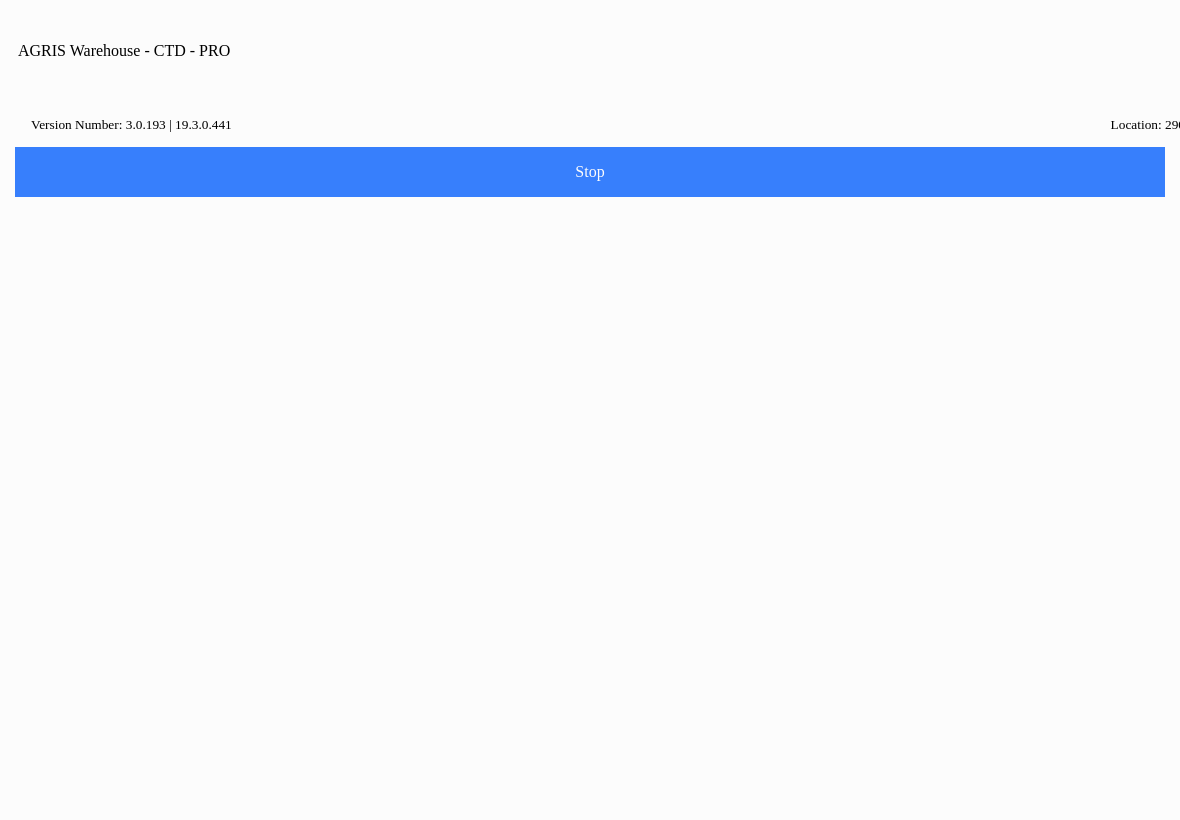 click on "Home" at bounding box center [590, 901] 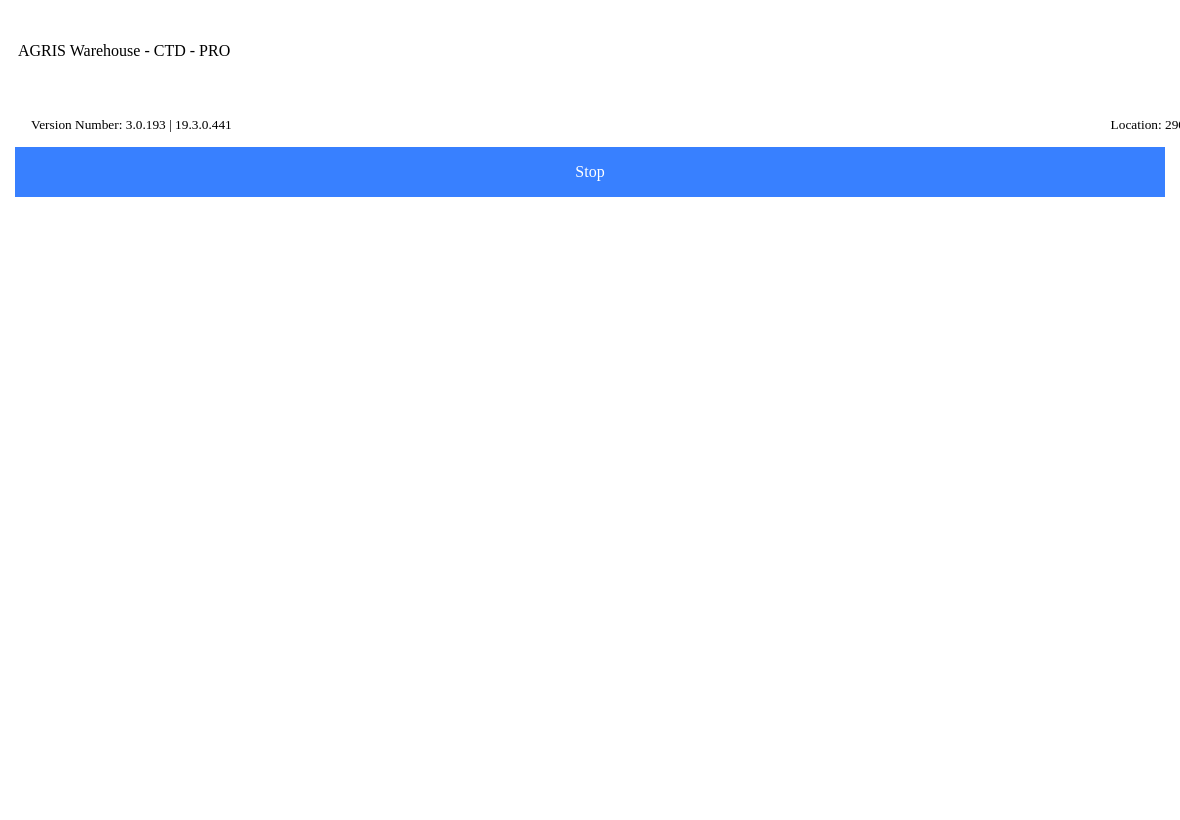 click 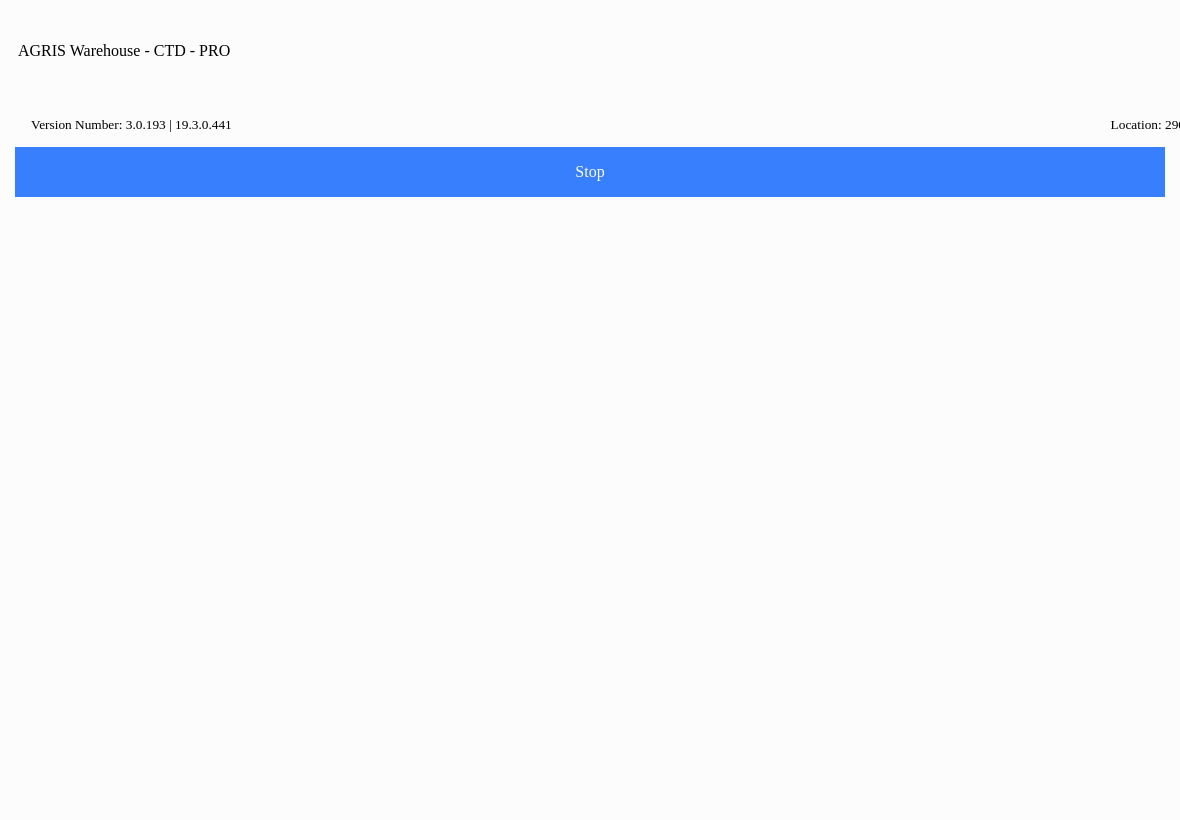click on "Continue" at bounding box center [657, 468] 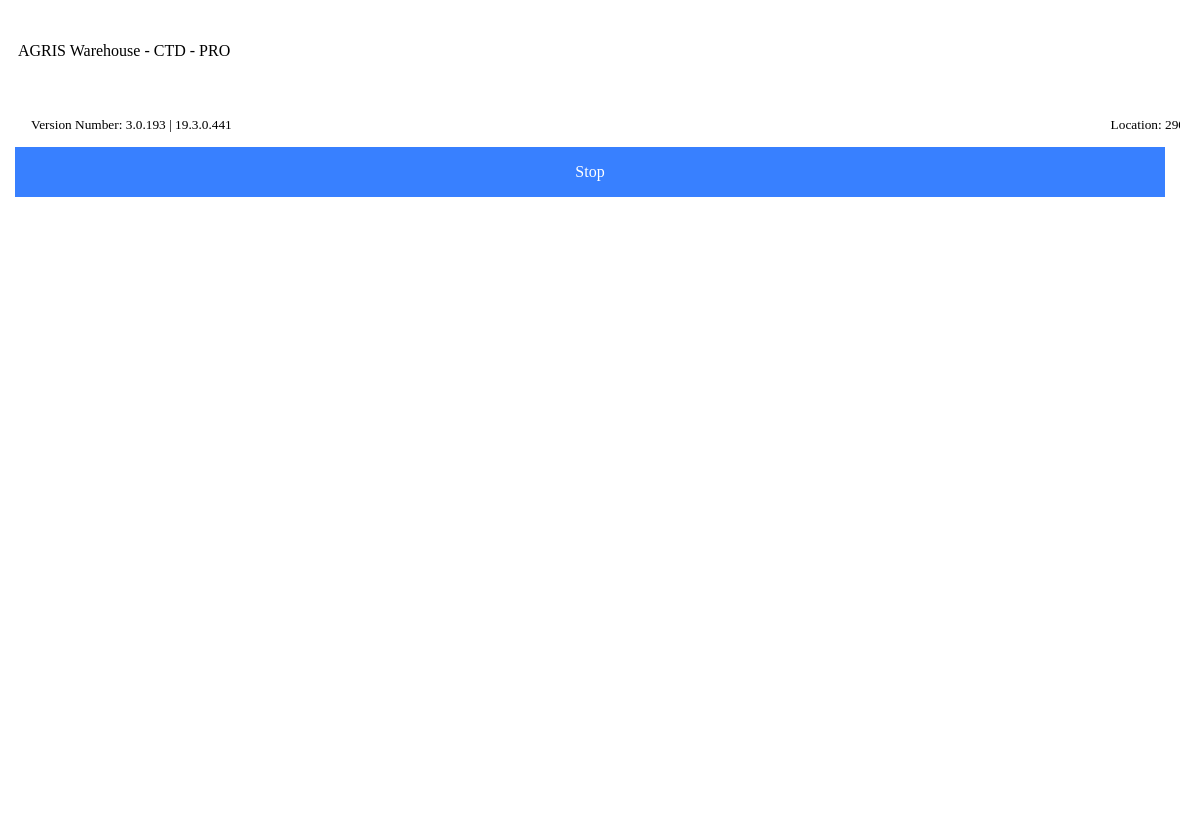 click on "Item Number" at bounding box center (575, 347) 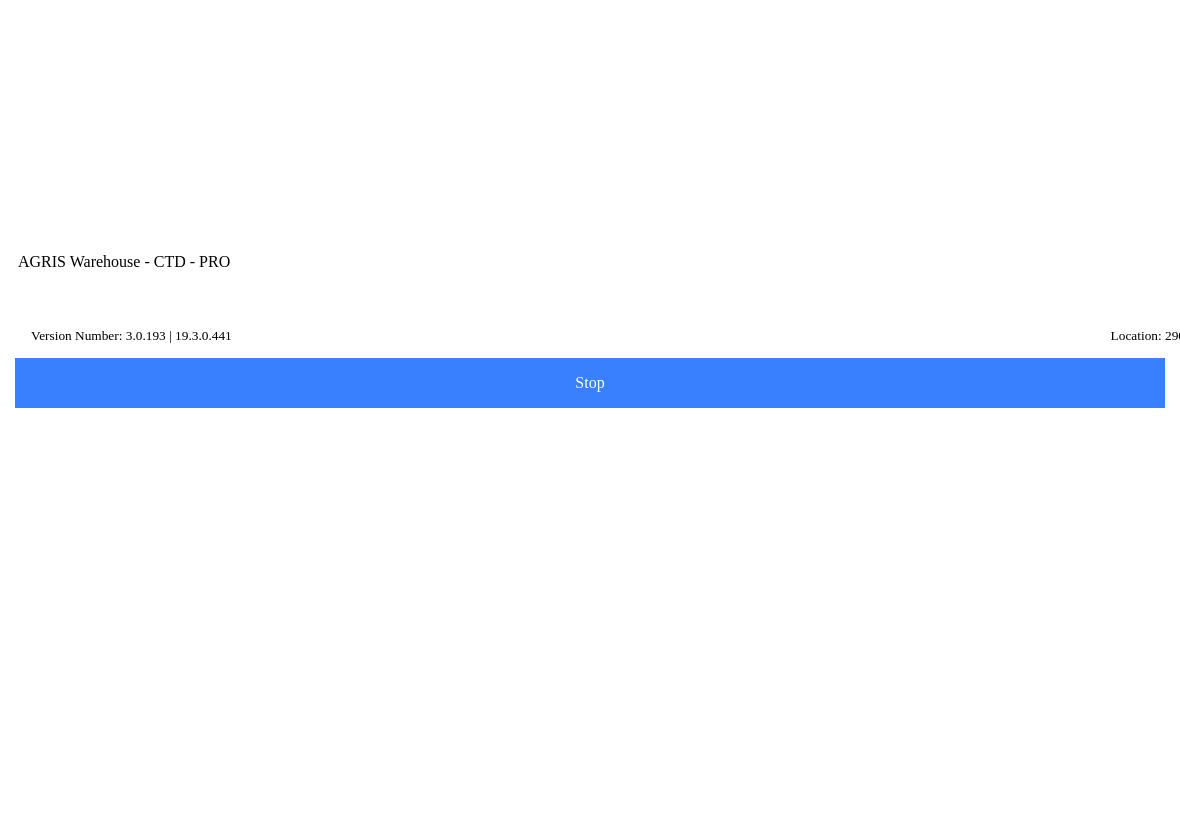 scroll, scrollTop: 74, scrollLeft: 0, axis: vertical 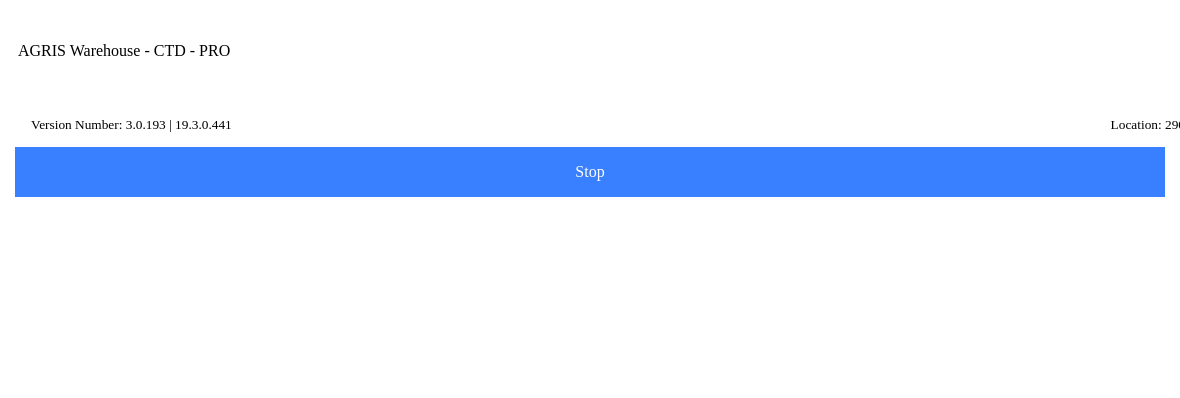 click on "Item Number" at bounding box center [575, 273] 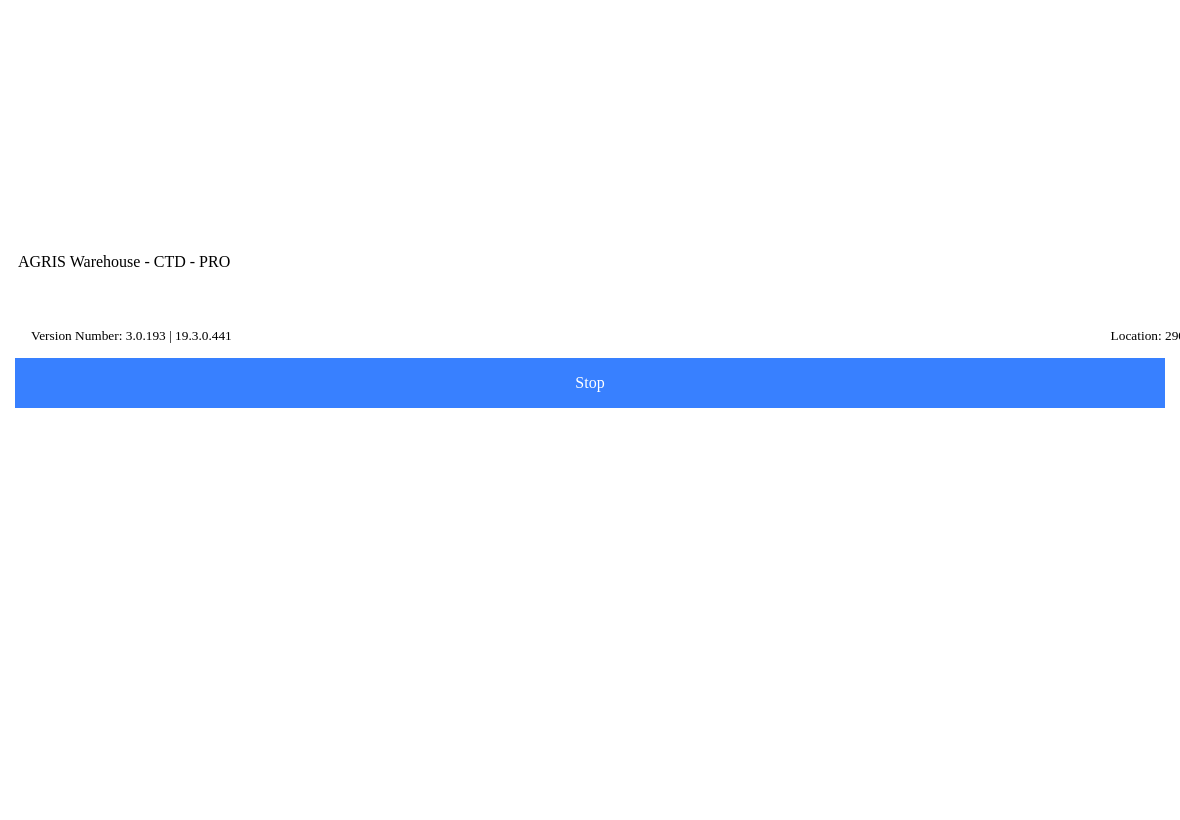 scroll, scrollTop: 1, scrollLeft: 0, axis: vertical 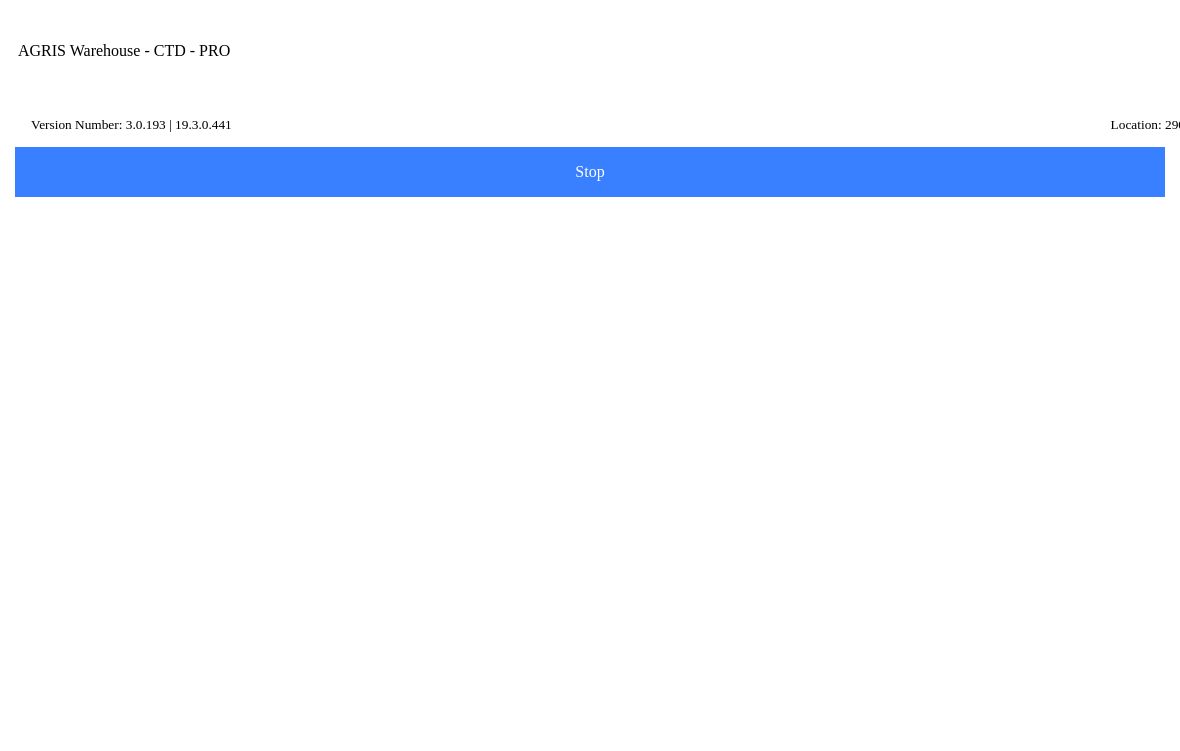 type on "428013" 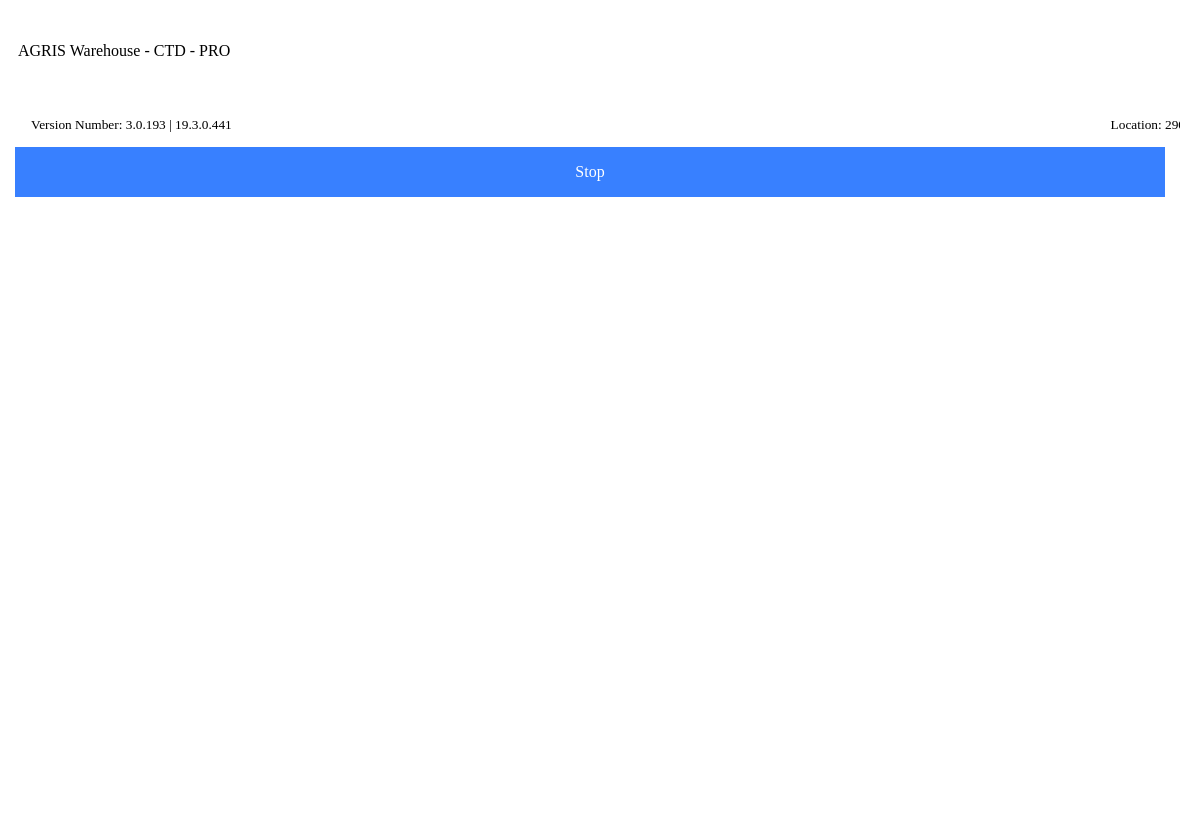 click on "On Hand: 54999405.6" at bounding box center (590, 584) 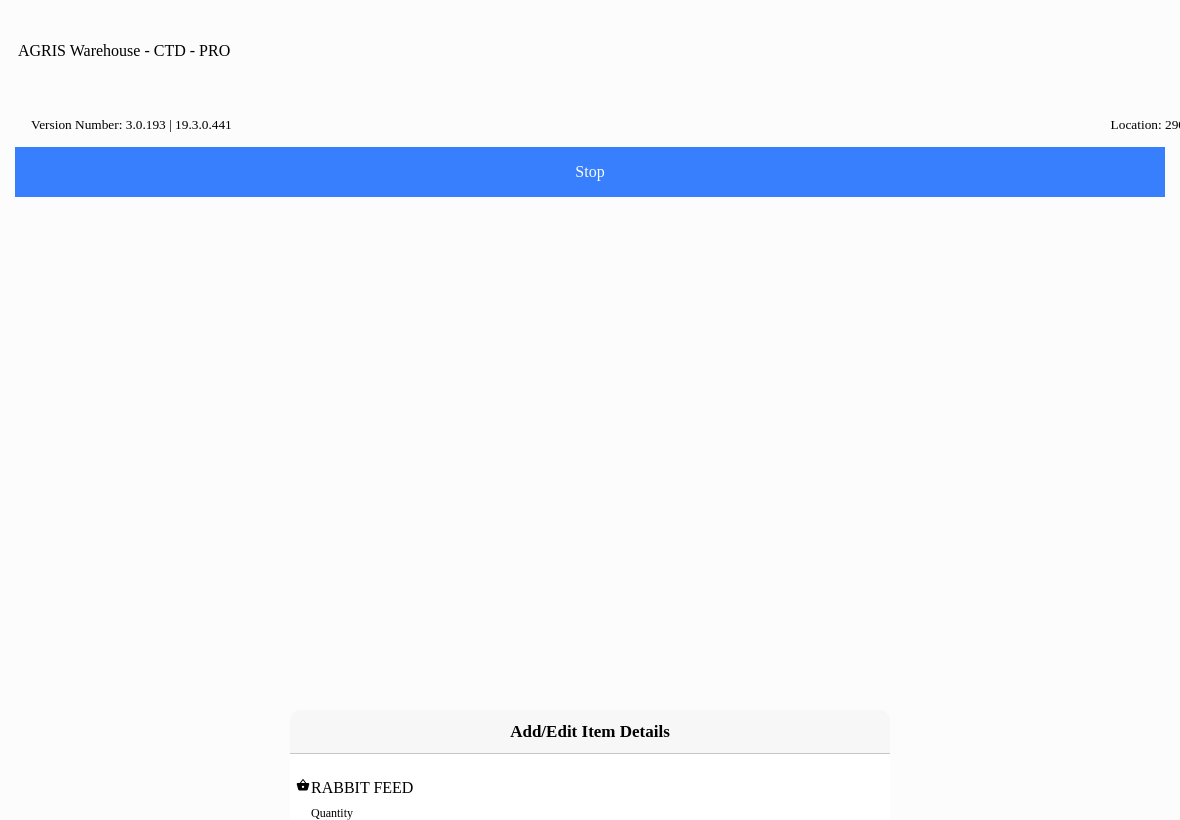 click at bounding box center [590, 410] 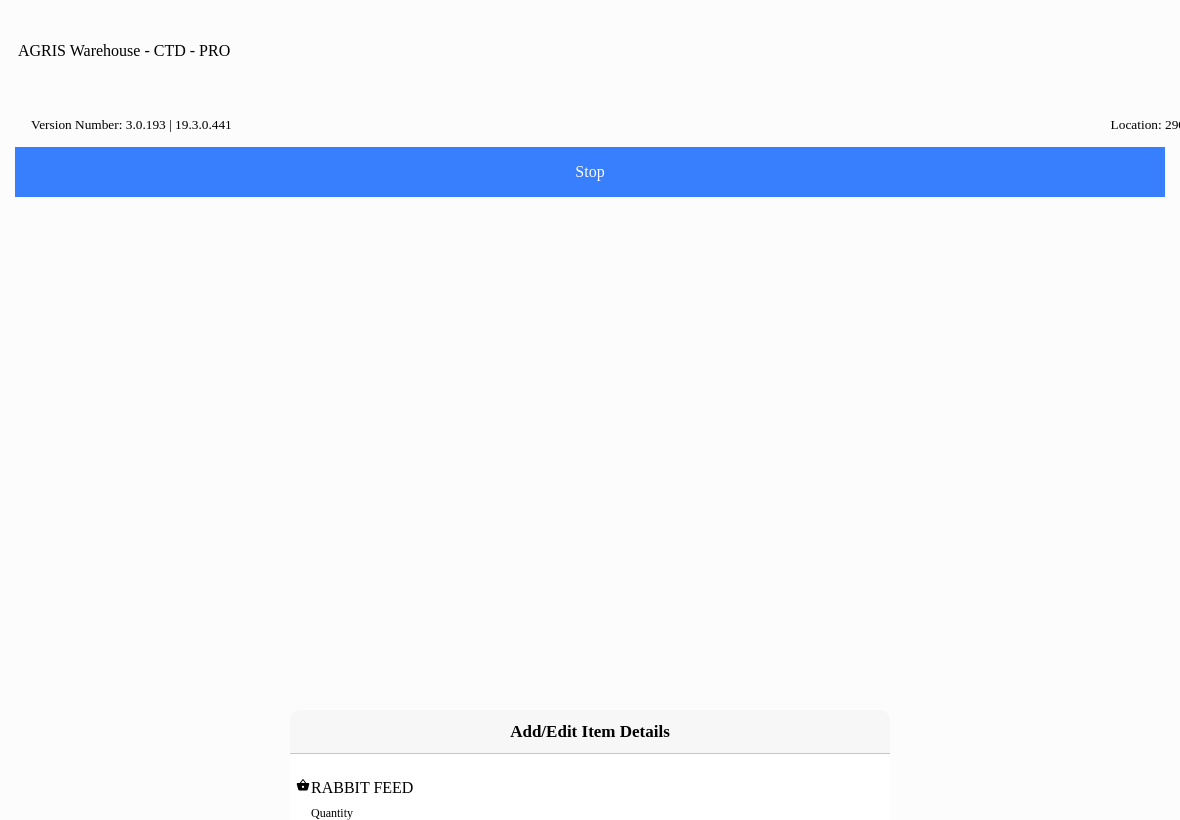 click on "cancel" at bounding box center [0, 0] 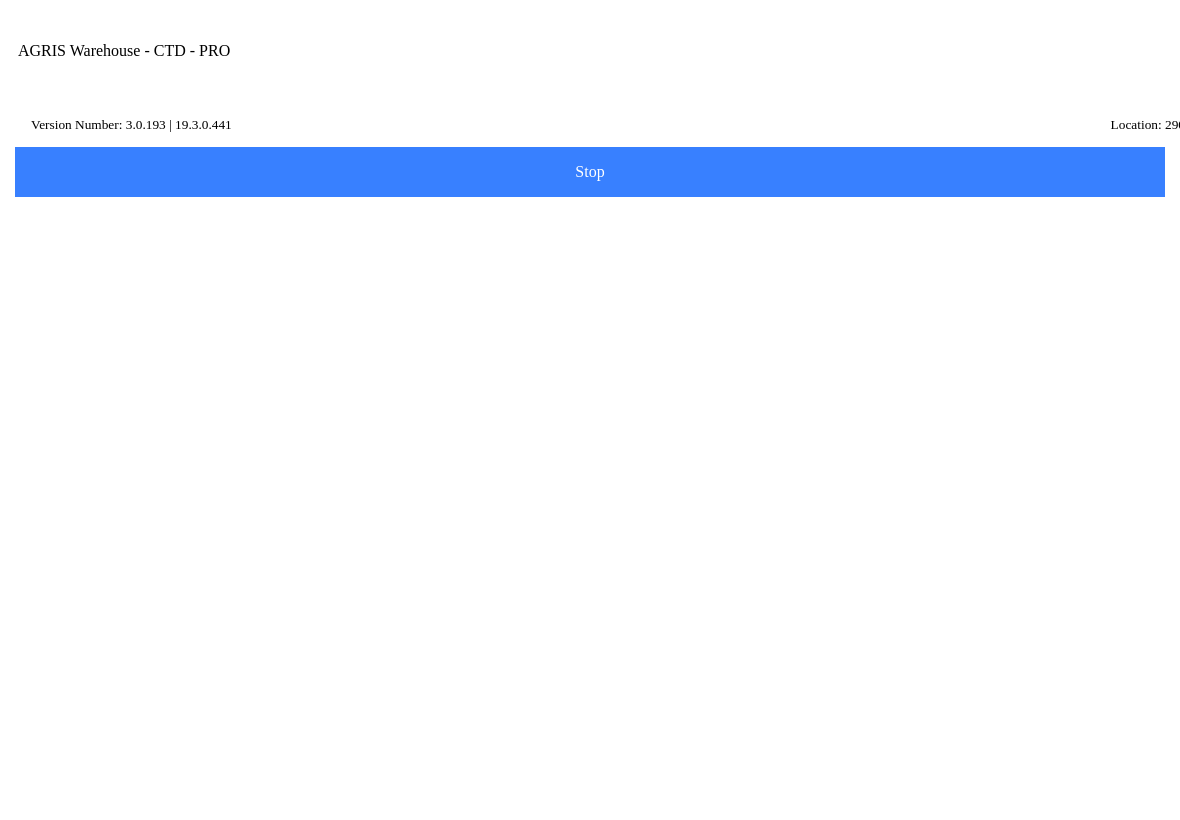 click on "Show Details" at bounding box center [89, 631] 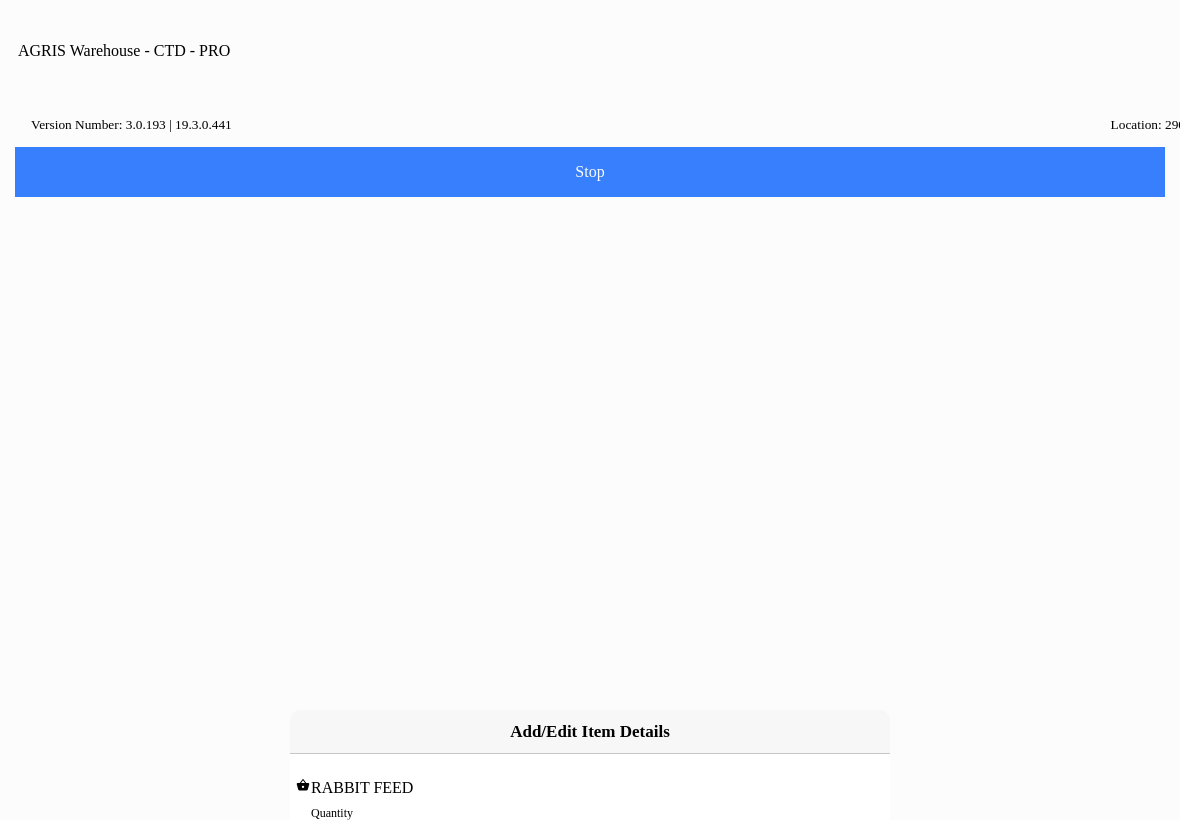 click on "0" at bounding box center (590, 834) 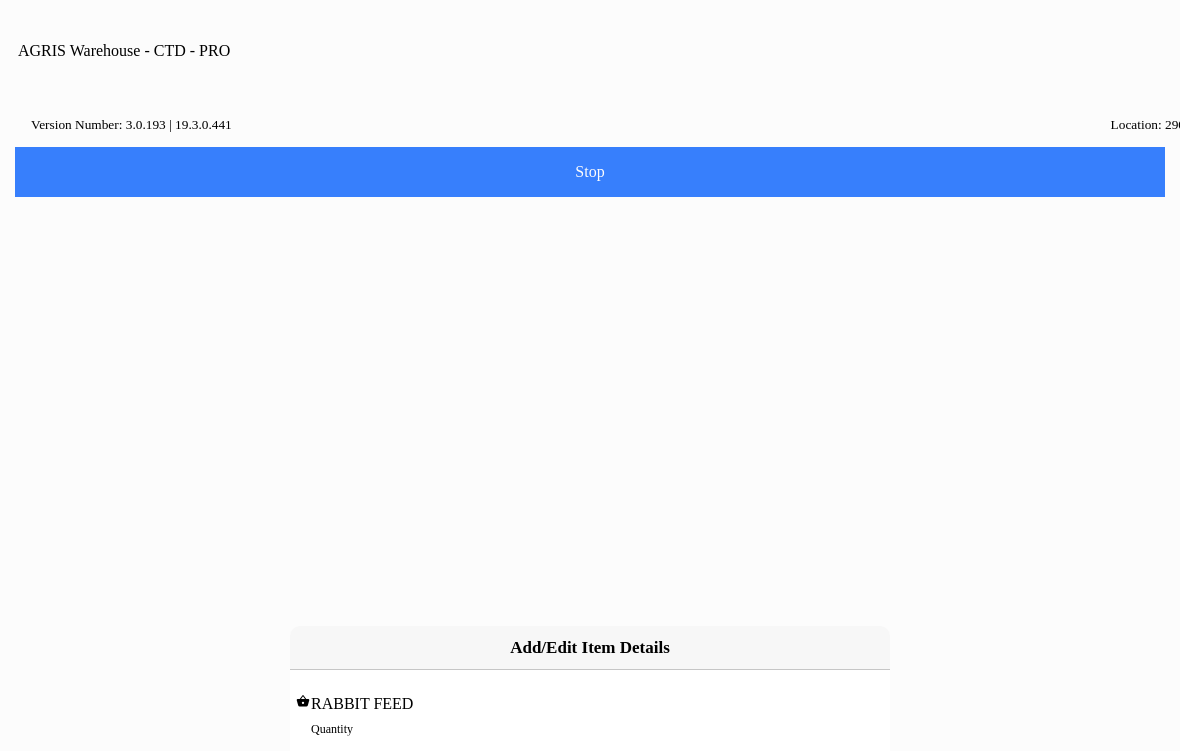 type on "1" 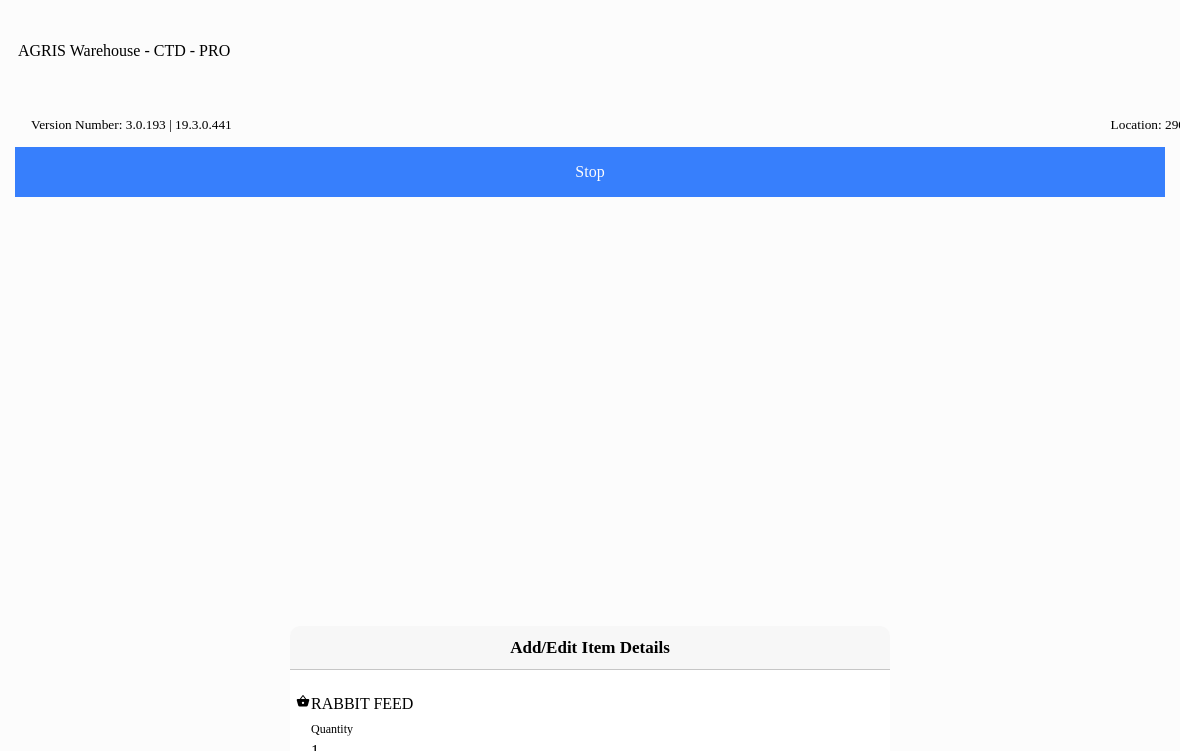 click on "Add" at bounding box center [0, 0] 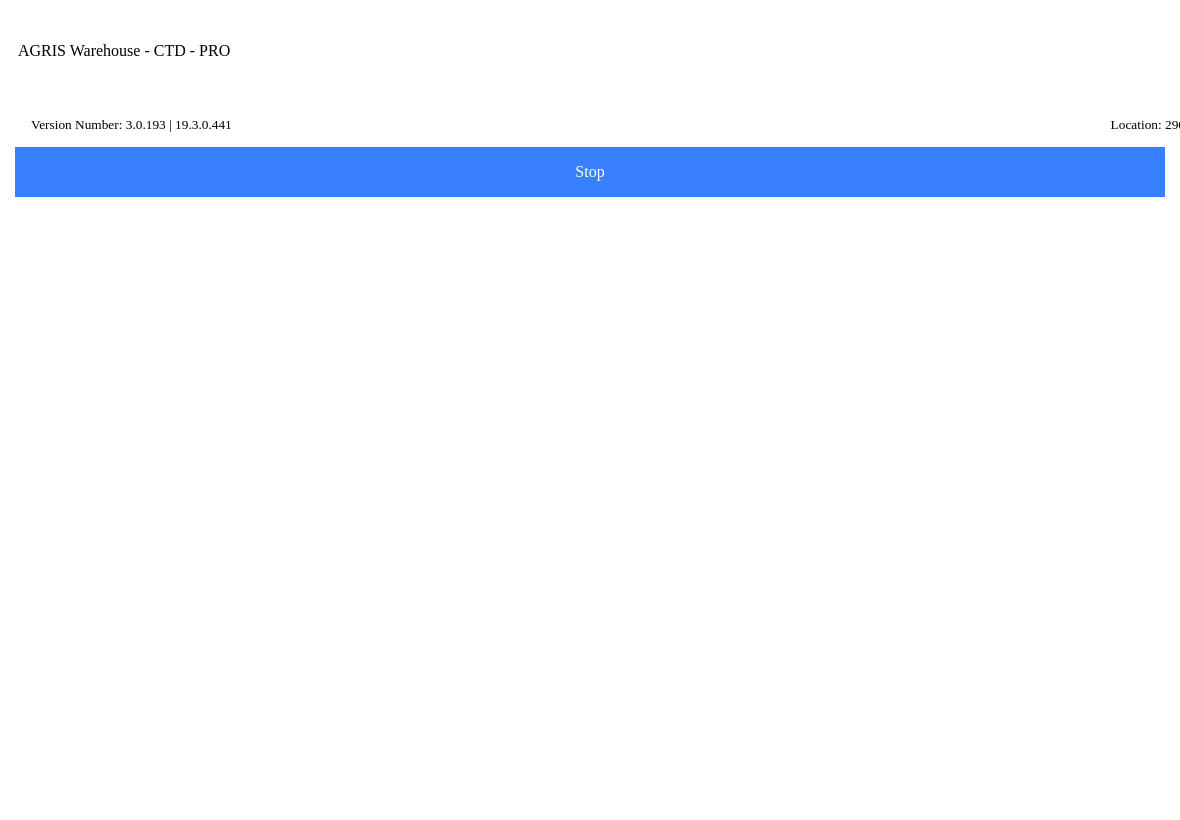 click at bounding box center (625, 278) 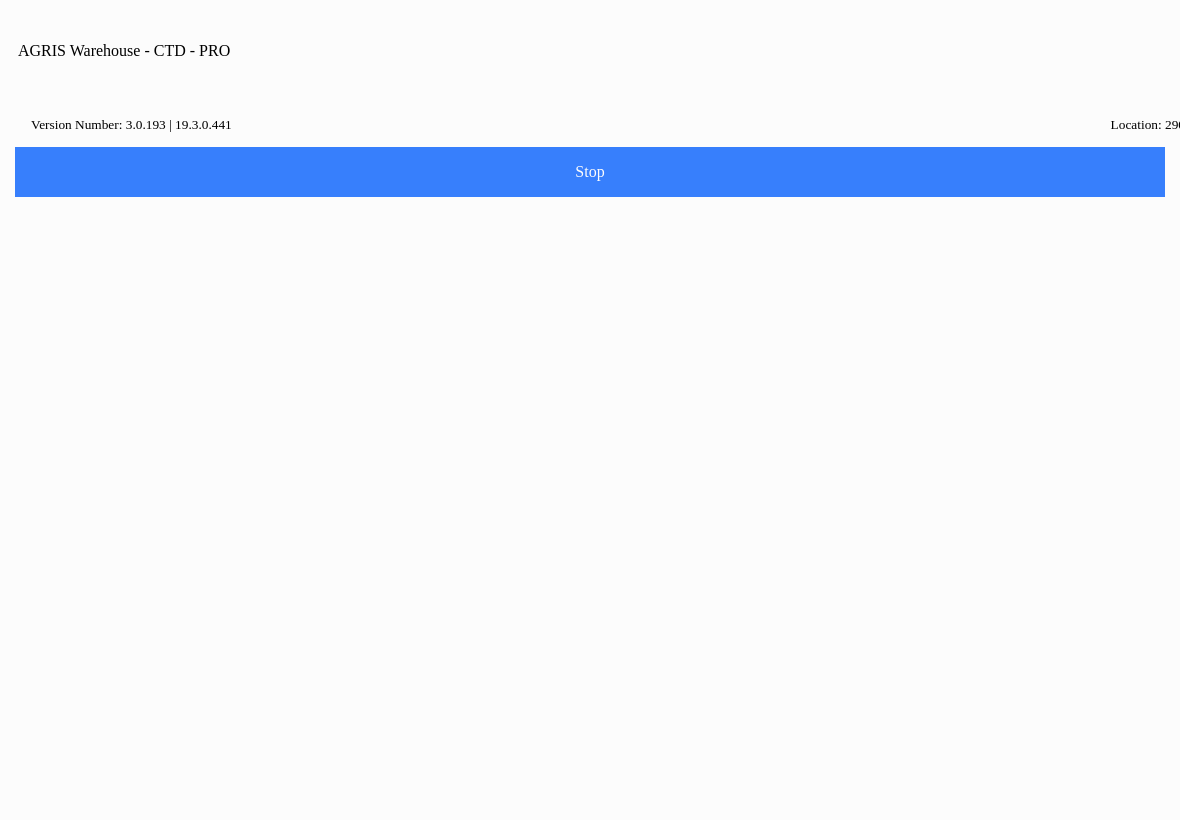 click on "Yes" at bounding box center (652, 452) 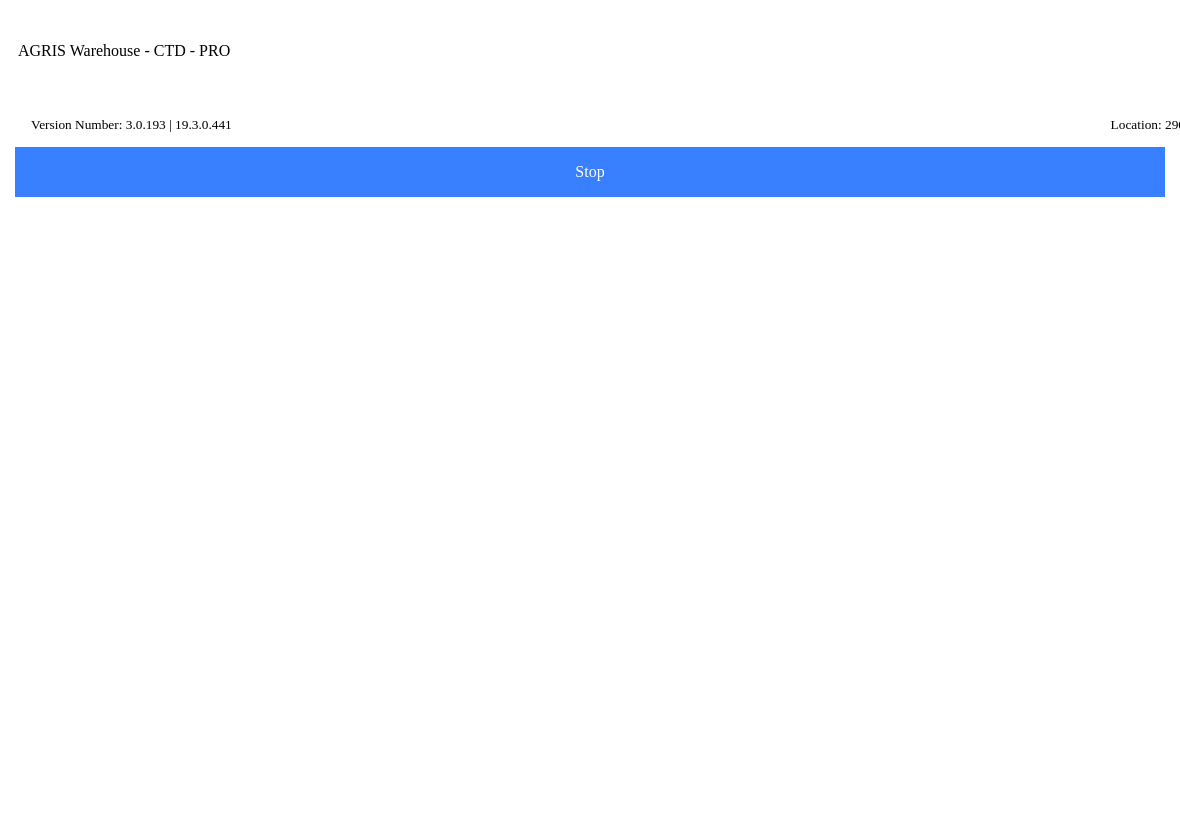 click on "Item Number" at bounding box center (575, 346) 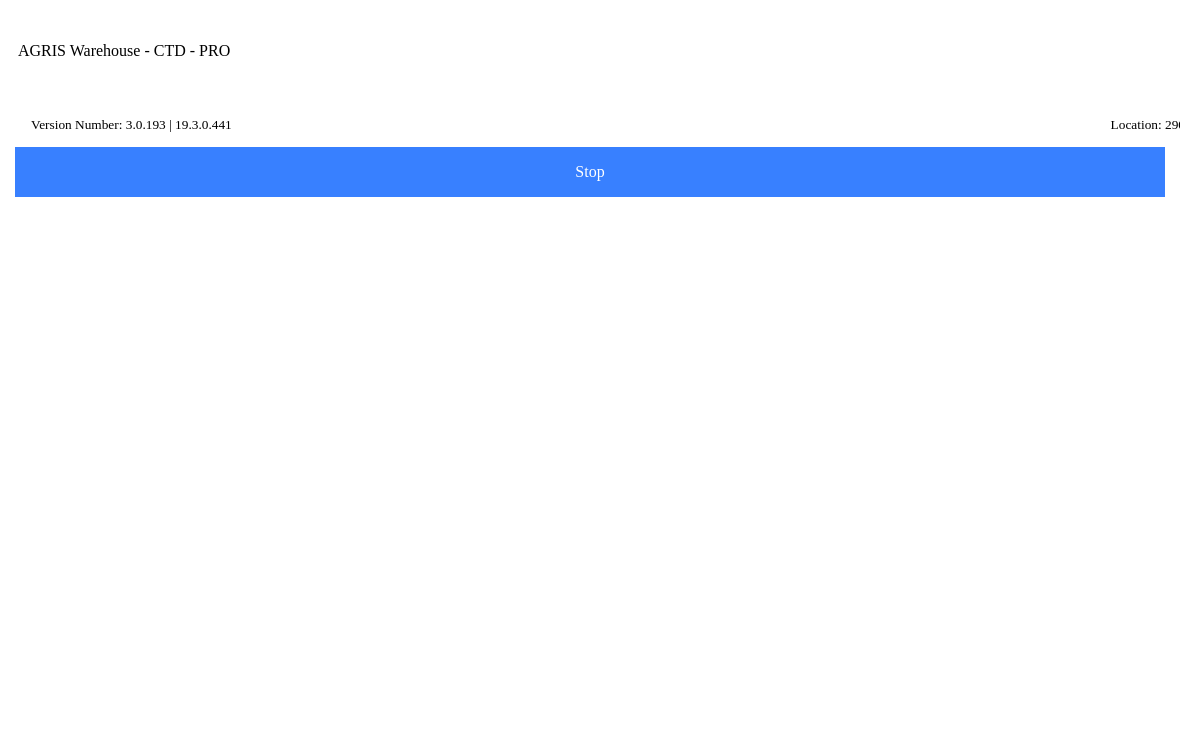 click on "Item Number" at bounding box center (575, 346) 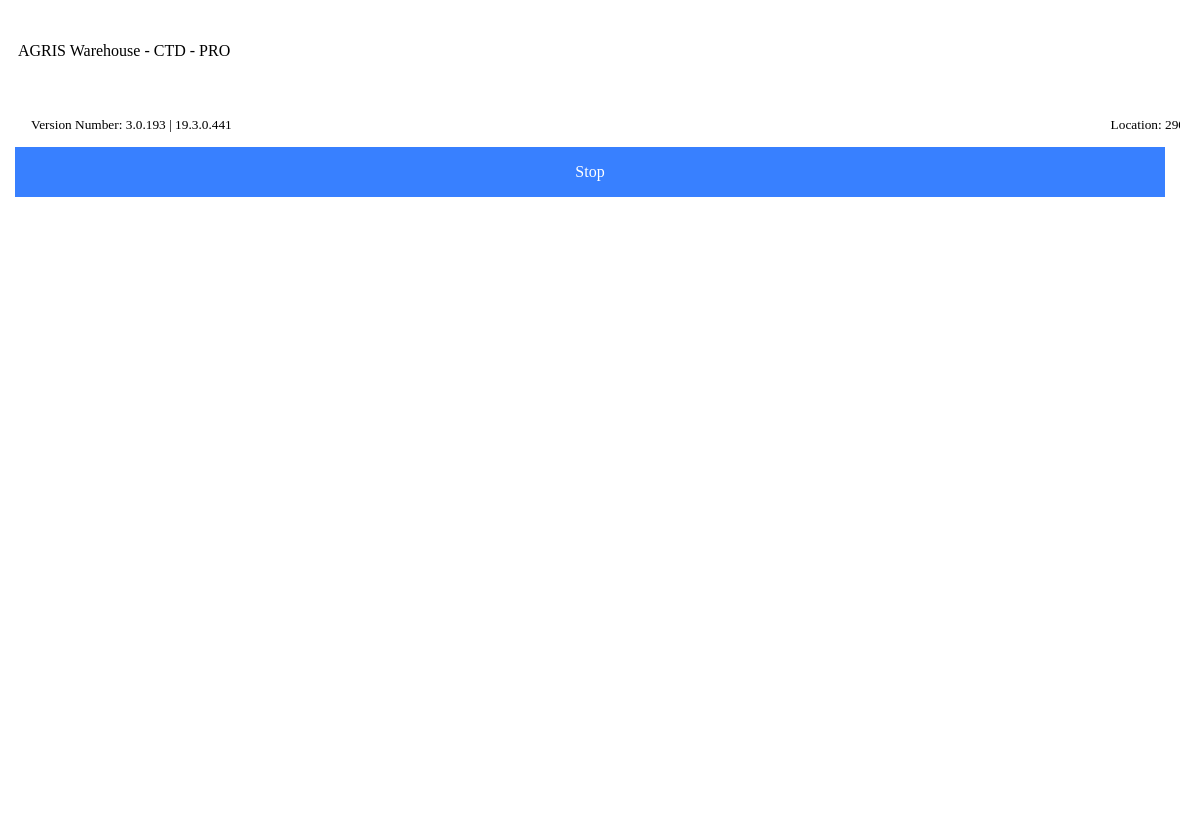 click on "Price: 0.4397 /LBS" at bounding box center (590, 562) 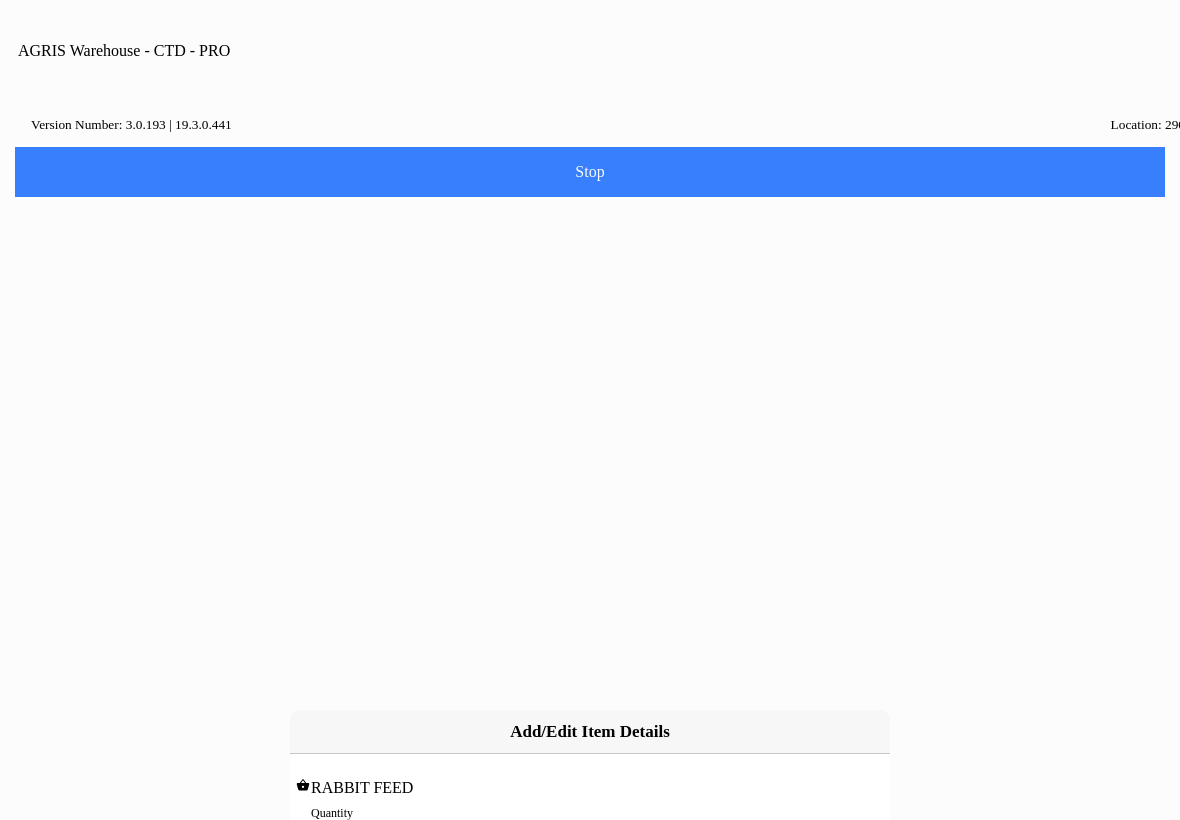 click on "0" at bounding box center (590, 834) 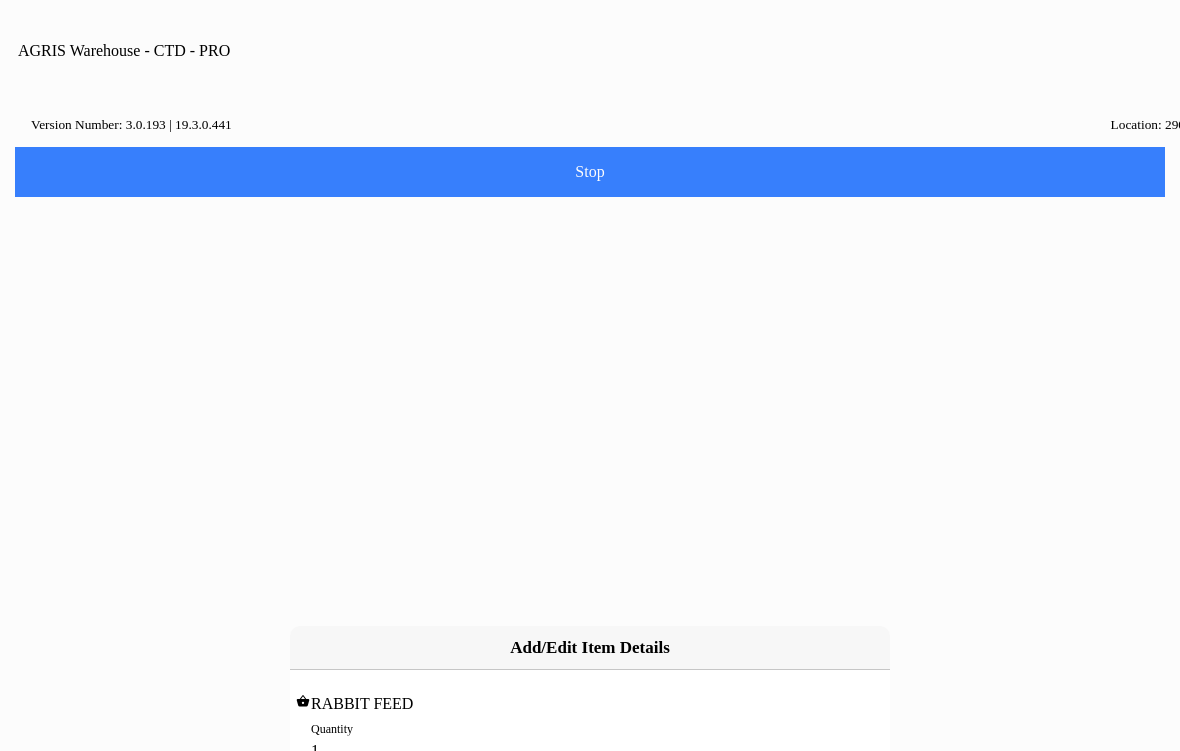 click on "Add" at bounding box center (443, 799) 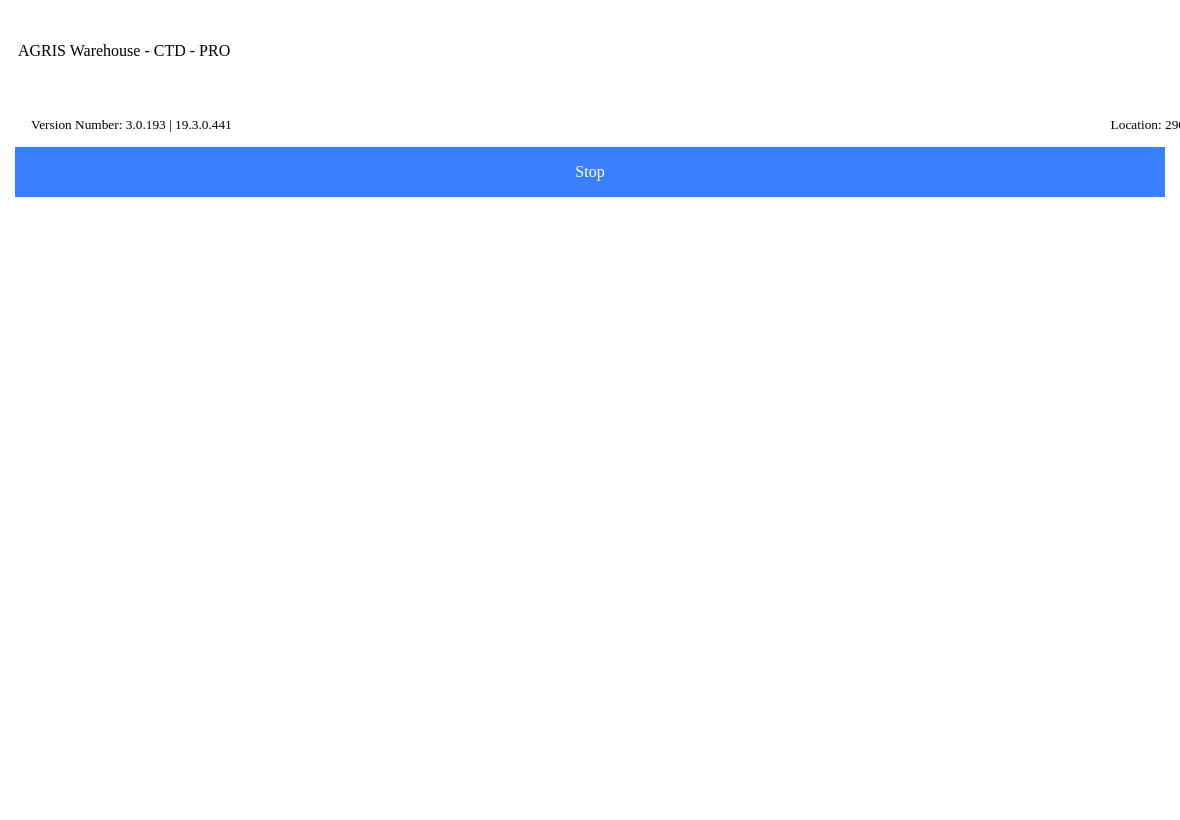 click on "Next" at bounding box center (0, 0) 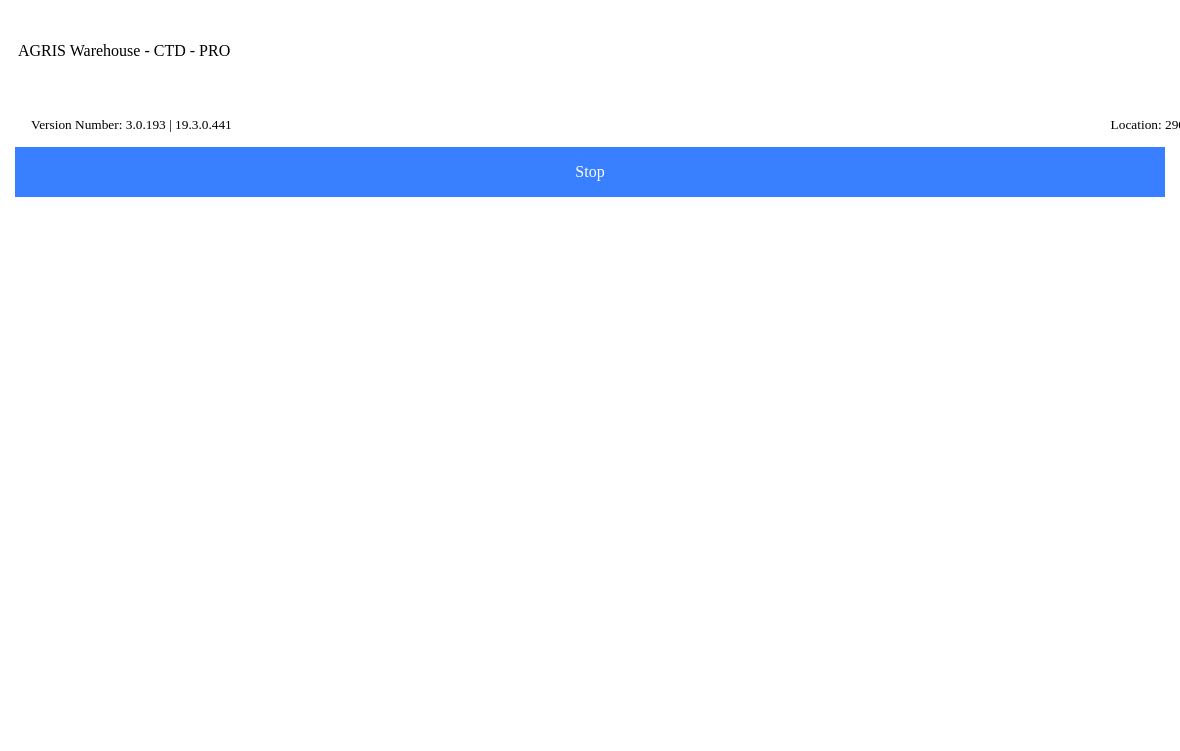 type on "feed" 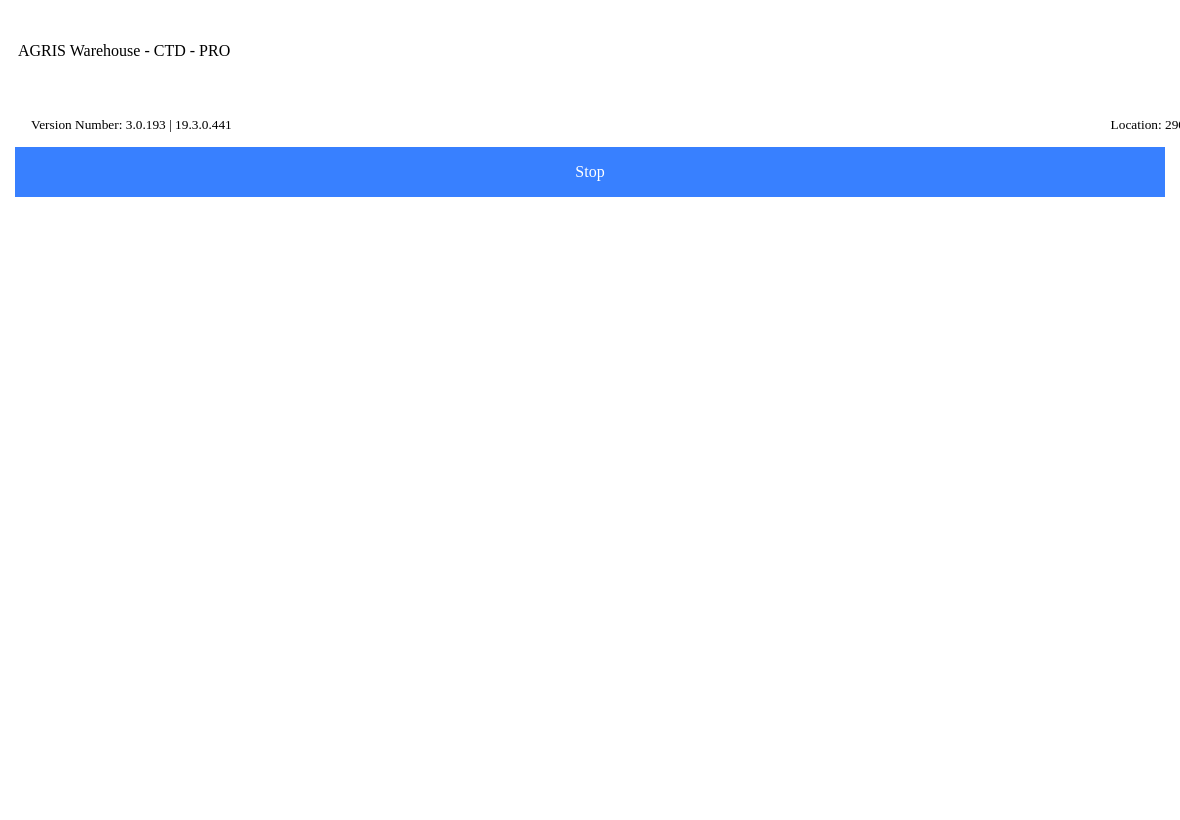 scroll, scrollTop: 512, scrollLeft: 0, axis: vertical 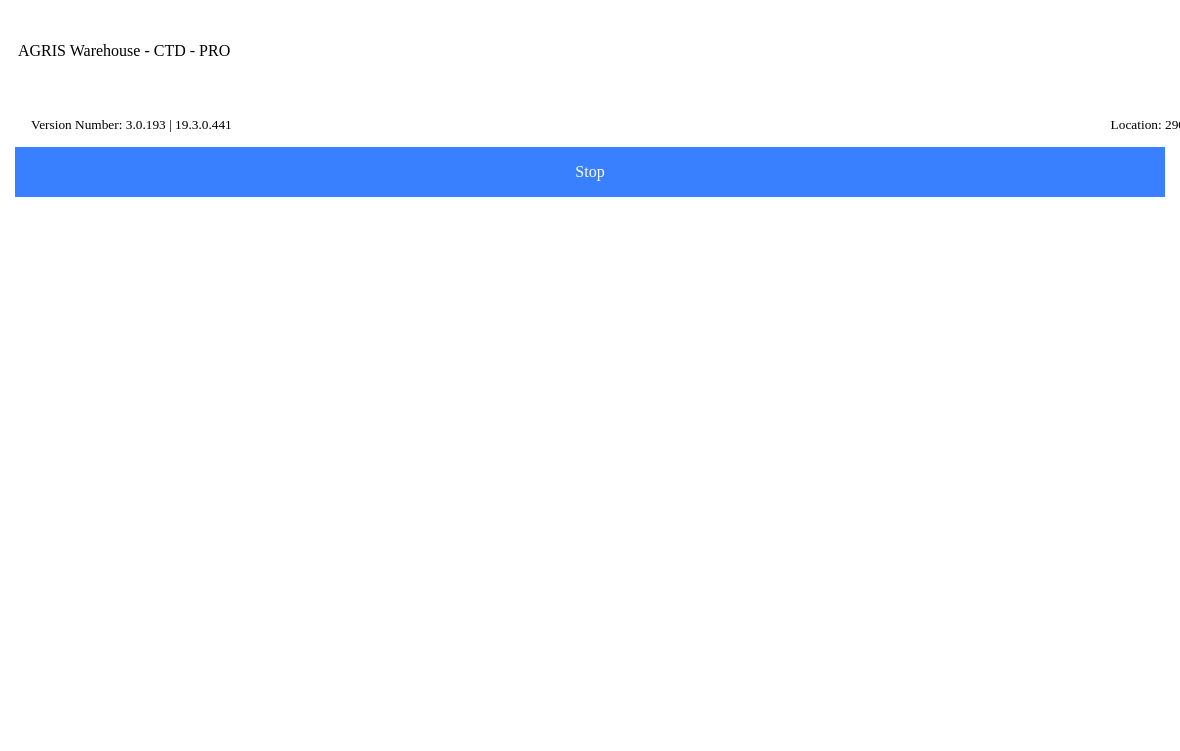 click on "Item Number" at bounding box center [575, 347] 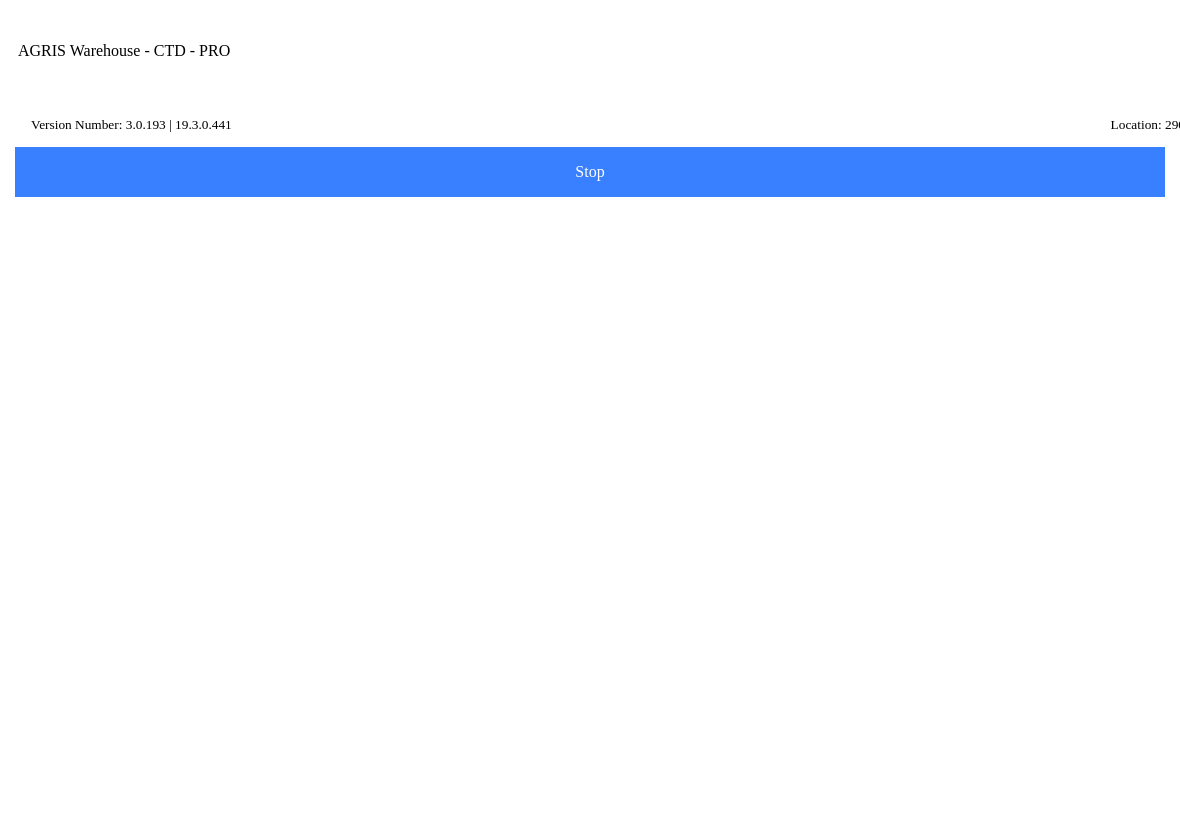 click on "Item Number" at bounding box center (575, 347) 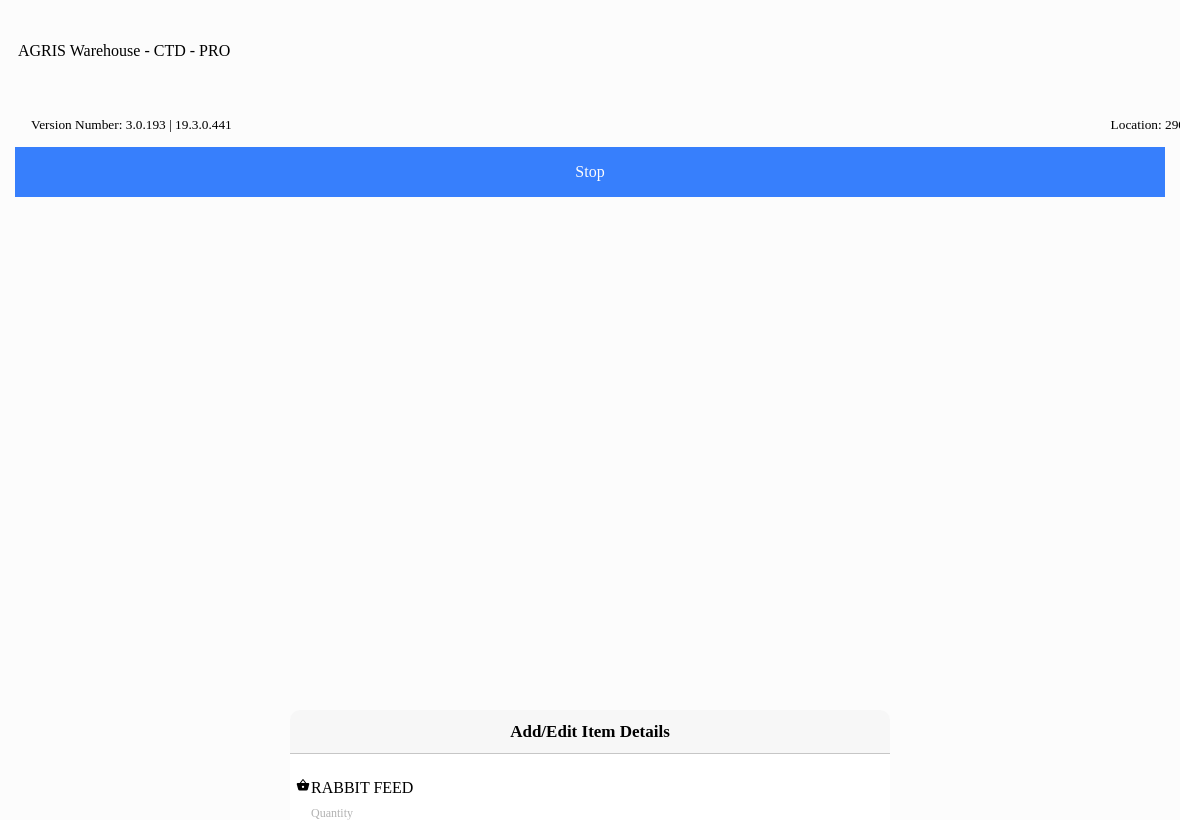 click on "Add" at bounding box center [443, 883] 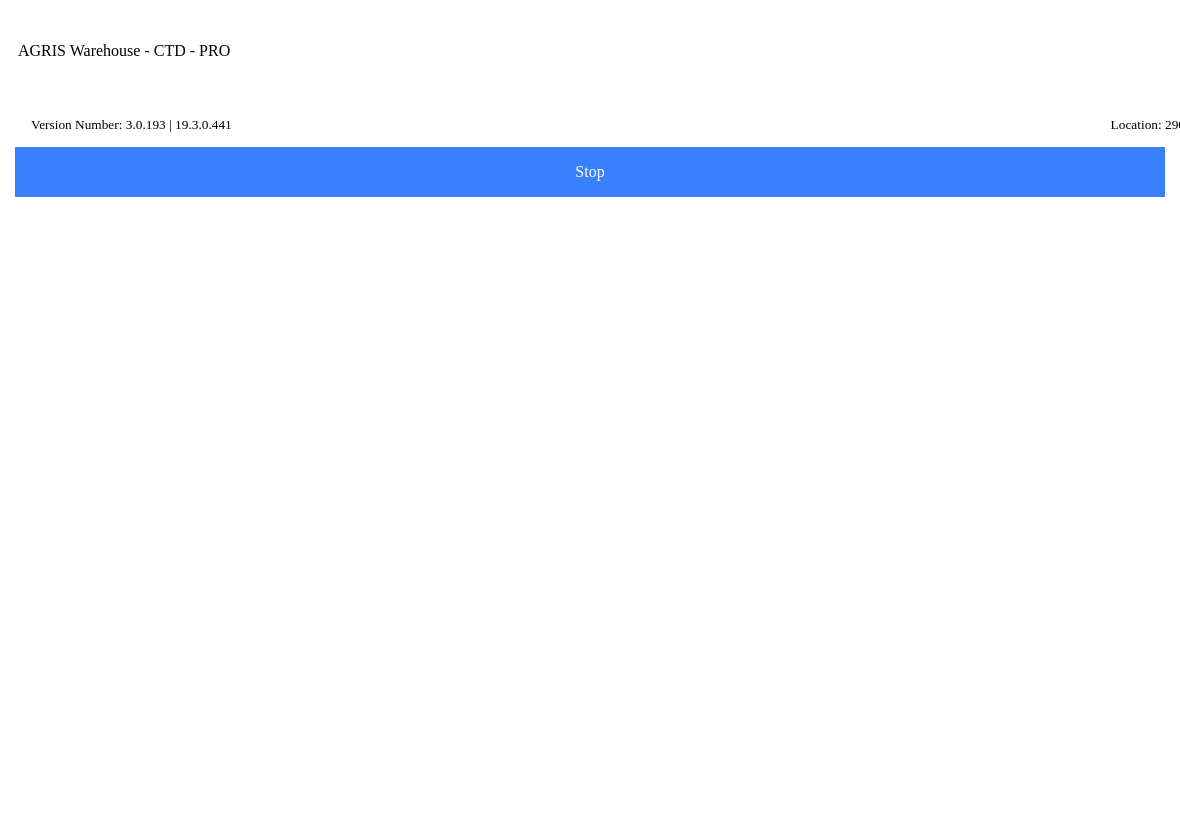 click at bounding box center [625, 278] 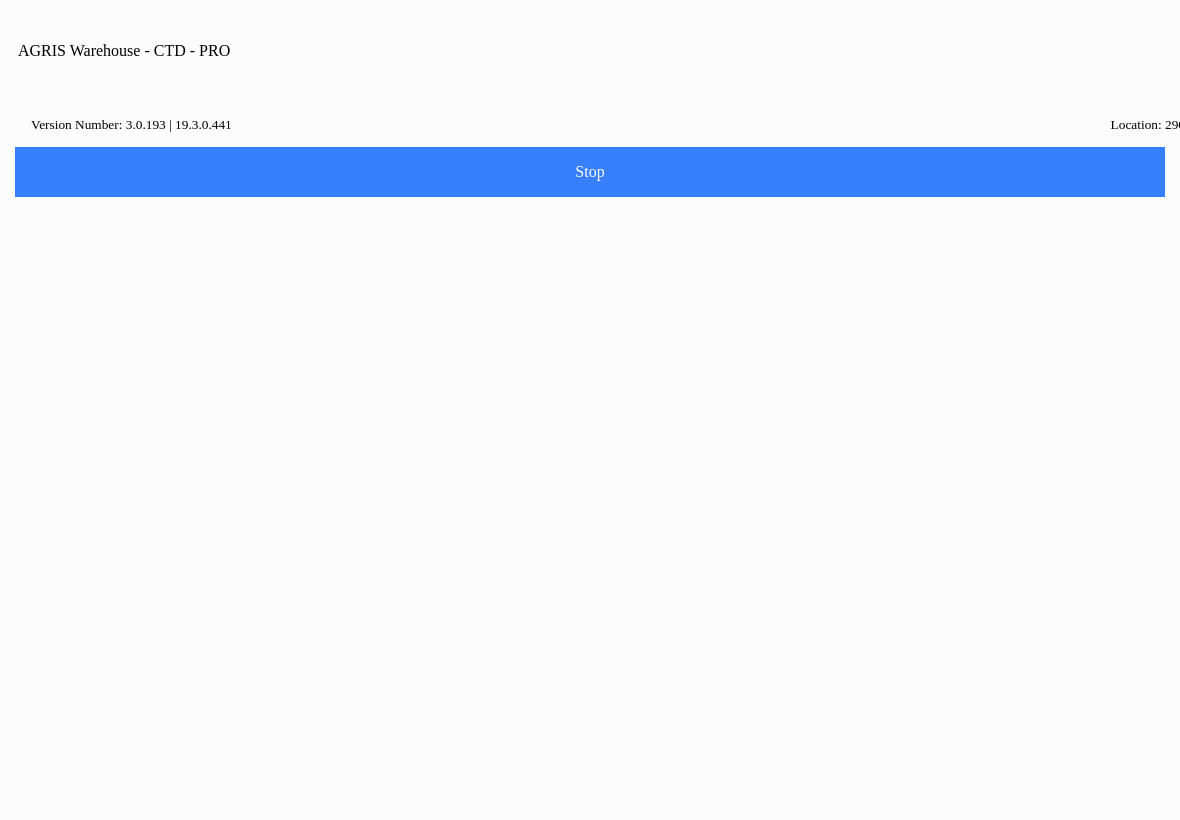 click on "Yes" at bounding box center [652, 452] 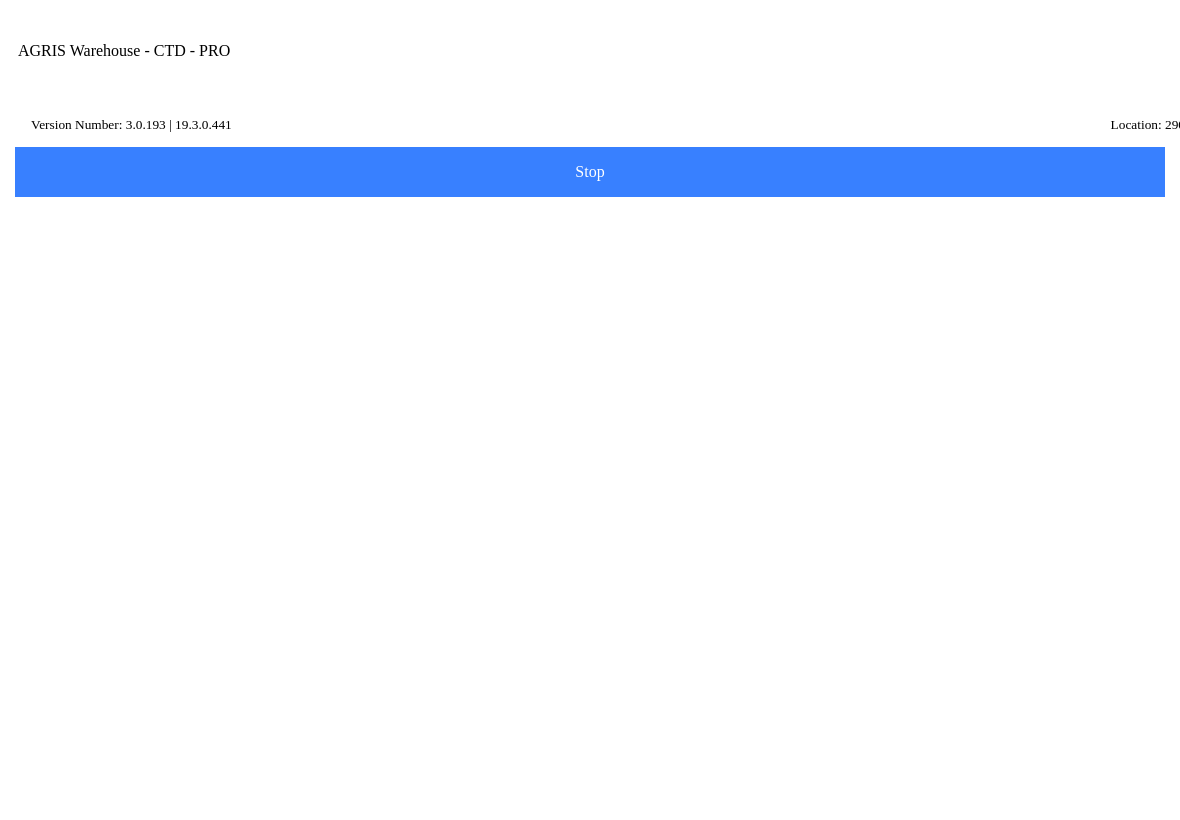 click on "Item Number" at bounding box center (575, 346) 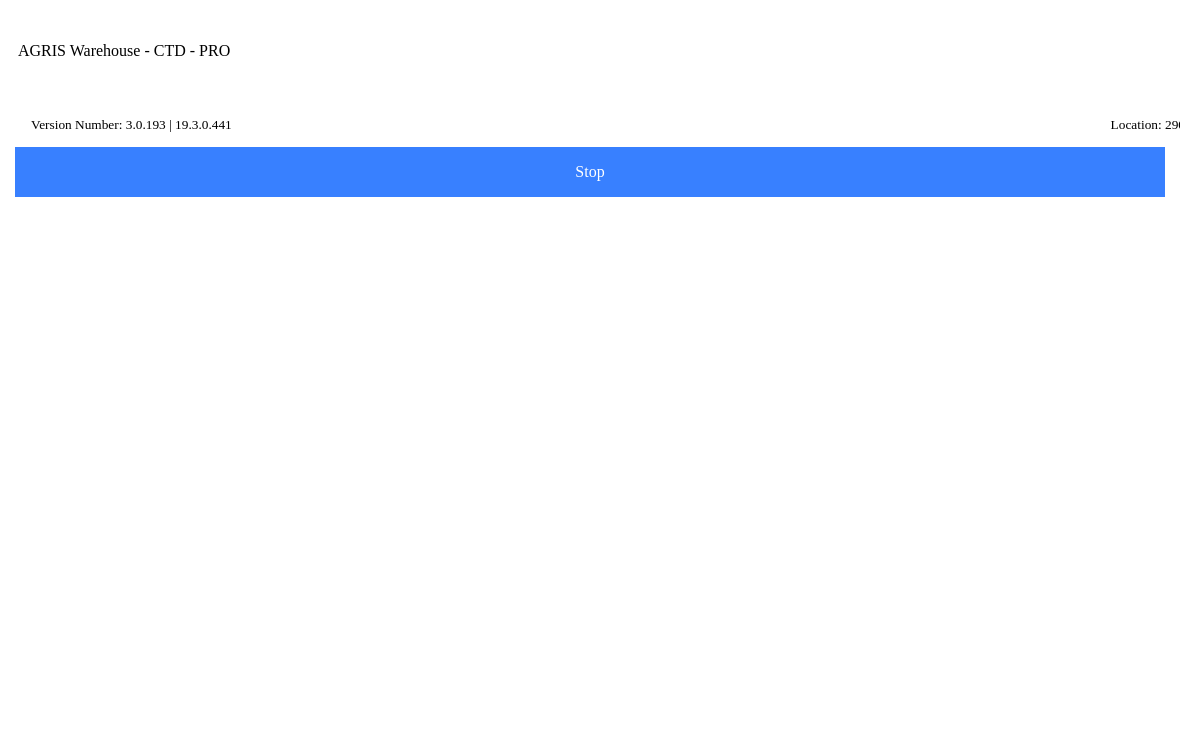 paste on "428013" 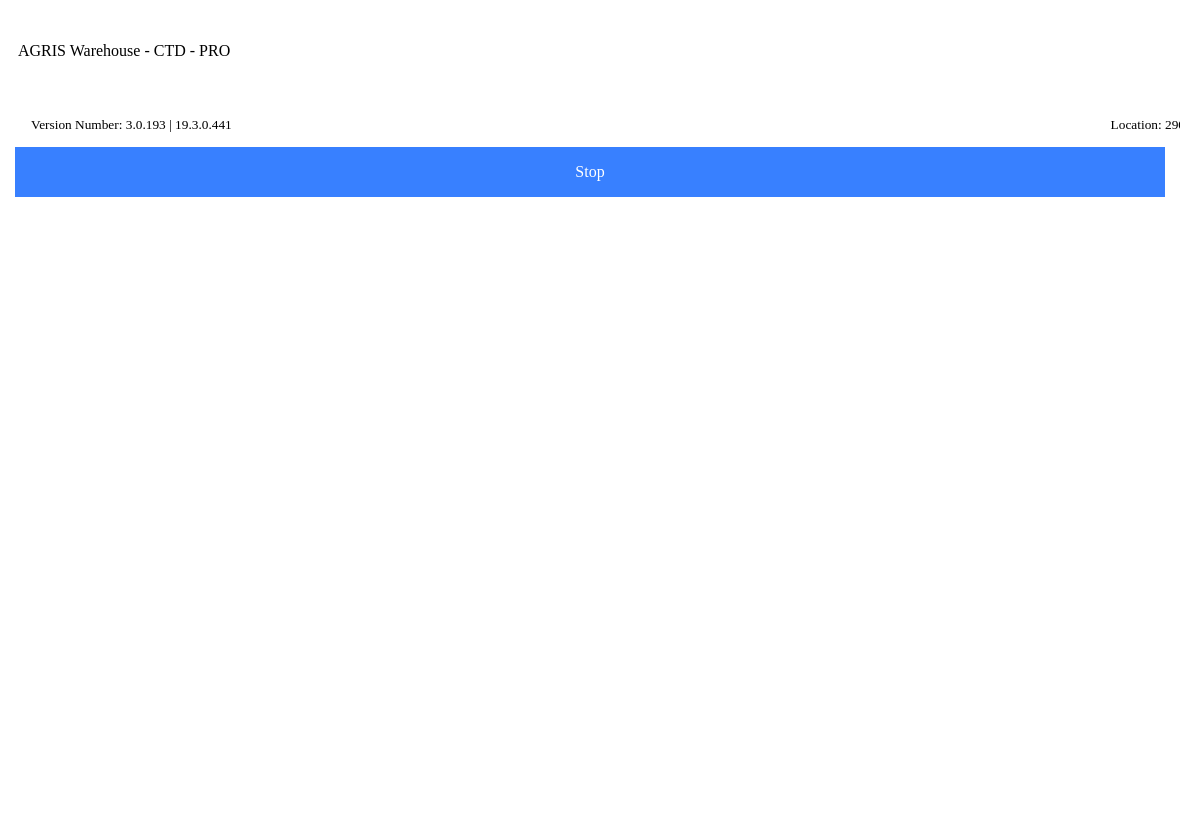 click on "Price: 0.4397 /LBS" at bounding box center (590, 562) 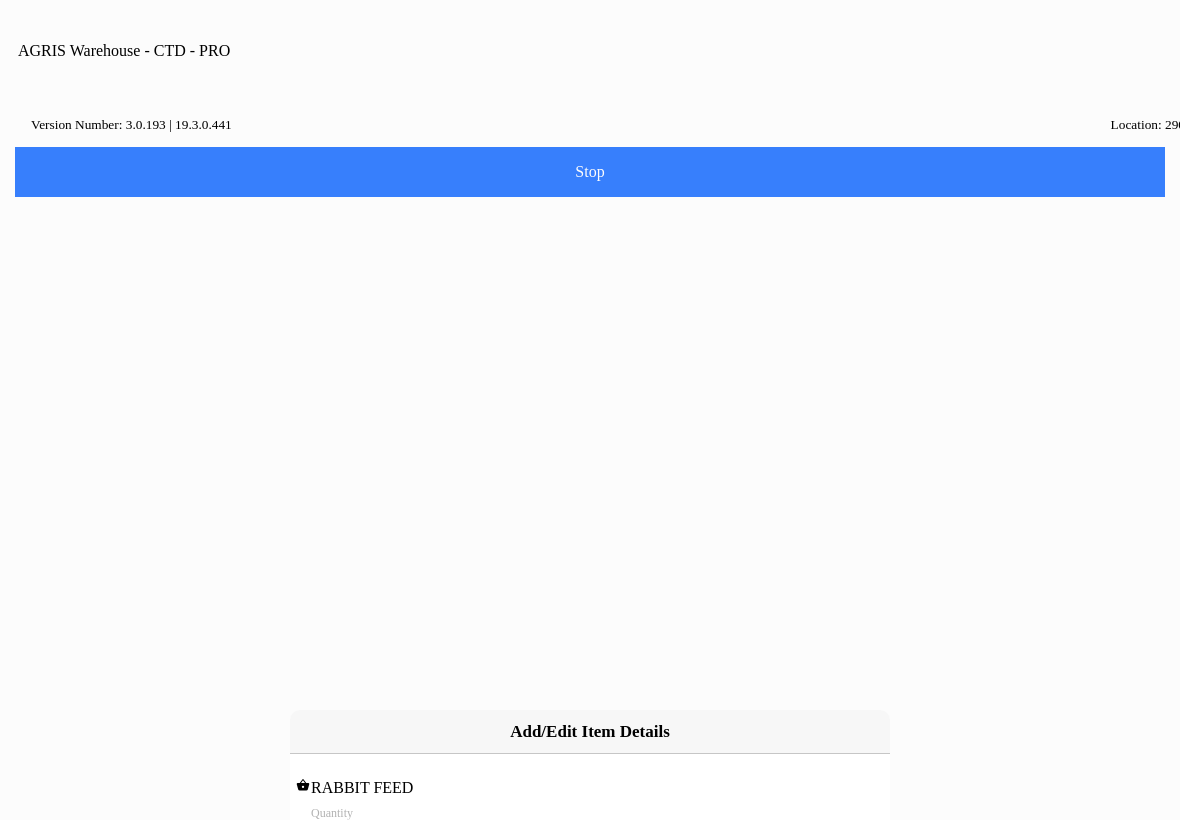 click on "Add" at bounding box center (443, 883) 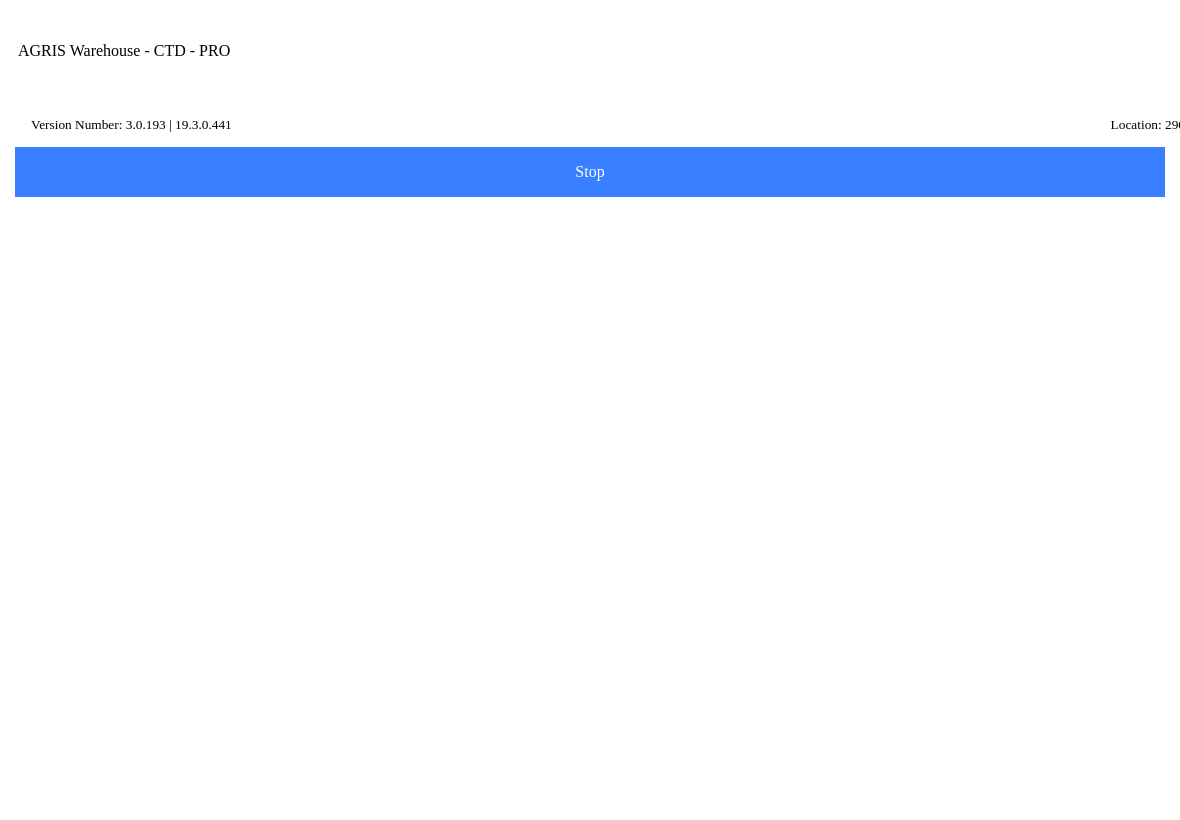 click on "Next" 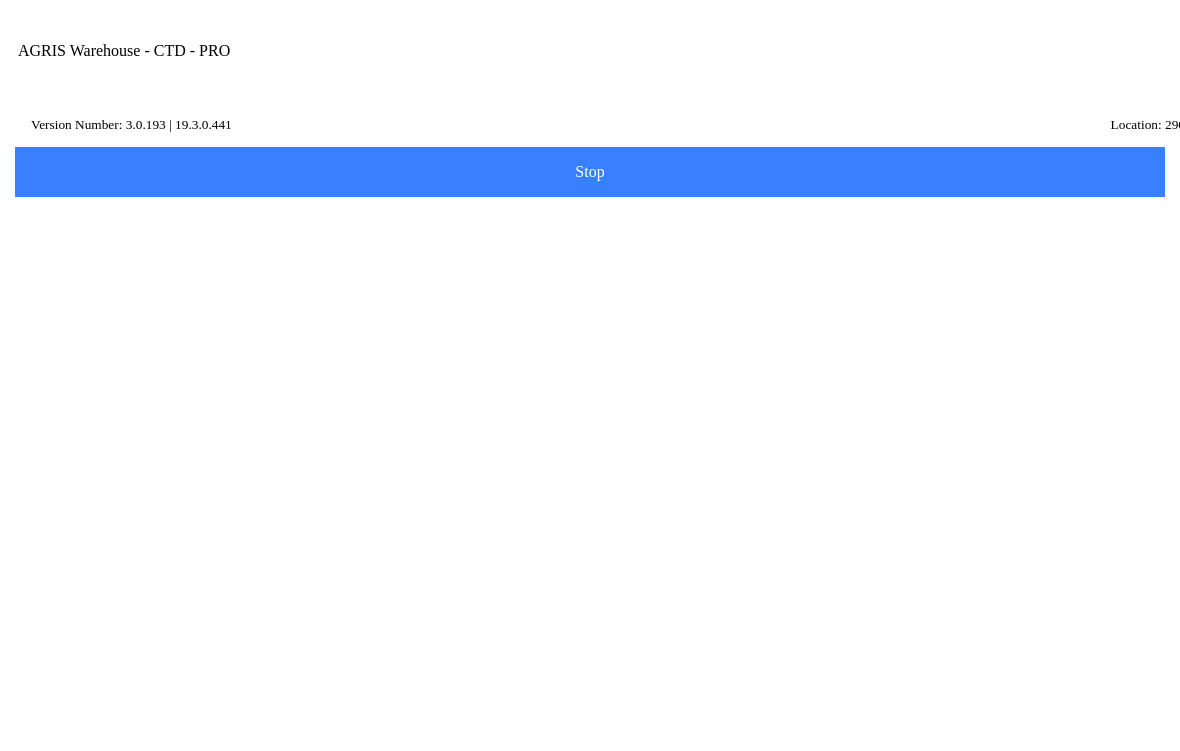 type on "afaq" 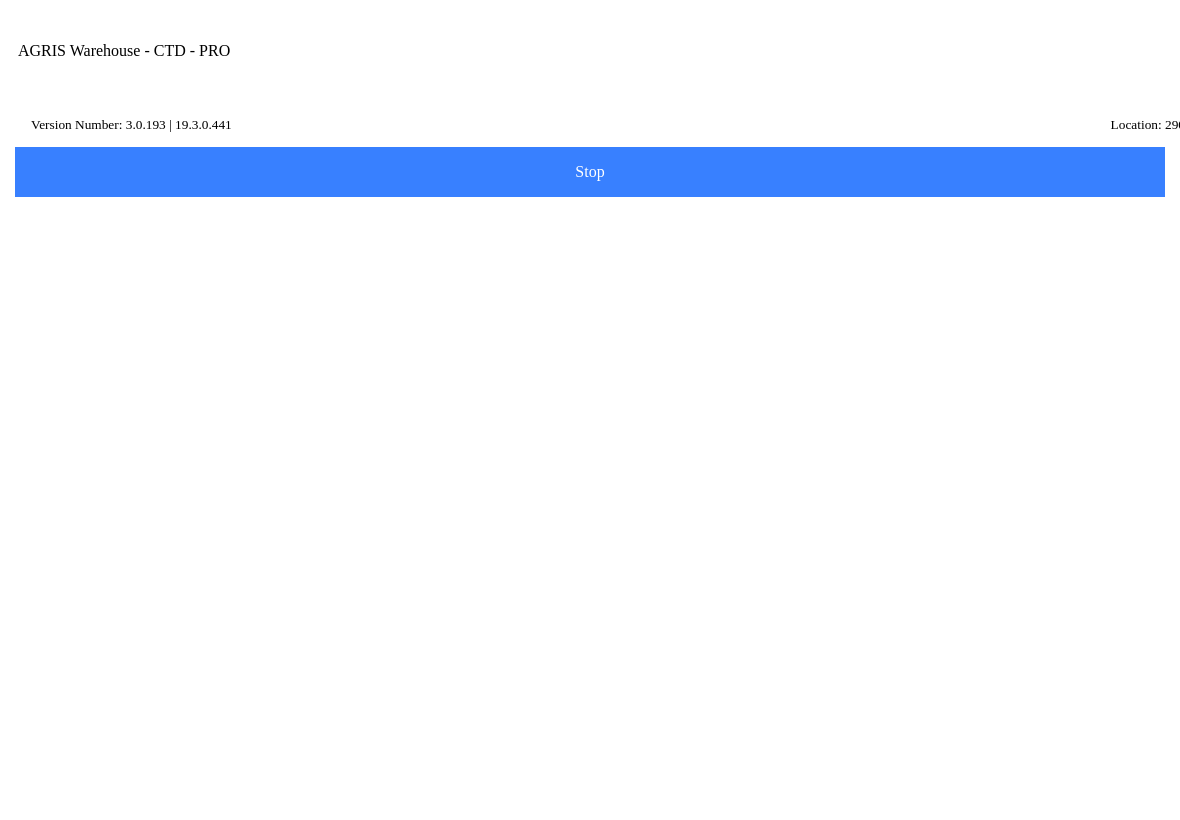 click on "City, State" at bounding box center (590, 586) 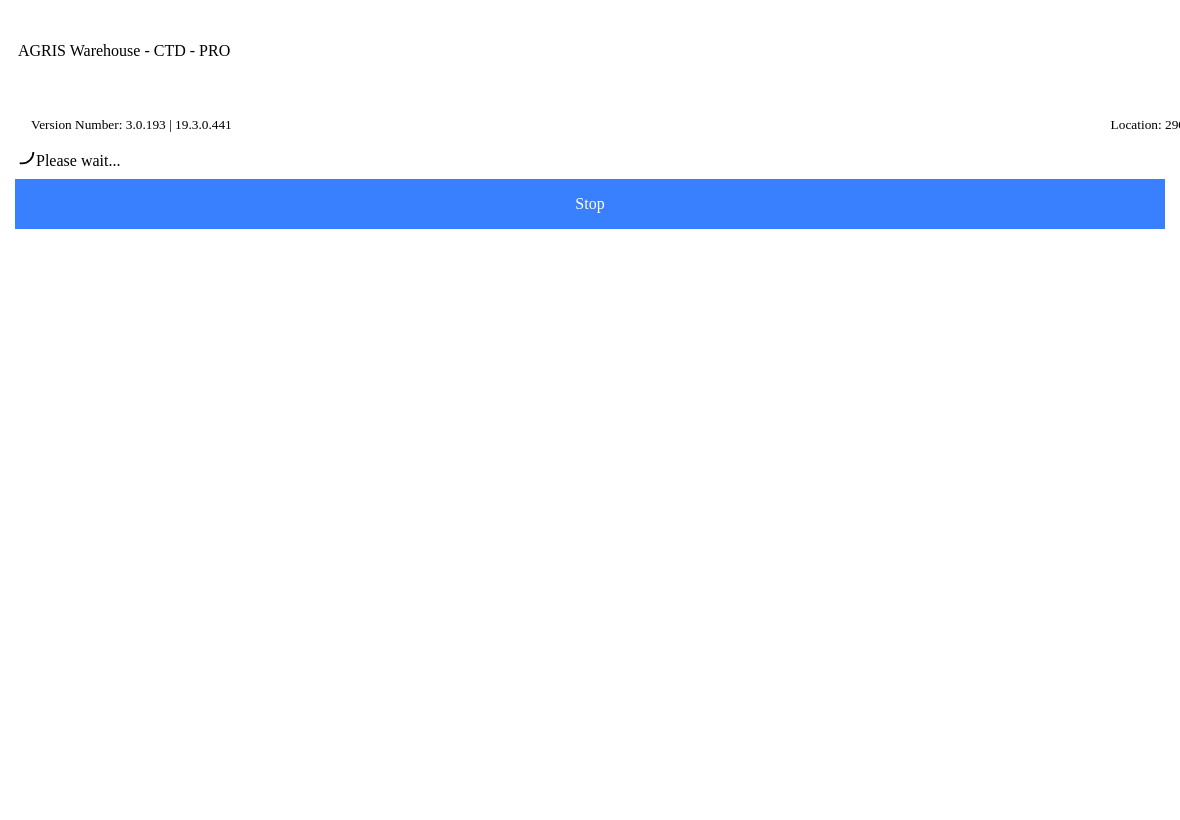type on "[PERSON_NAME]" 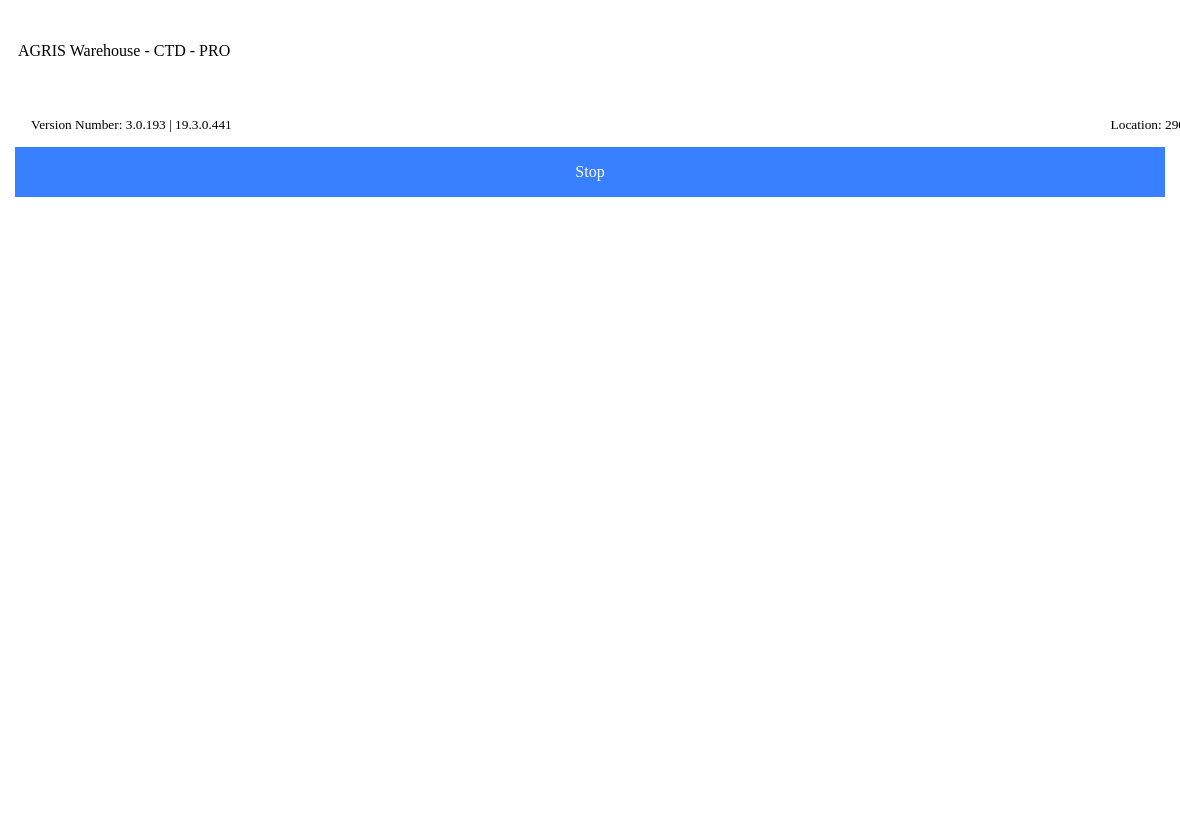 click on "Next" at bounding box center [590, 423] 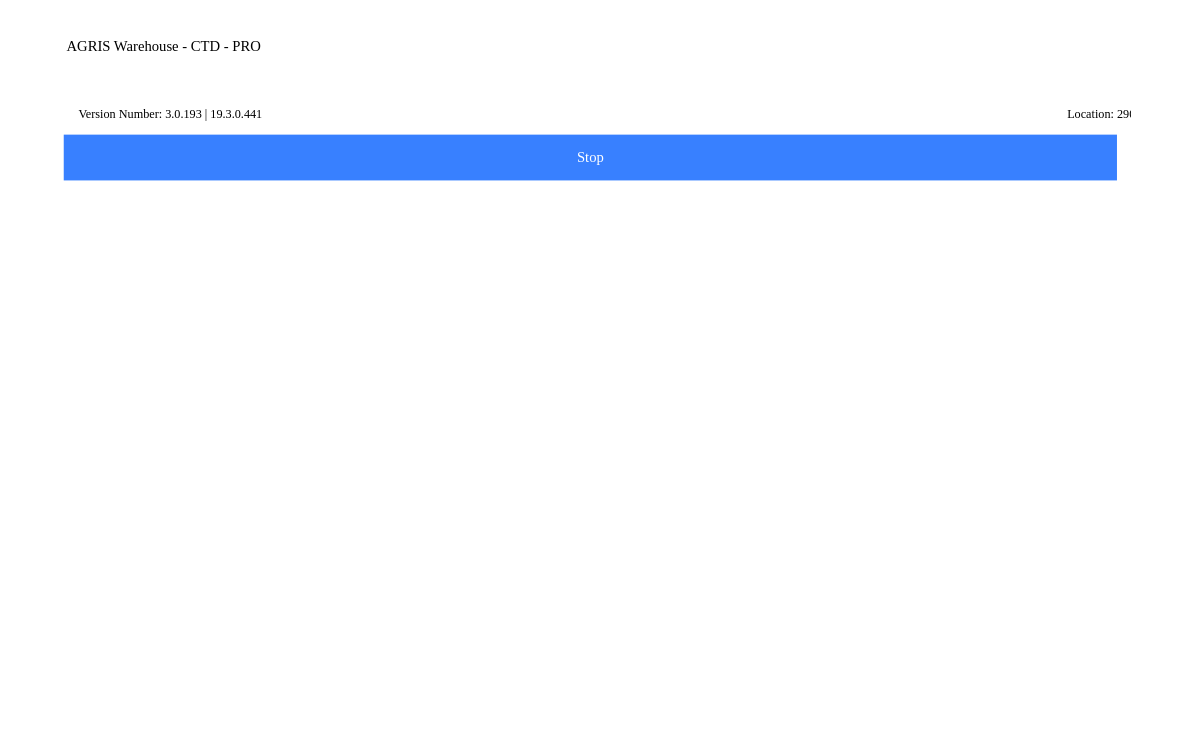 scroll, scrollTop: 368, scrollLeft: 0, axis: vertical 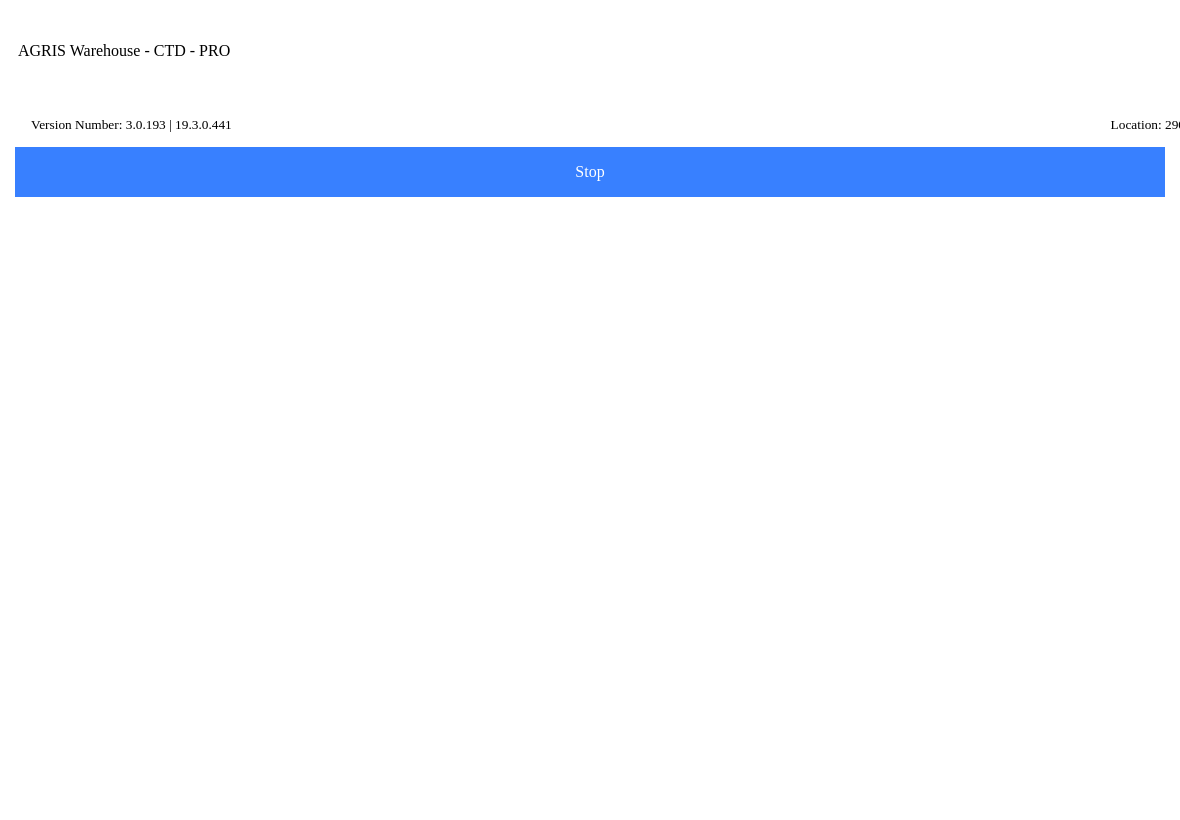 click on "Other Reference" 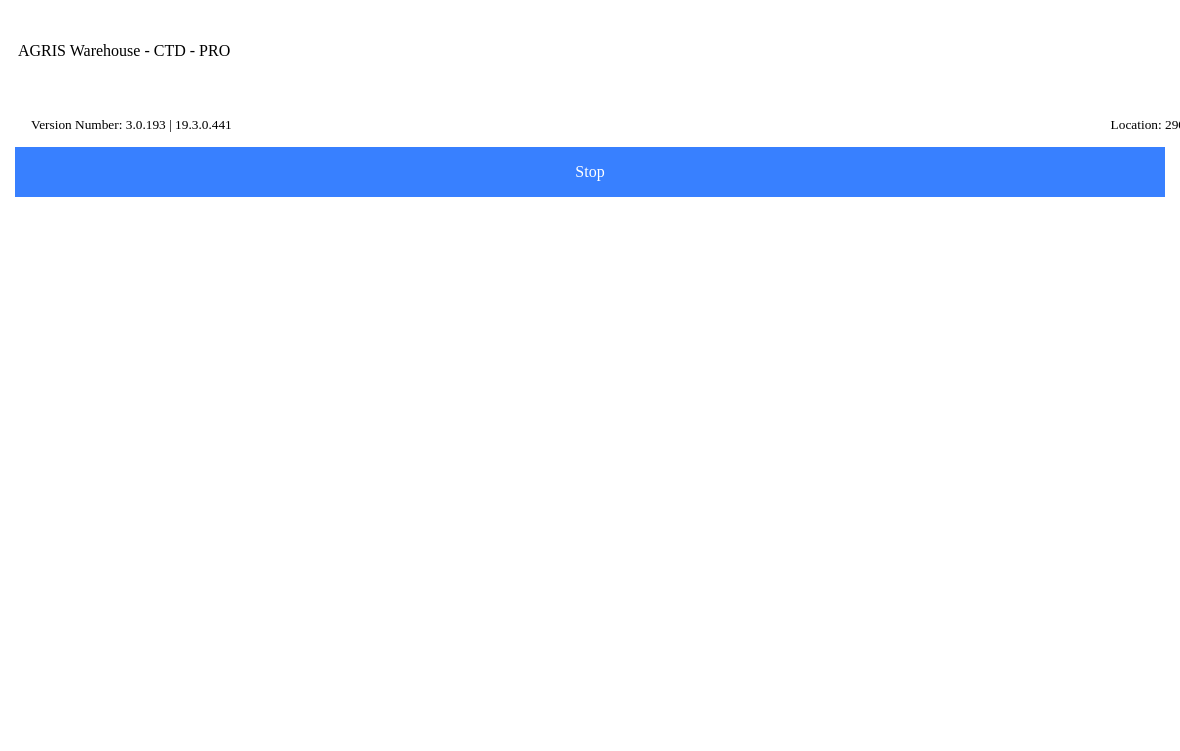 click on "Note" 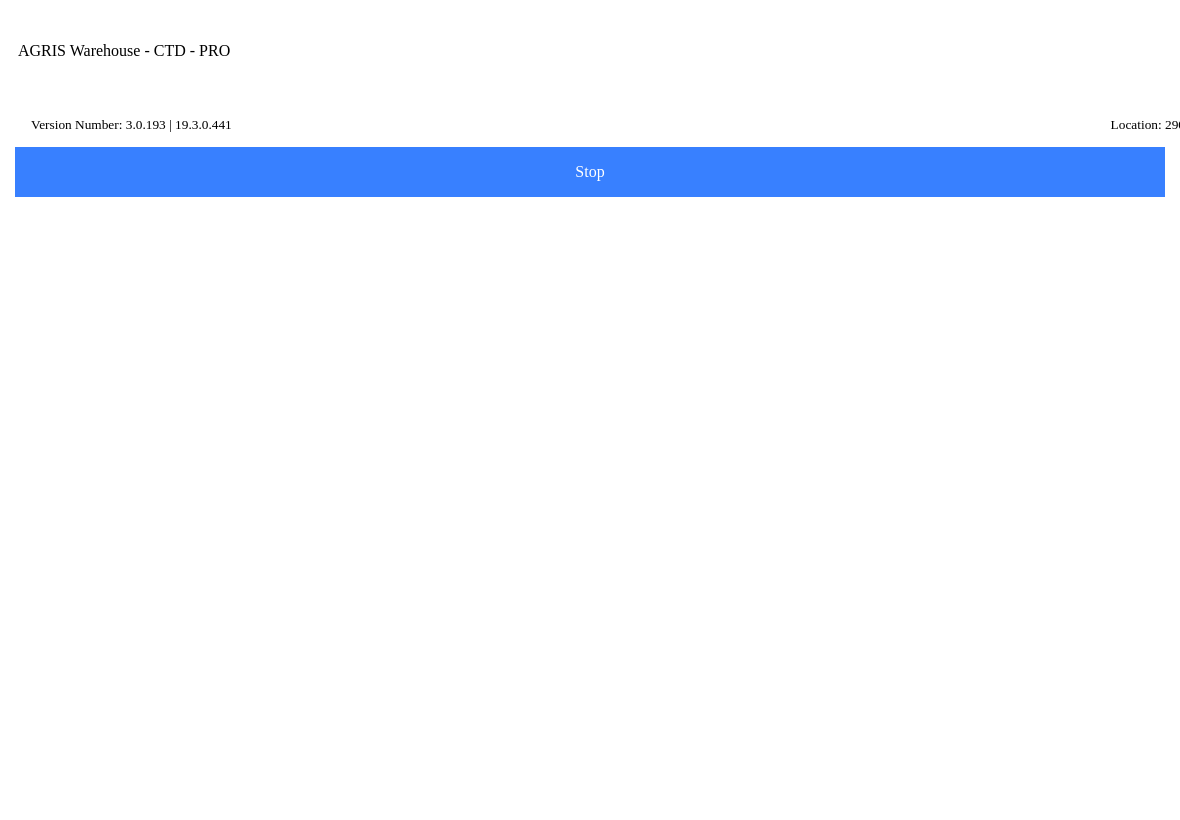 type on "sdfgdsfg" 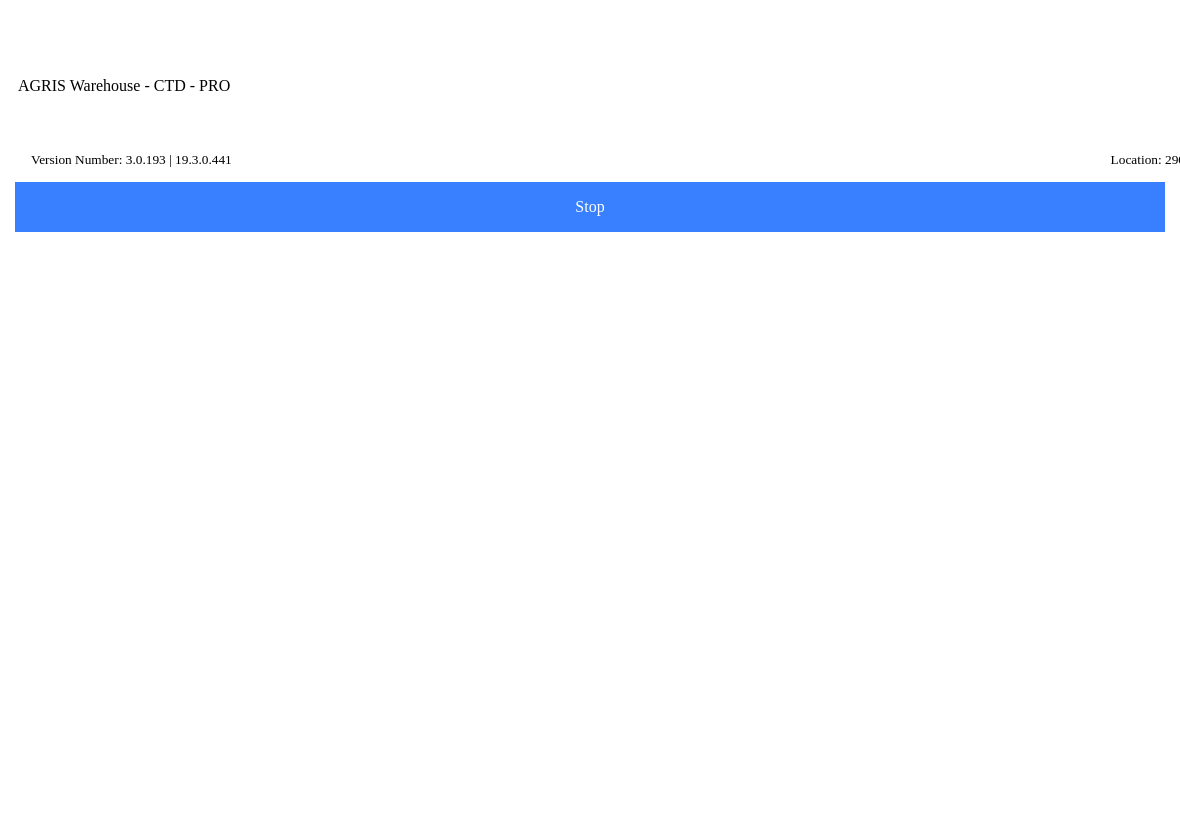 scroll, scrollTop: 437, scrollLeft: 0, axis: vertical 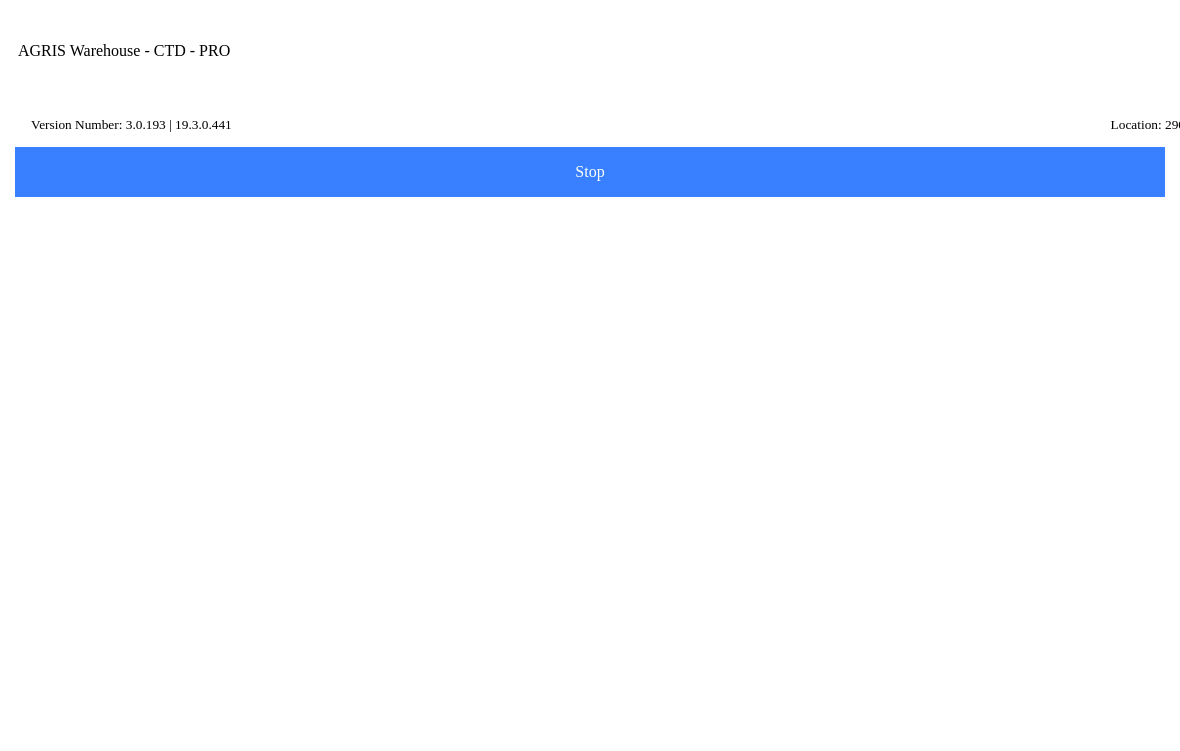 type on "werewrew" 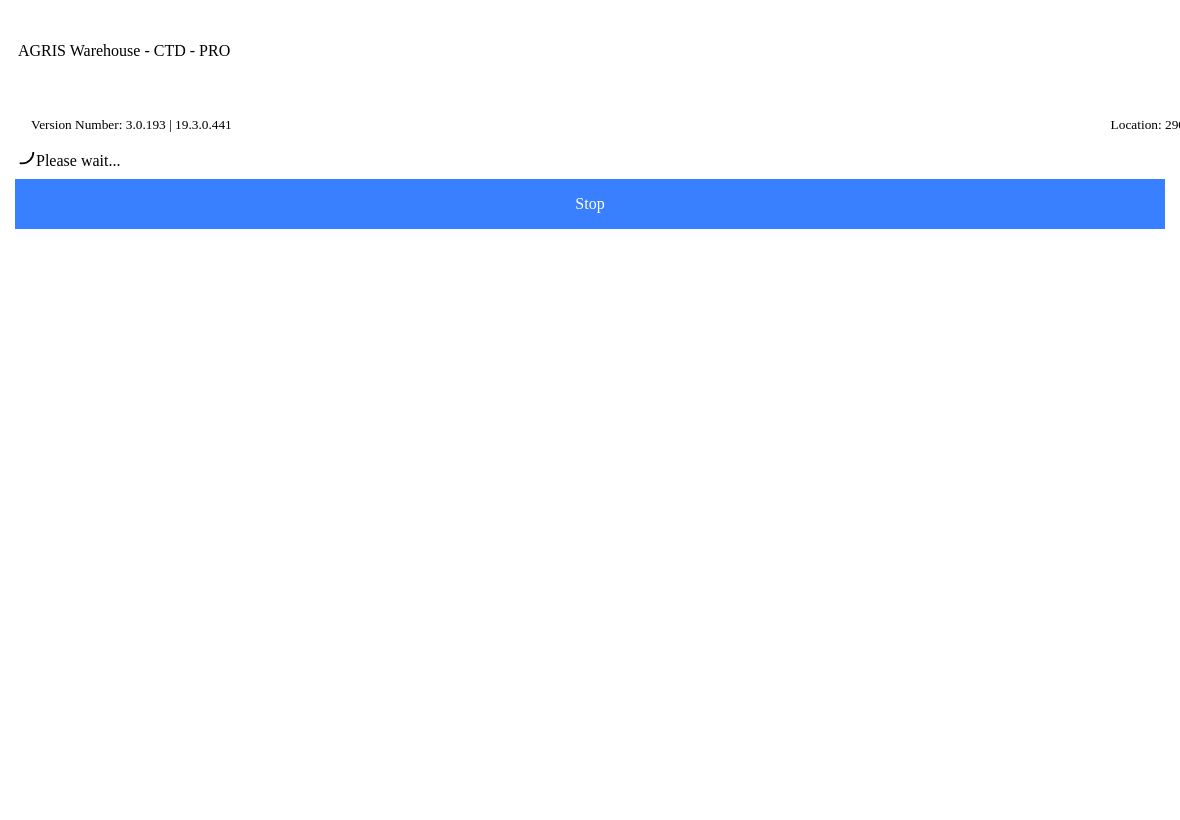scroll, scrollTop: 368, scrollLeft: 0, axis: vertical 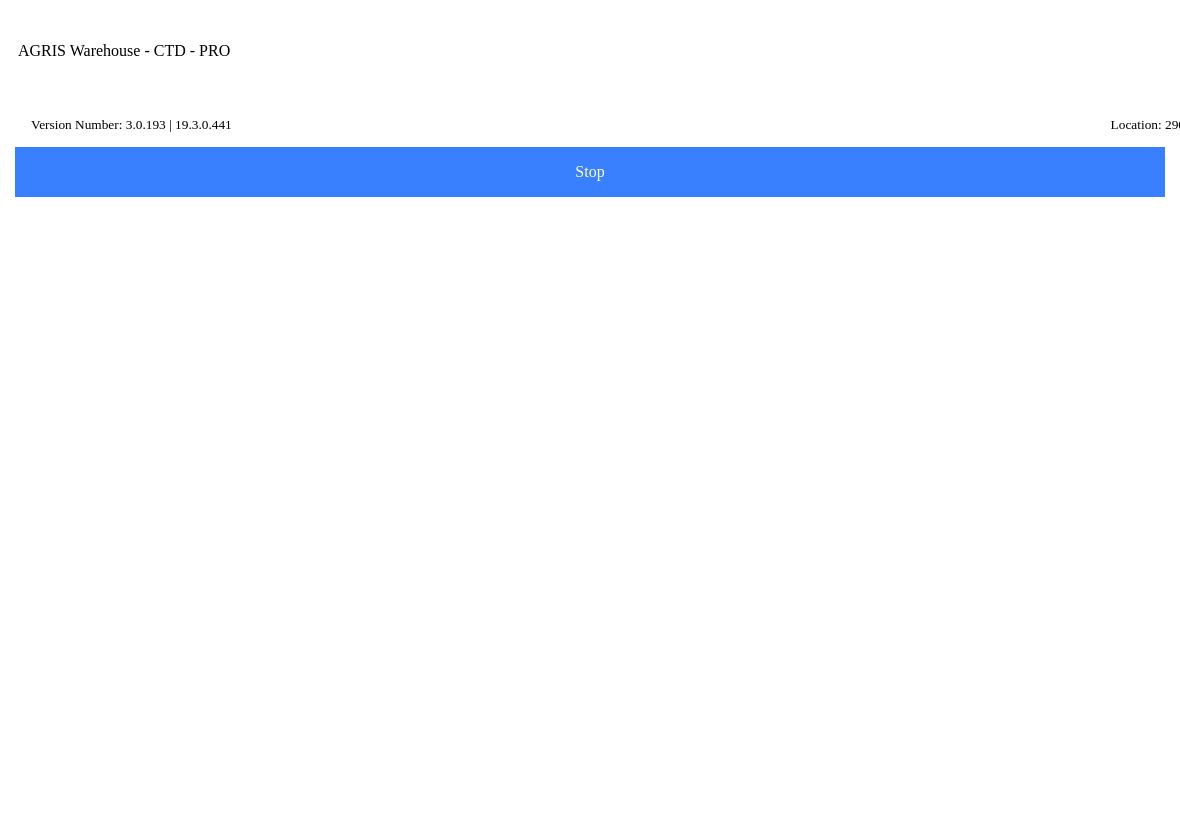 click on "Make another Transfer" at bounding box center [0, 0] 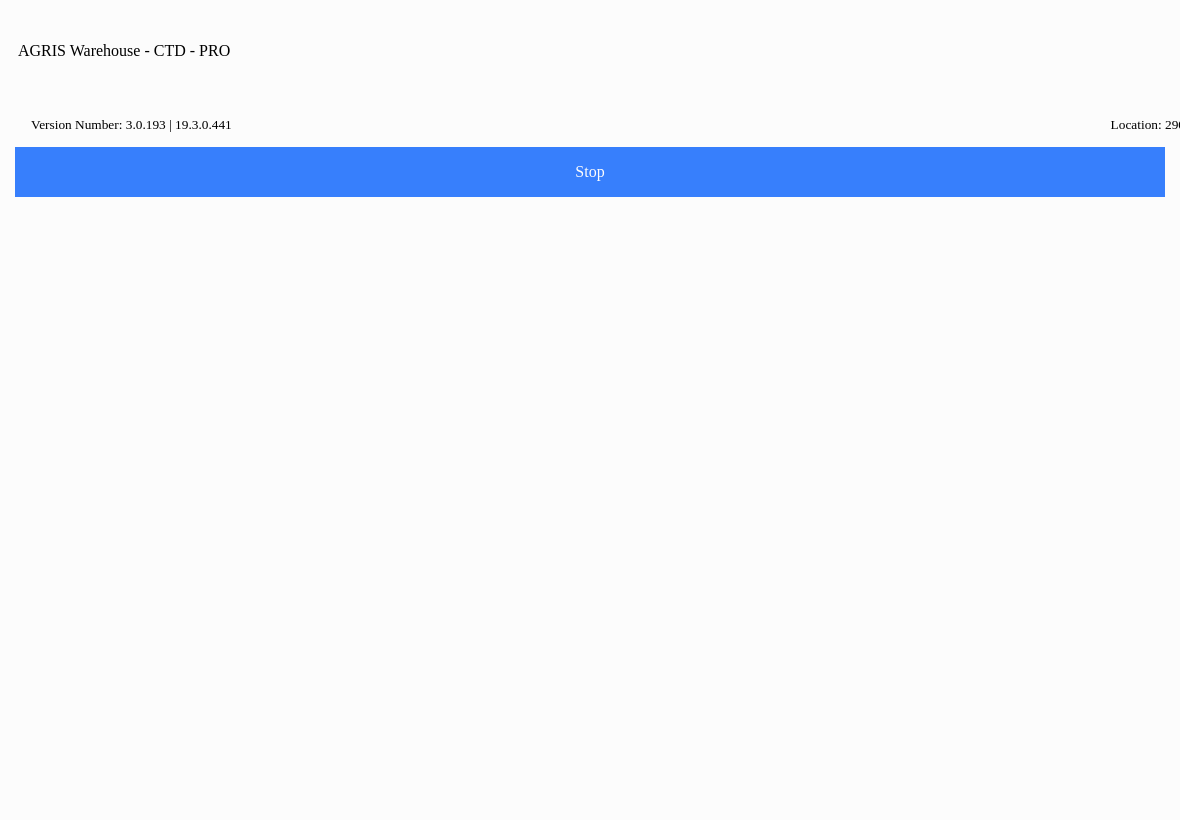 click on "Logout" at bounding box center [590, 1069] 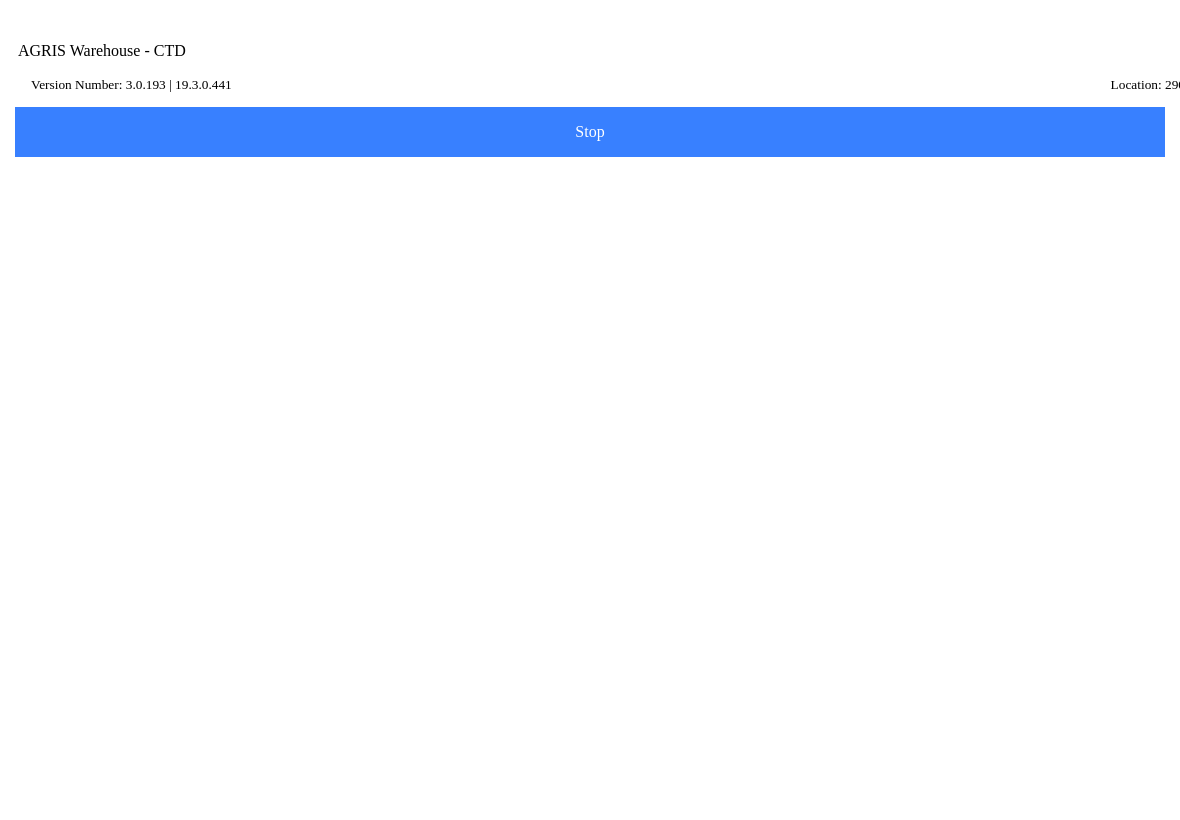 click on "Change Dataset" at bounding box center (877, 434) 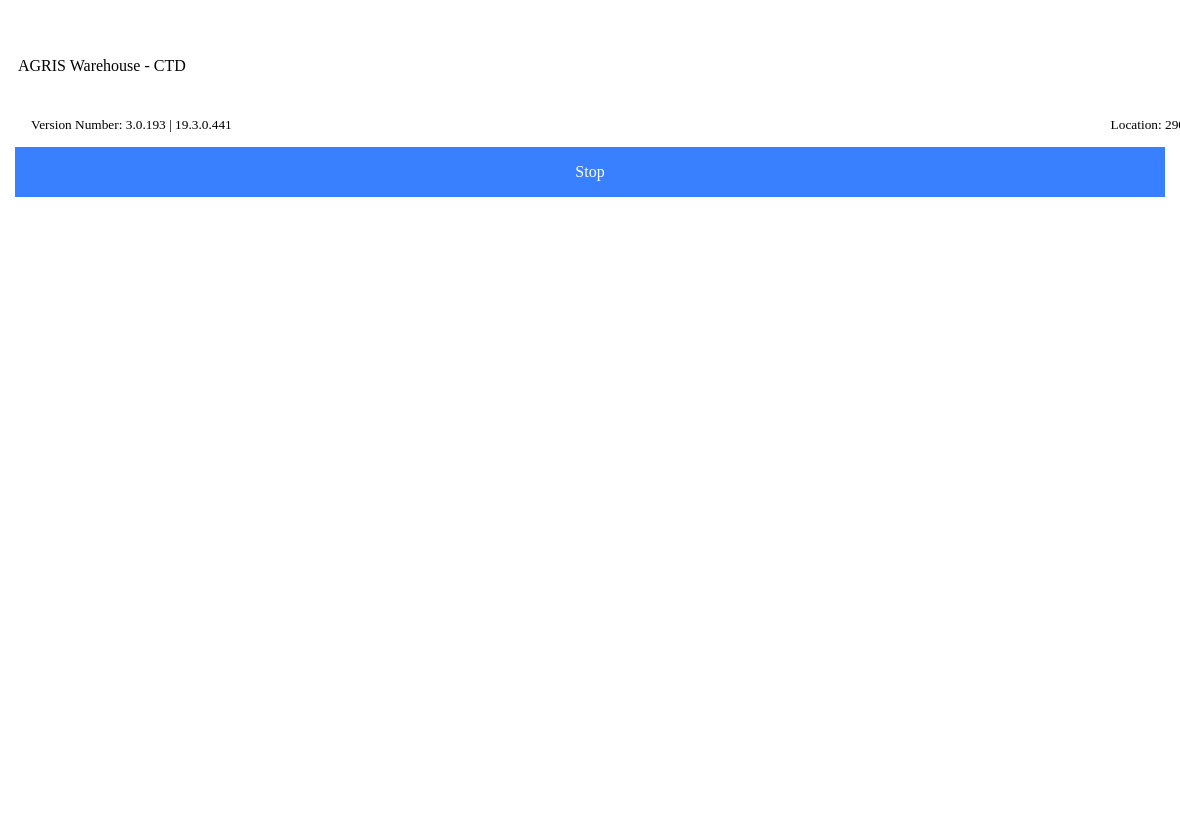 click on "Close" at bounding box center [590, 457] 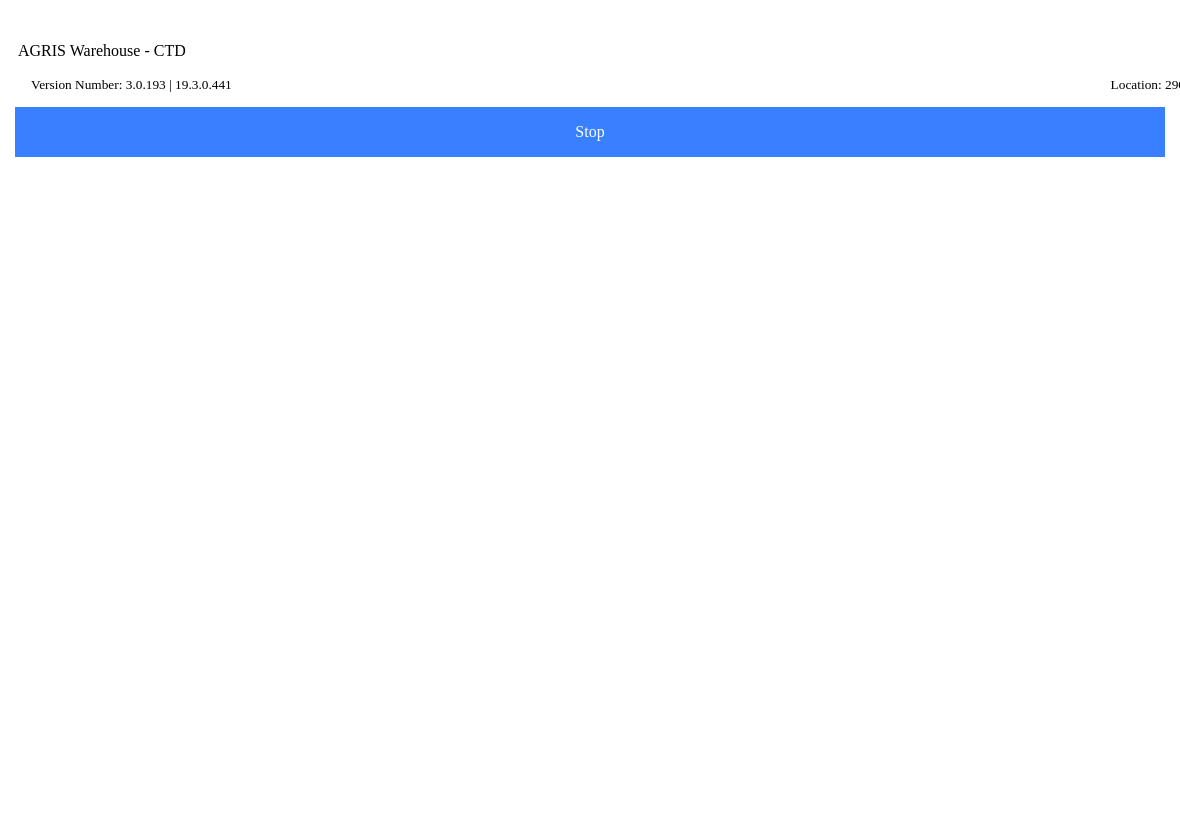 click on "Log in" at bounding box center [590, 365] 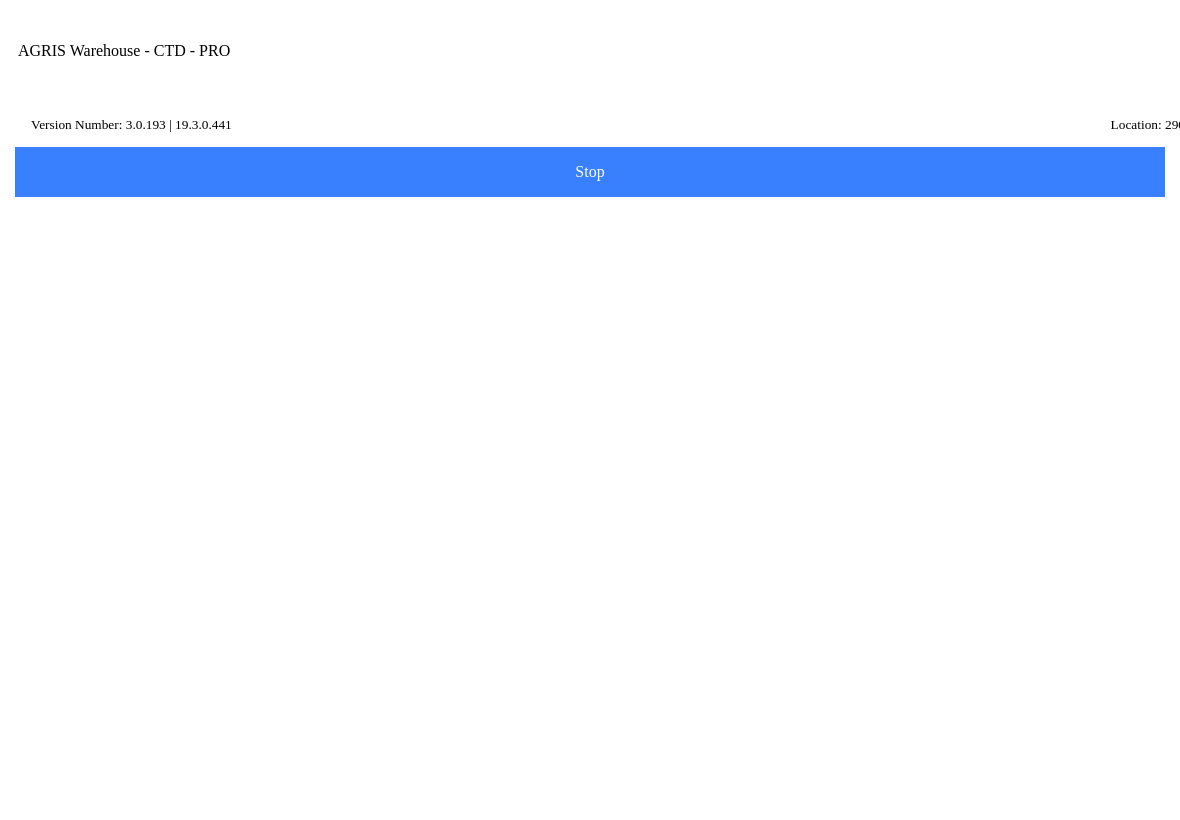 click on "Transfer" at bounding box center (590, 535) 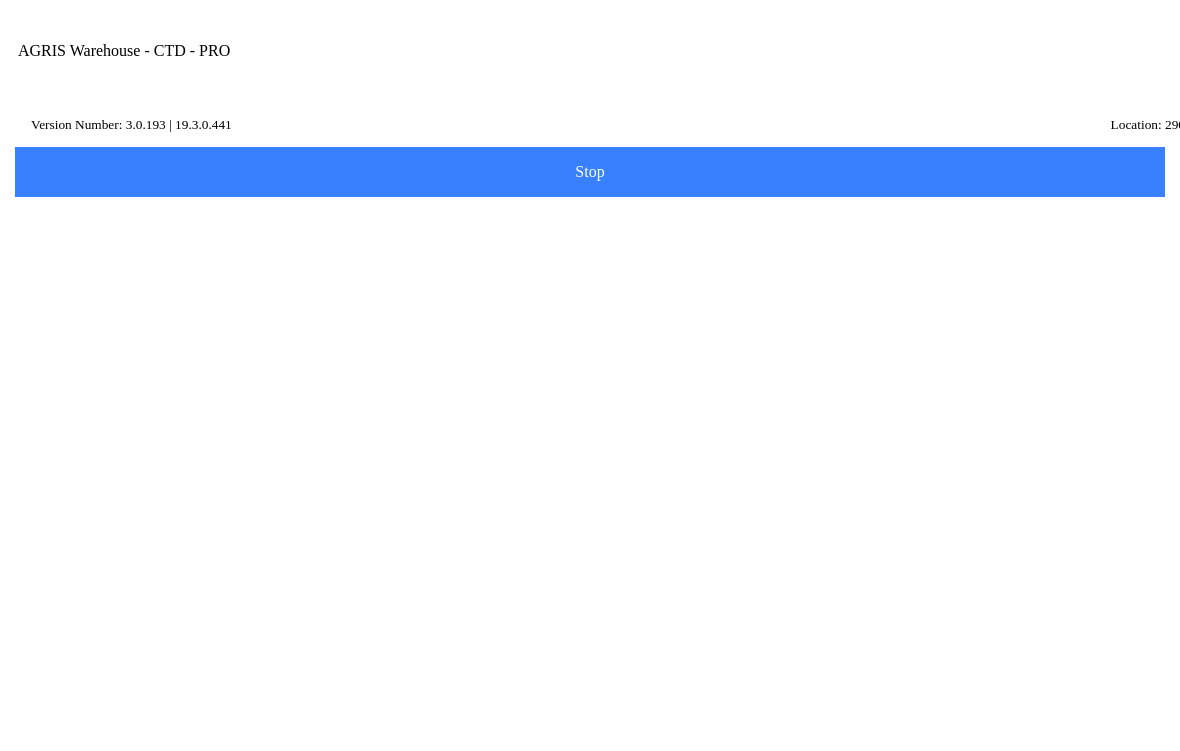 click on "100 - ANSELMO" at bounding box center (590, 307) 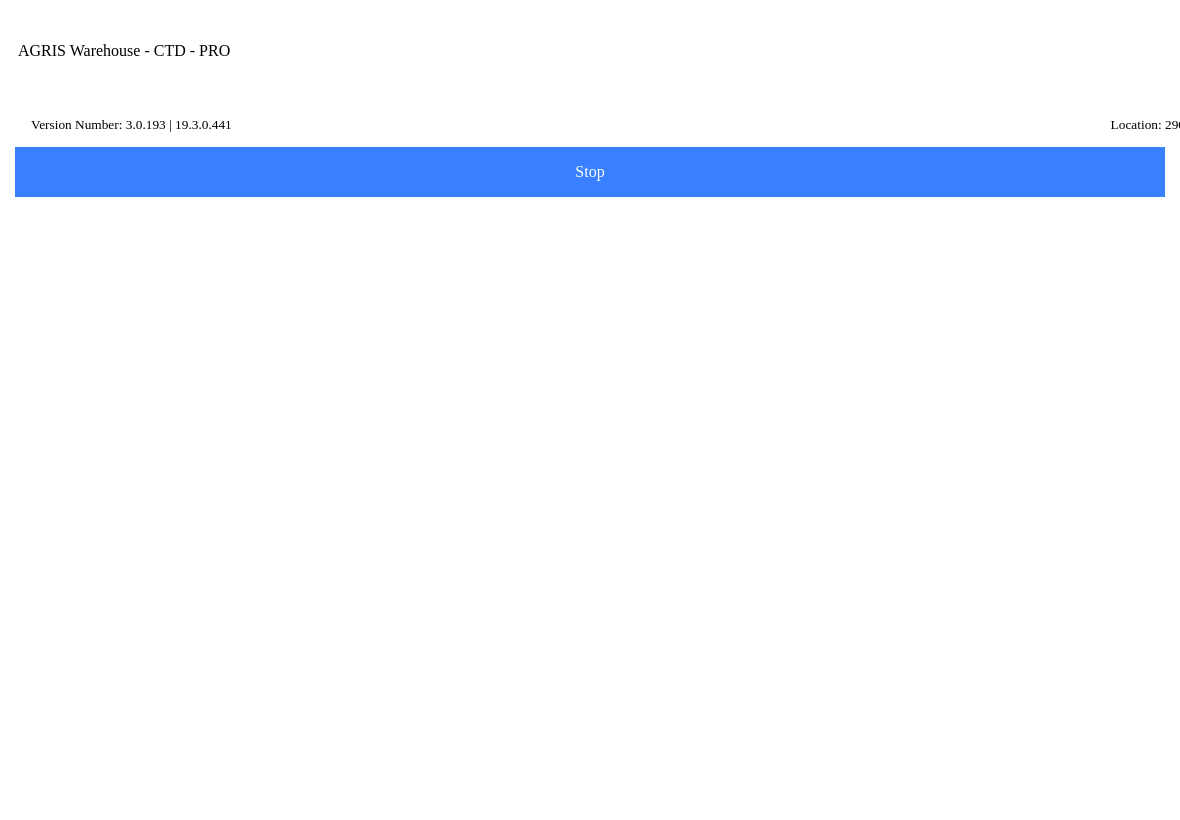 click on "Next" at bounding box center (590, 299) 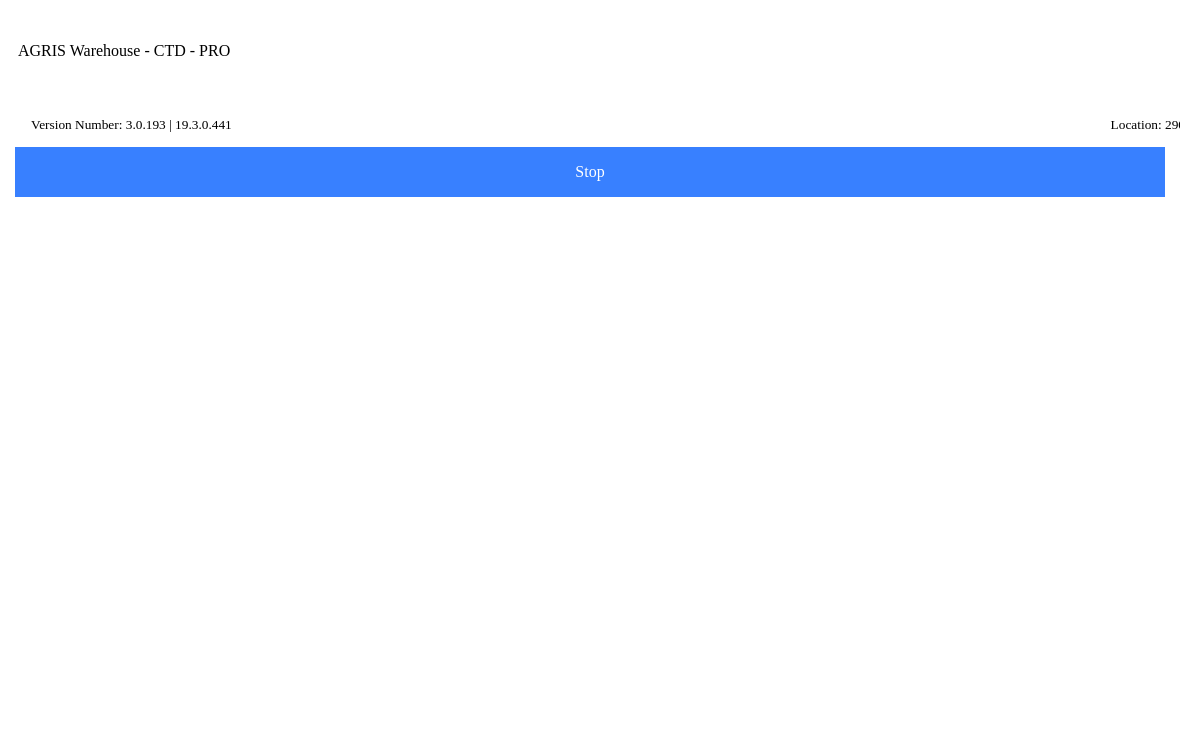 click 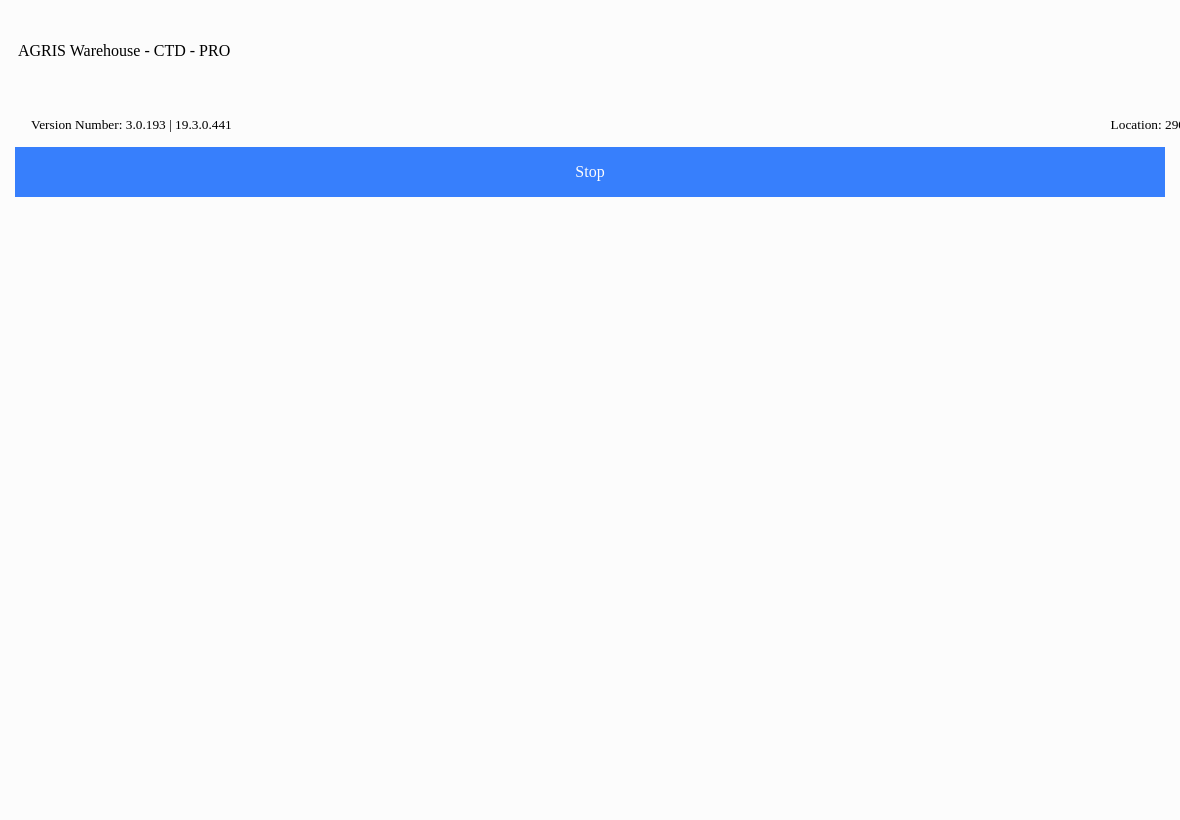 click on "Confirm" at bounding box center (657, 460) 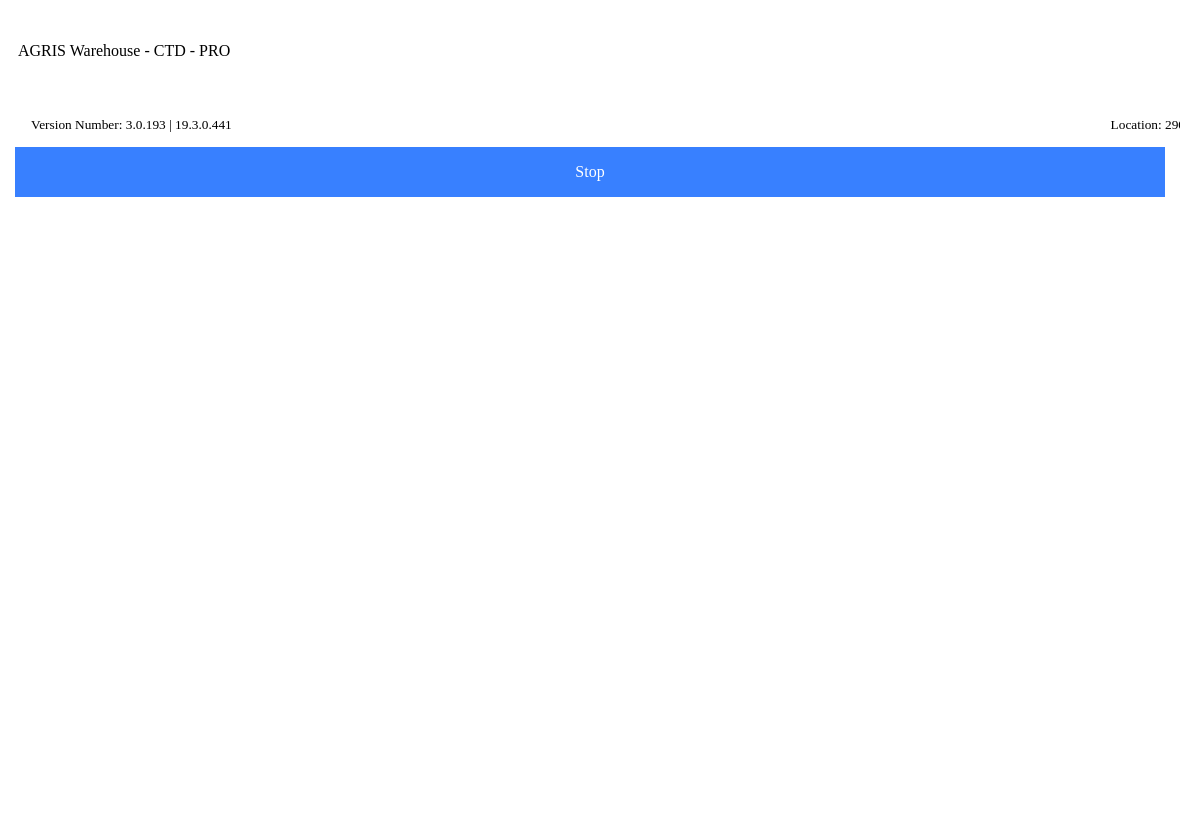 click 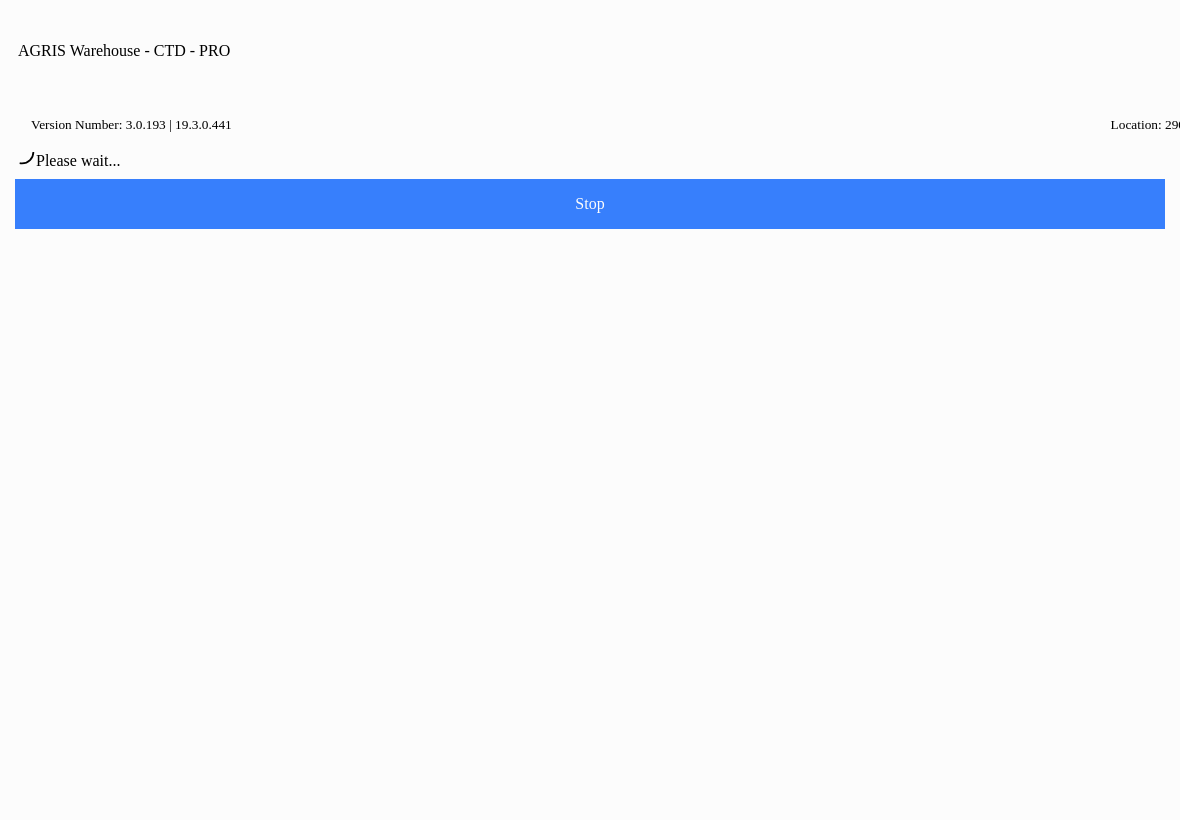 click on "Continue" at bounding box center (657, 468) 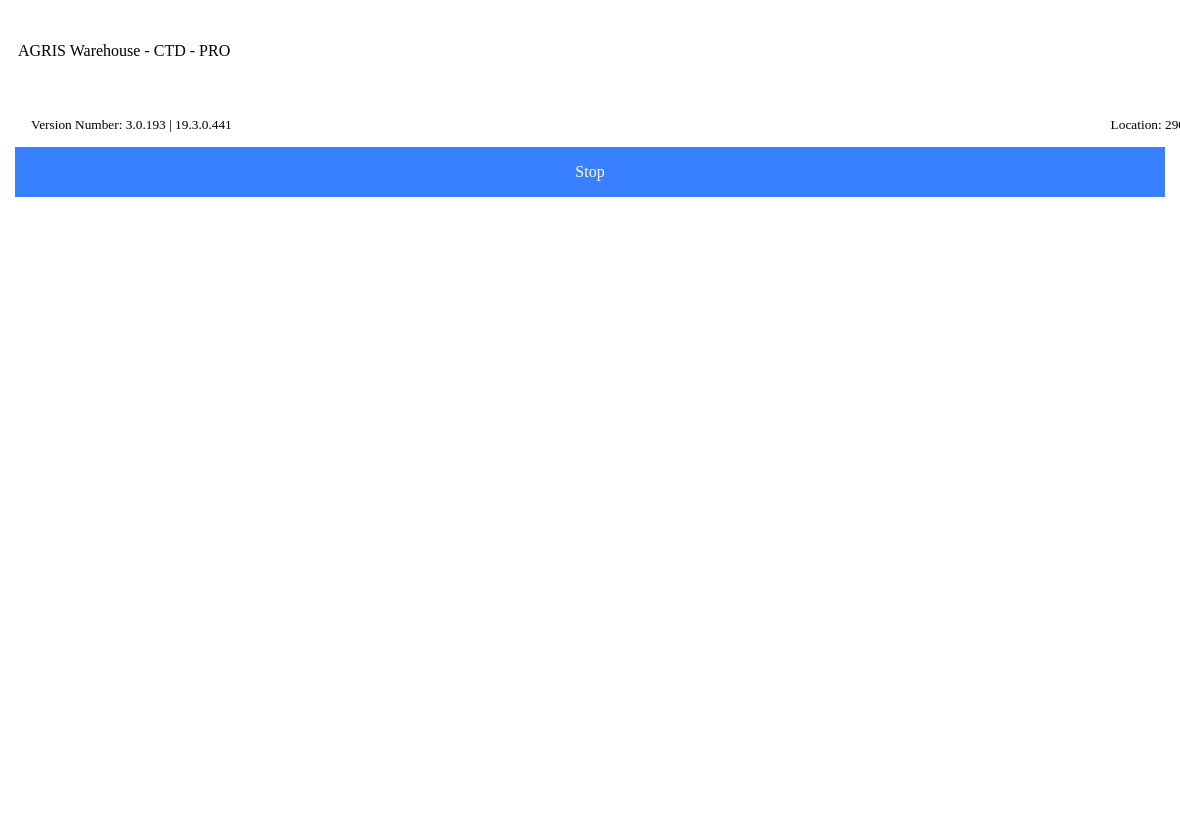 click on "Item Number" at bounding box center (575, 346) 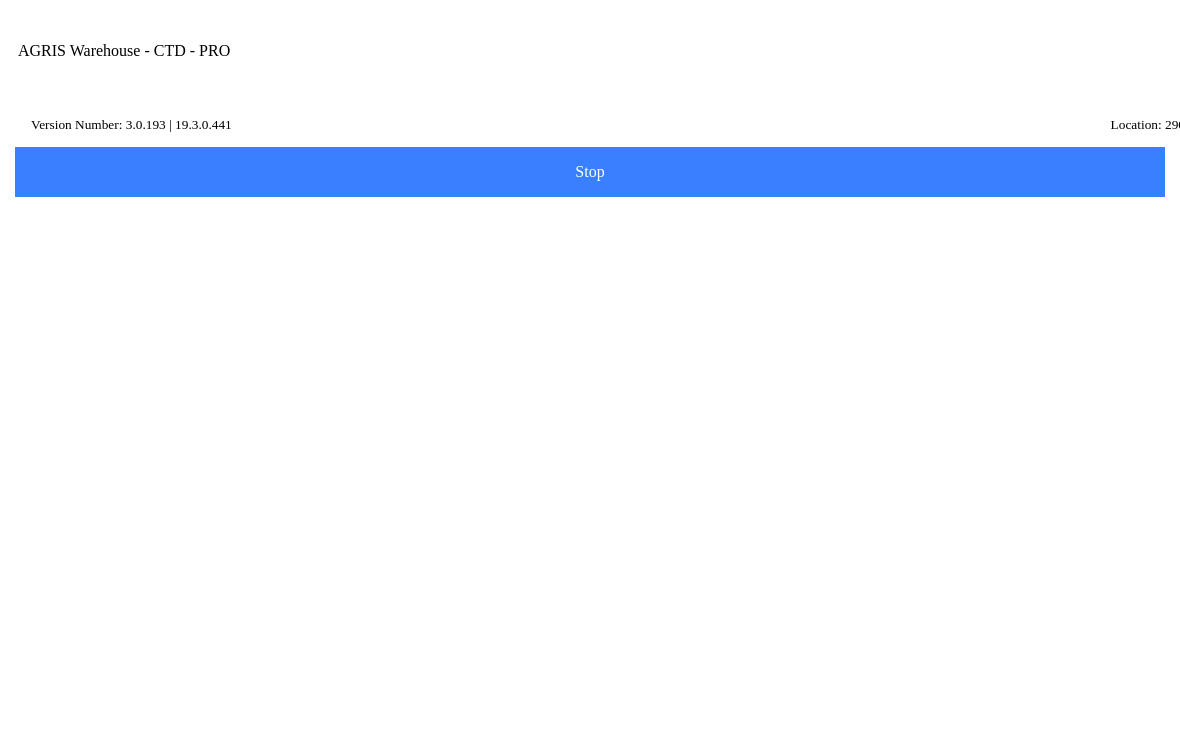 type on "010010" 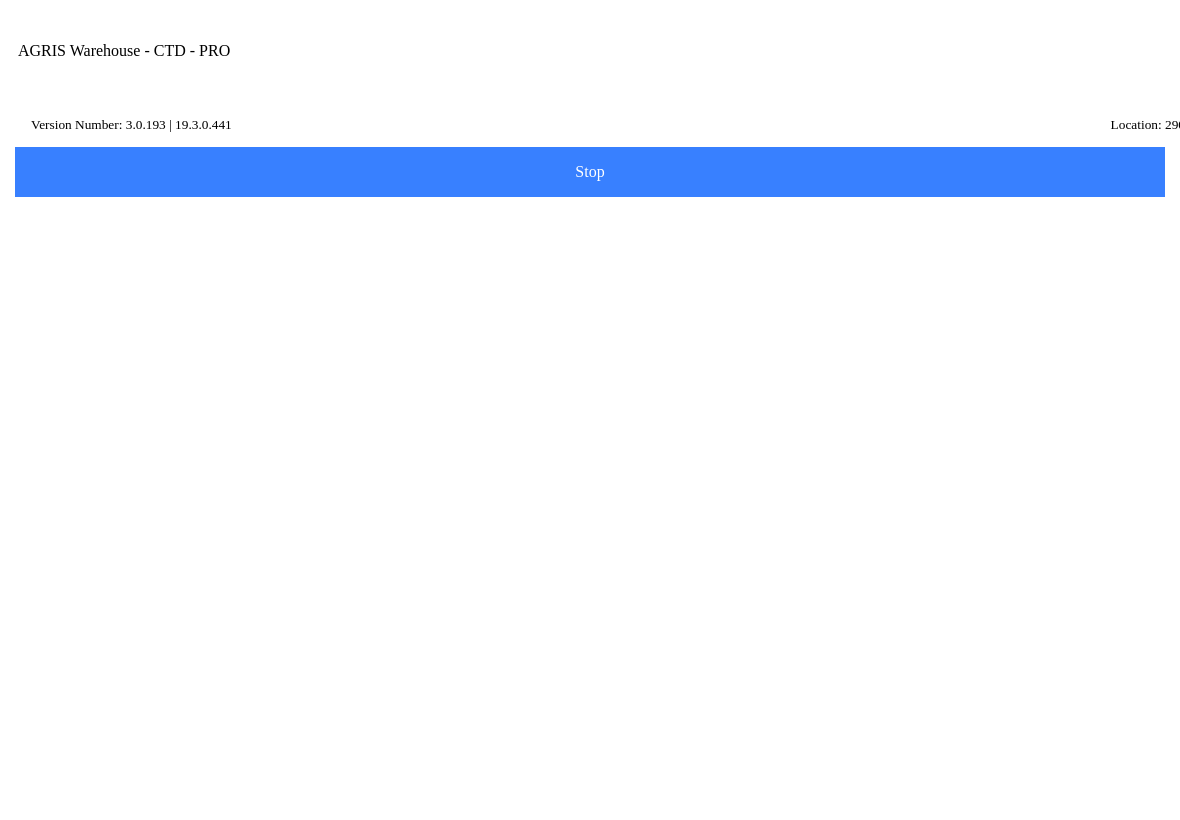 click on "On Hand: 8111207371751.339" at bounding box center (590, 584) 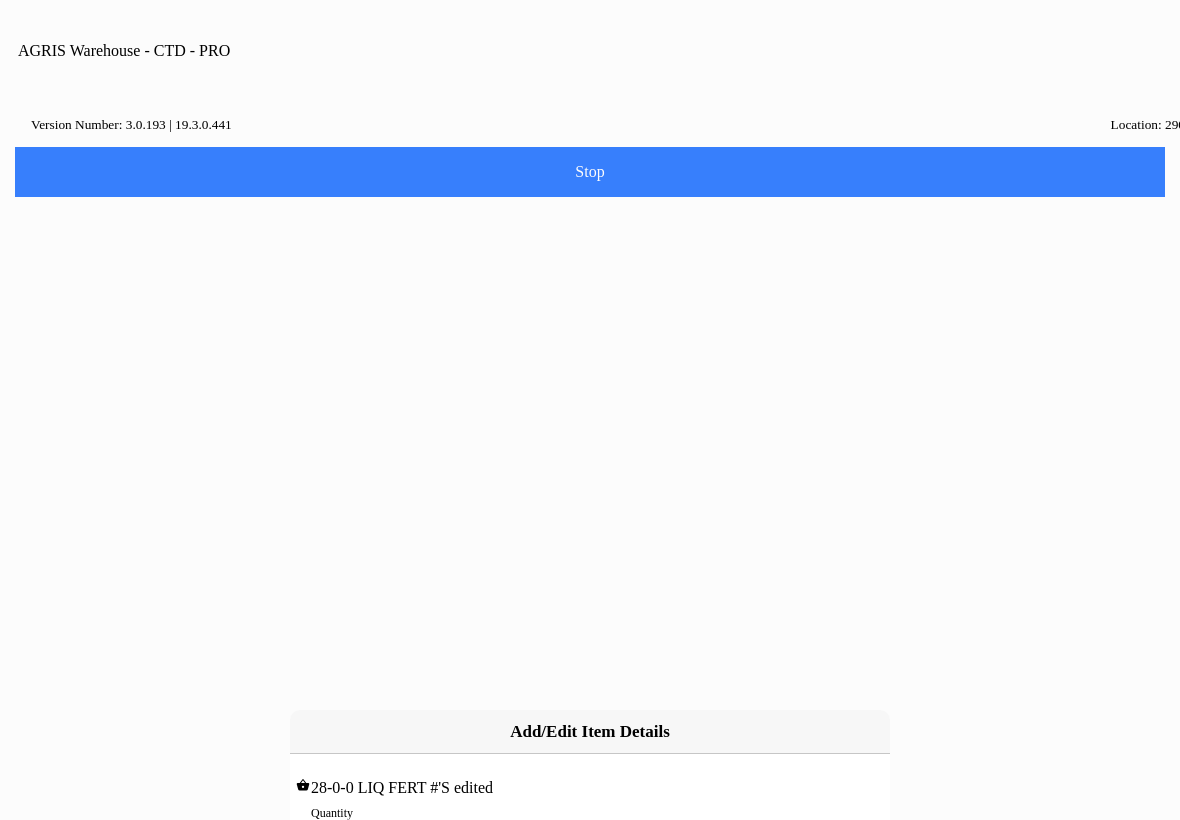 click on "0" at bounding box center (590, 834) 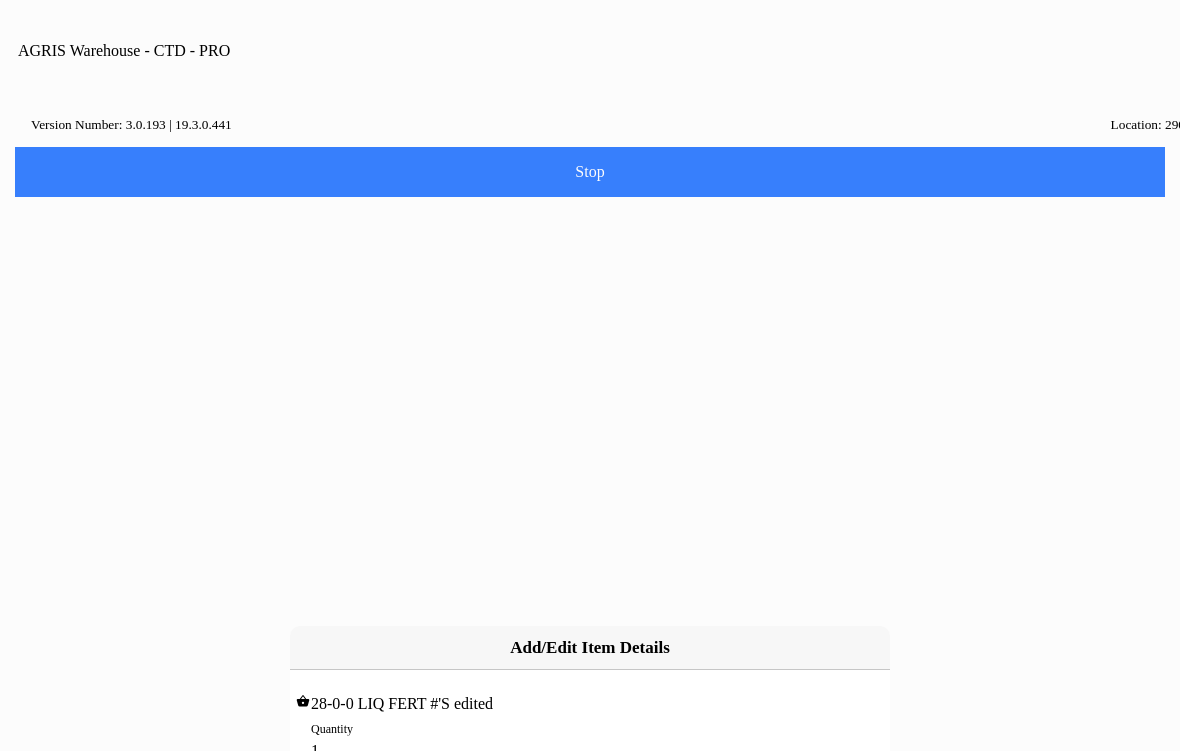 type on "10" 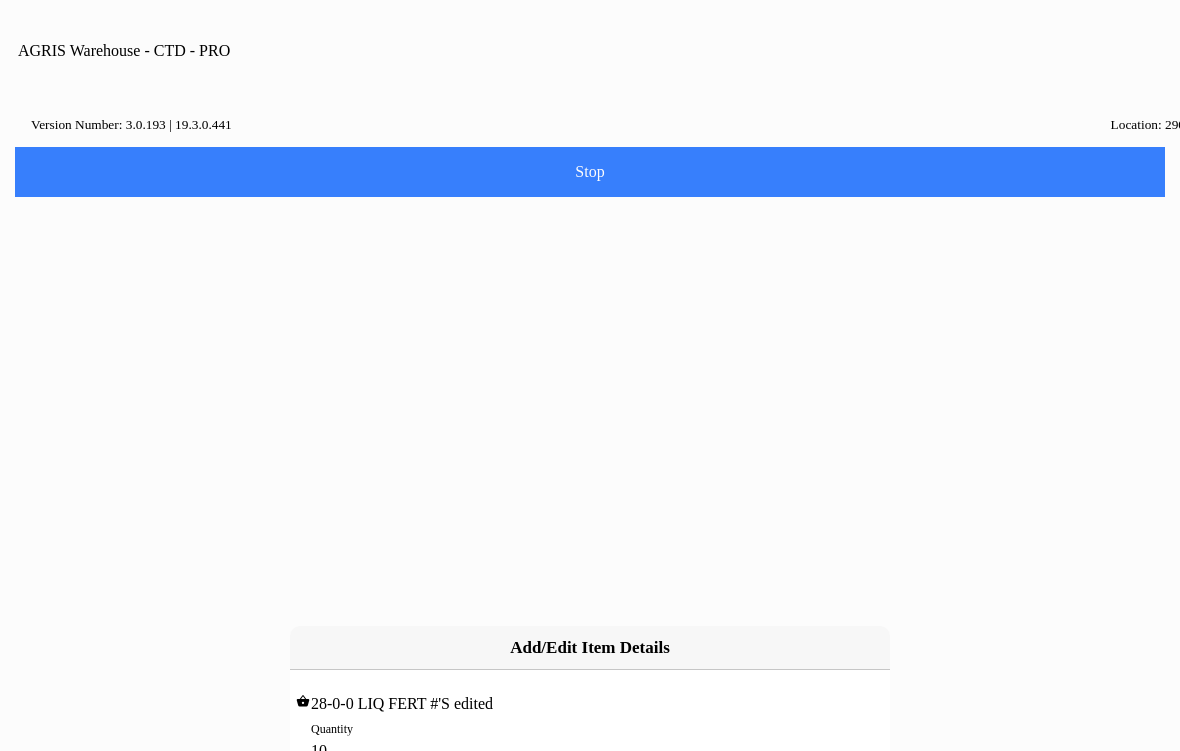 click on "Add" at bounding box center [443, 799] 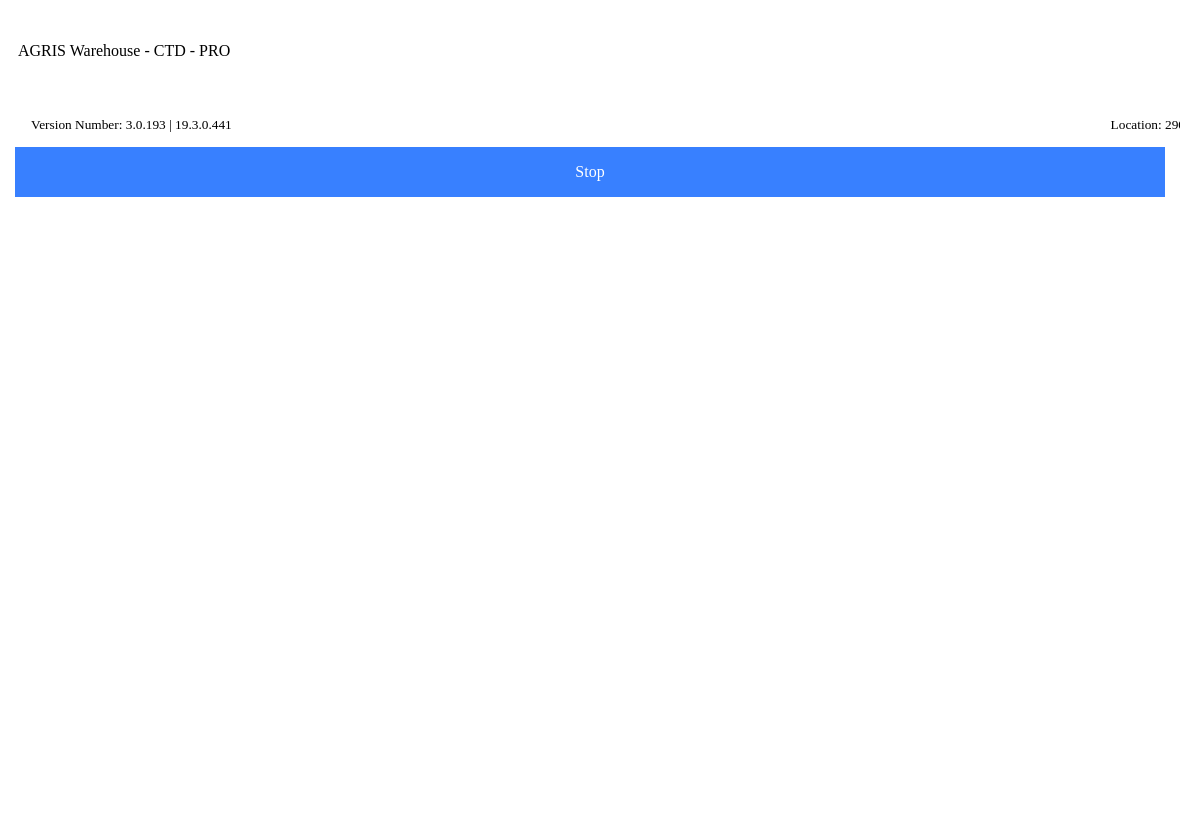 click on "Next" at bounding box center [590, 415] 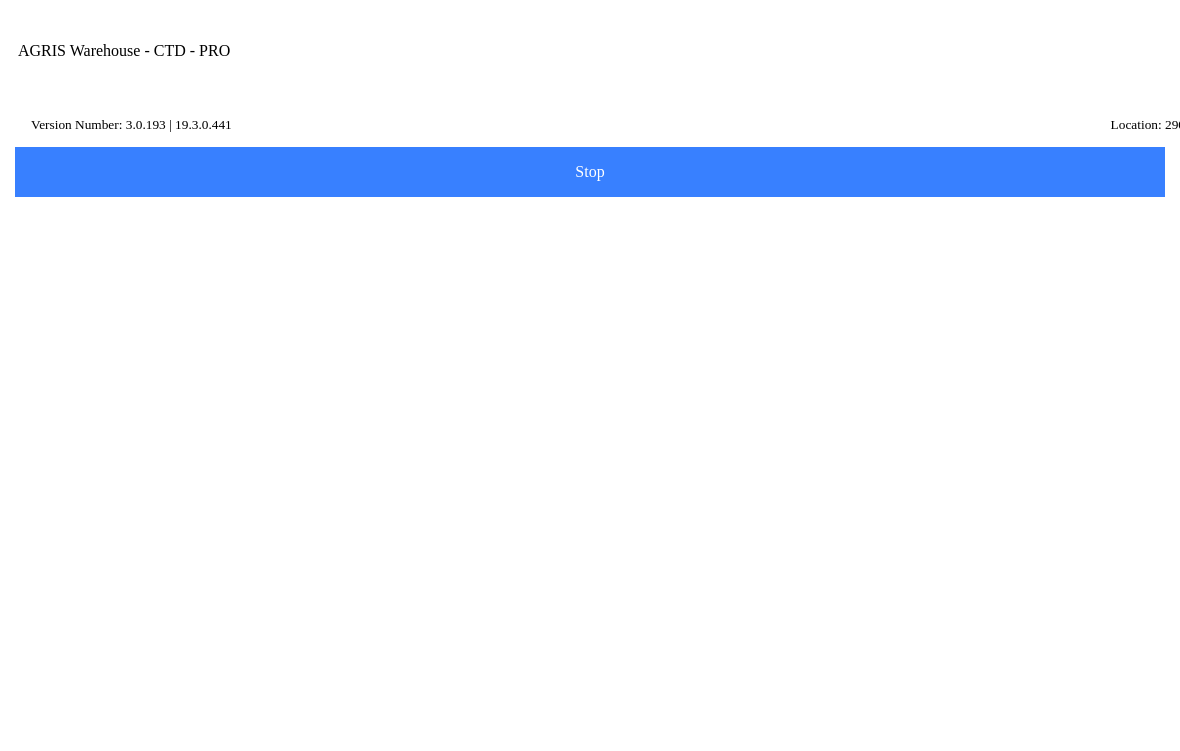 click on "Item Number" at bounding box center [575, 346] 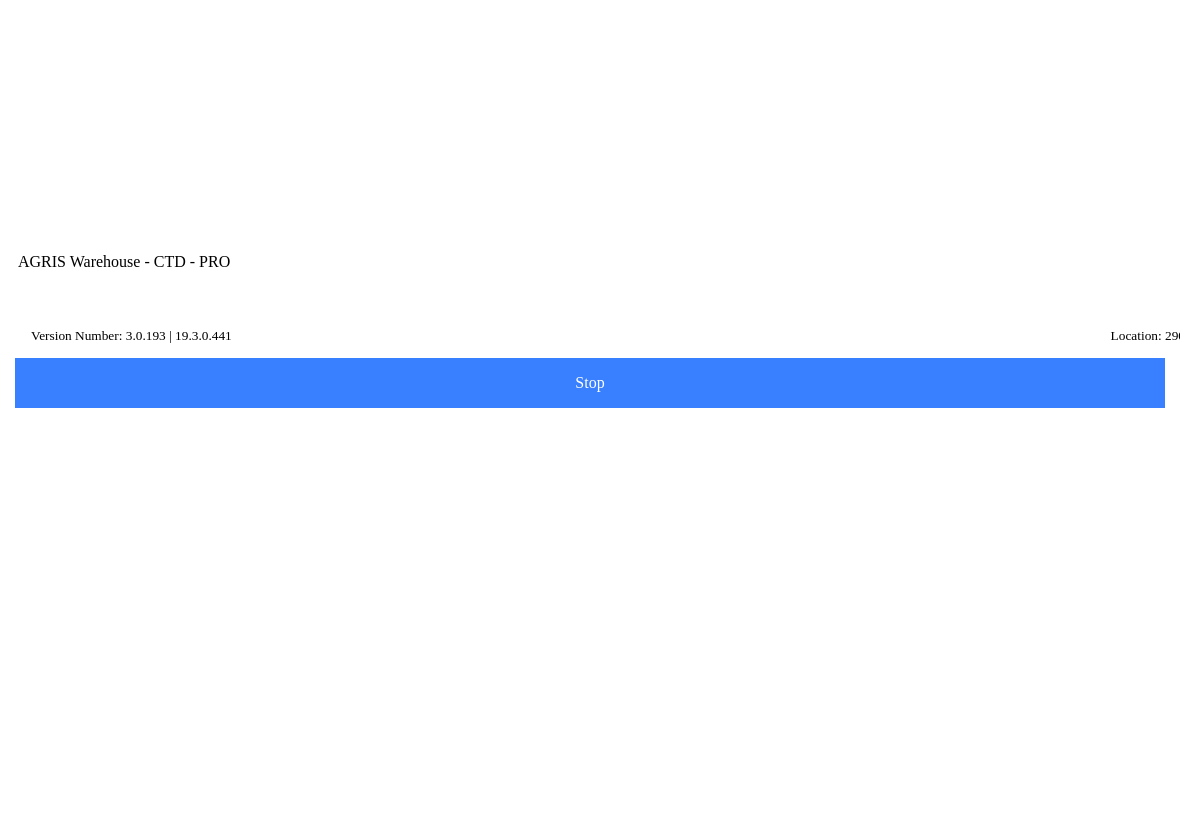 scroll, scrollTop: 1, scrollLeft: 0, axis: vertical 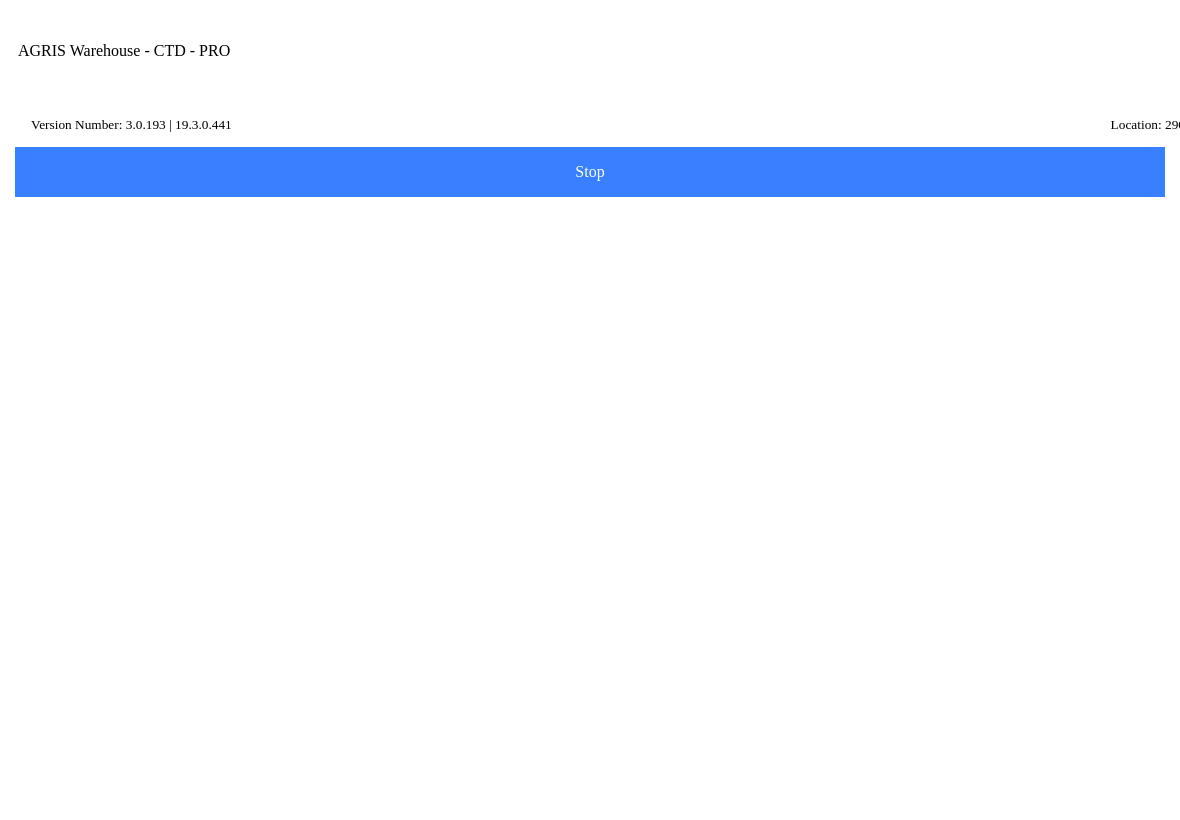 type on "428013" 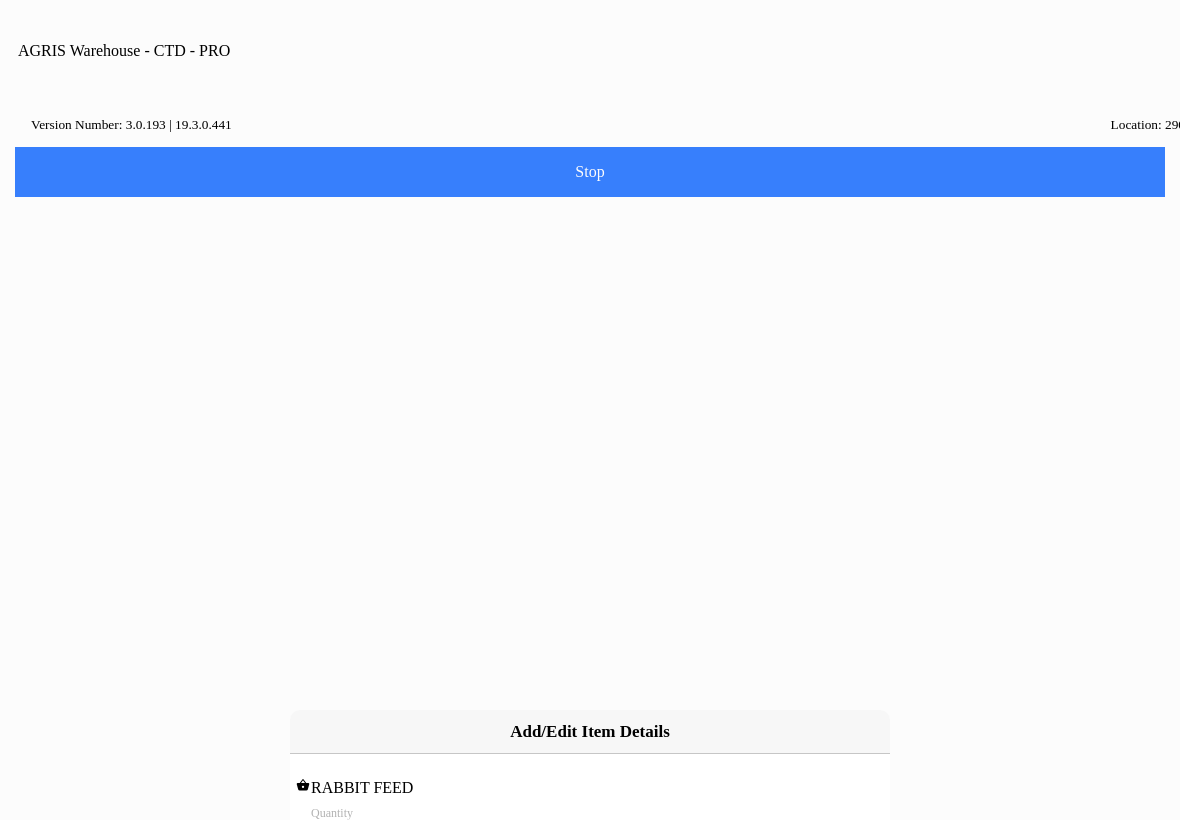 click on "Add" at bounding box center (443, 883) 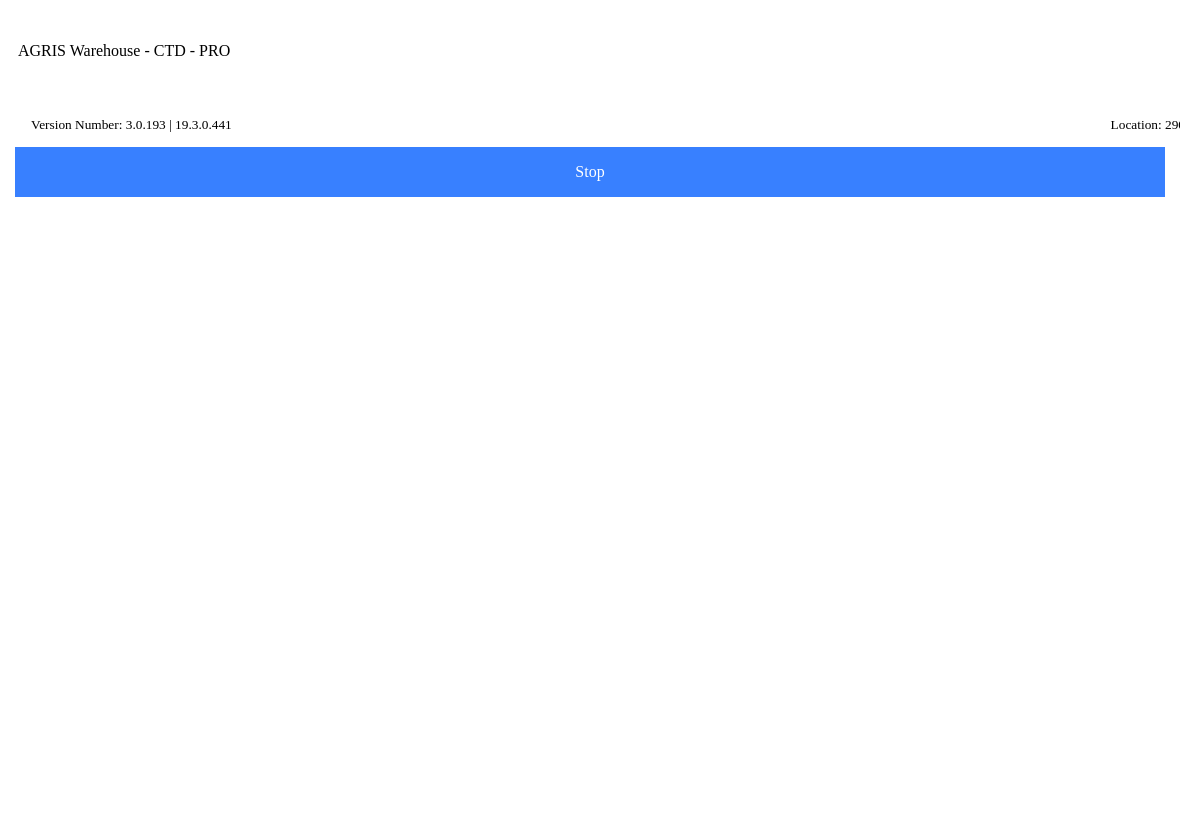 click on "Next" 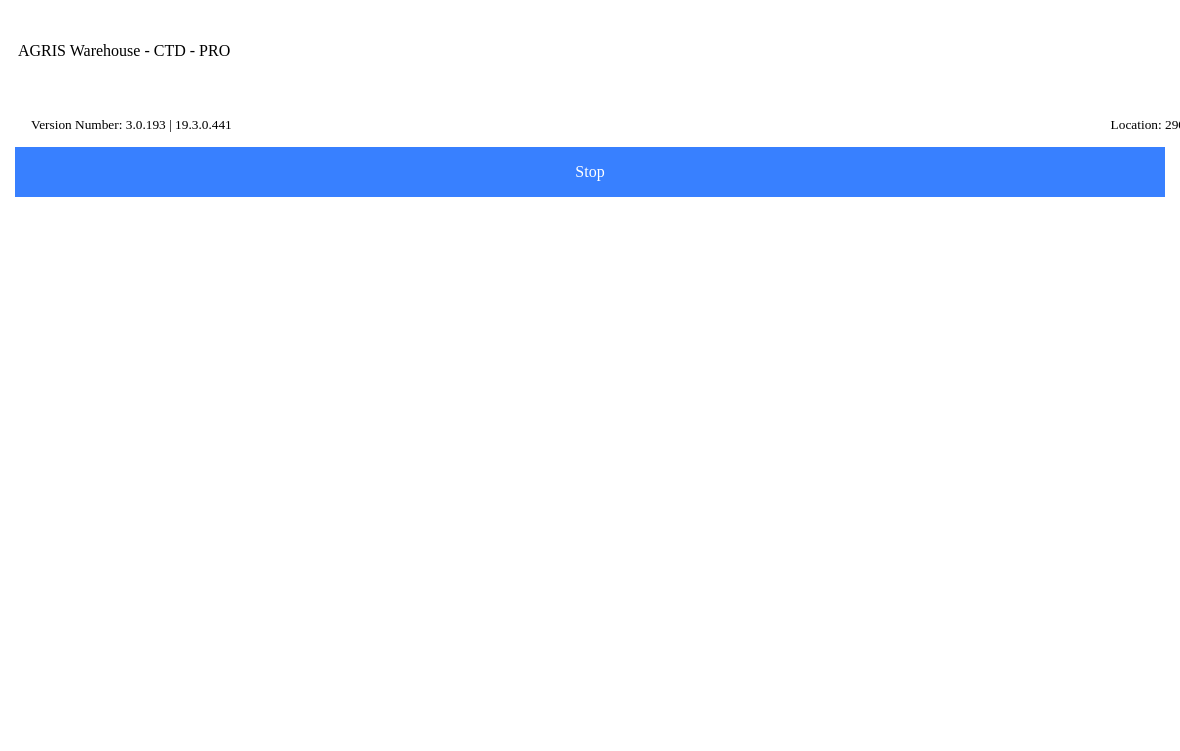 type on "afa" 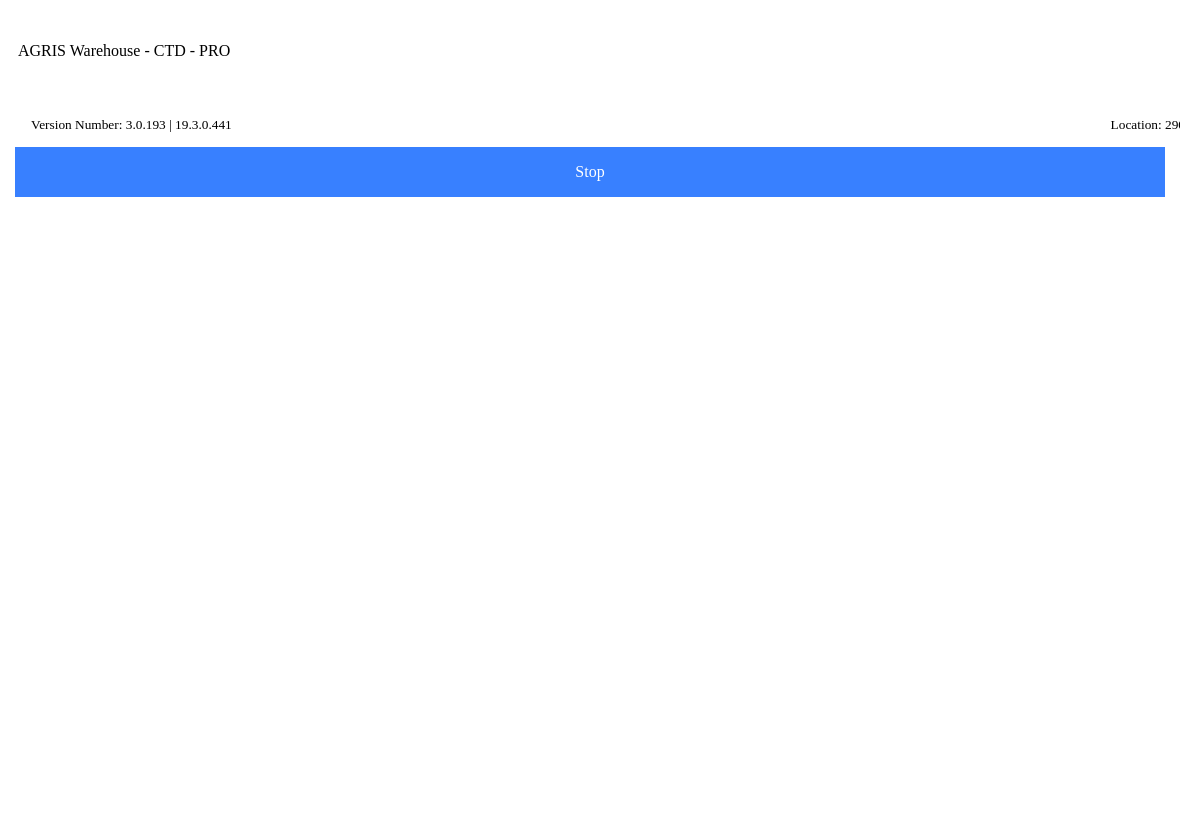click on "Adress line 2" at bounding box center (590, 628) 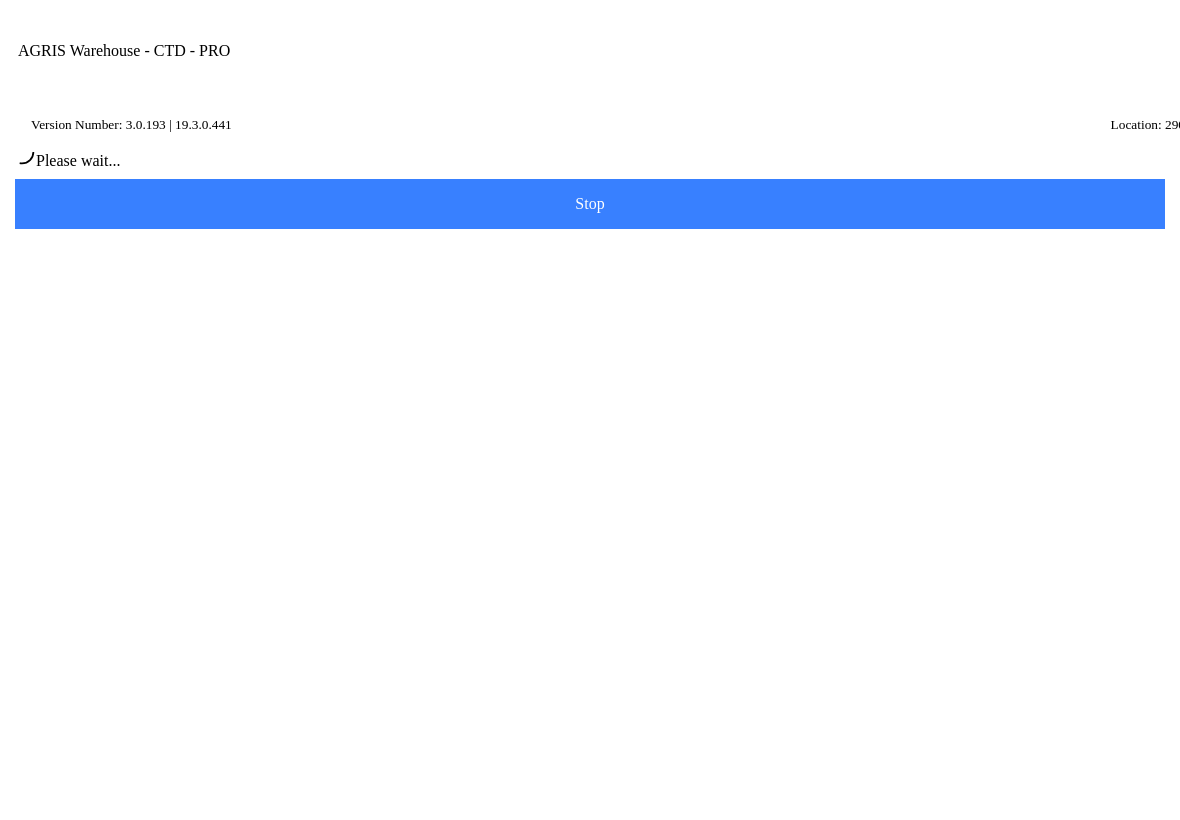 type on "[PERSON_NAME]" 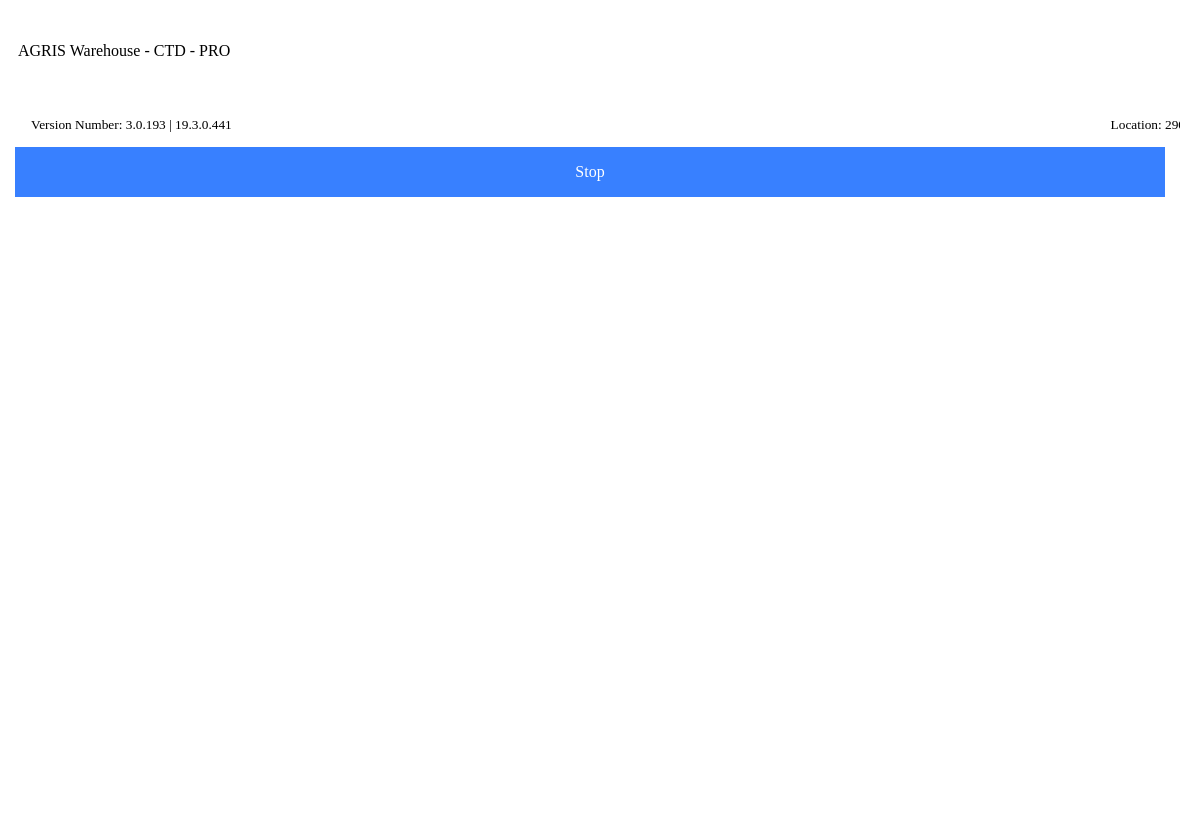 click on "Next" at bounding box center (590, 422) 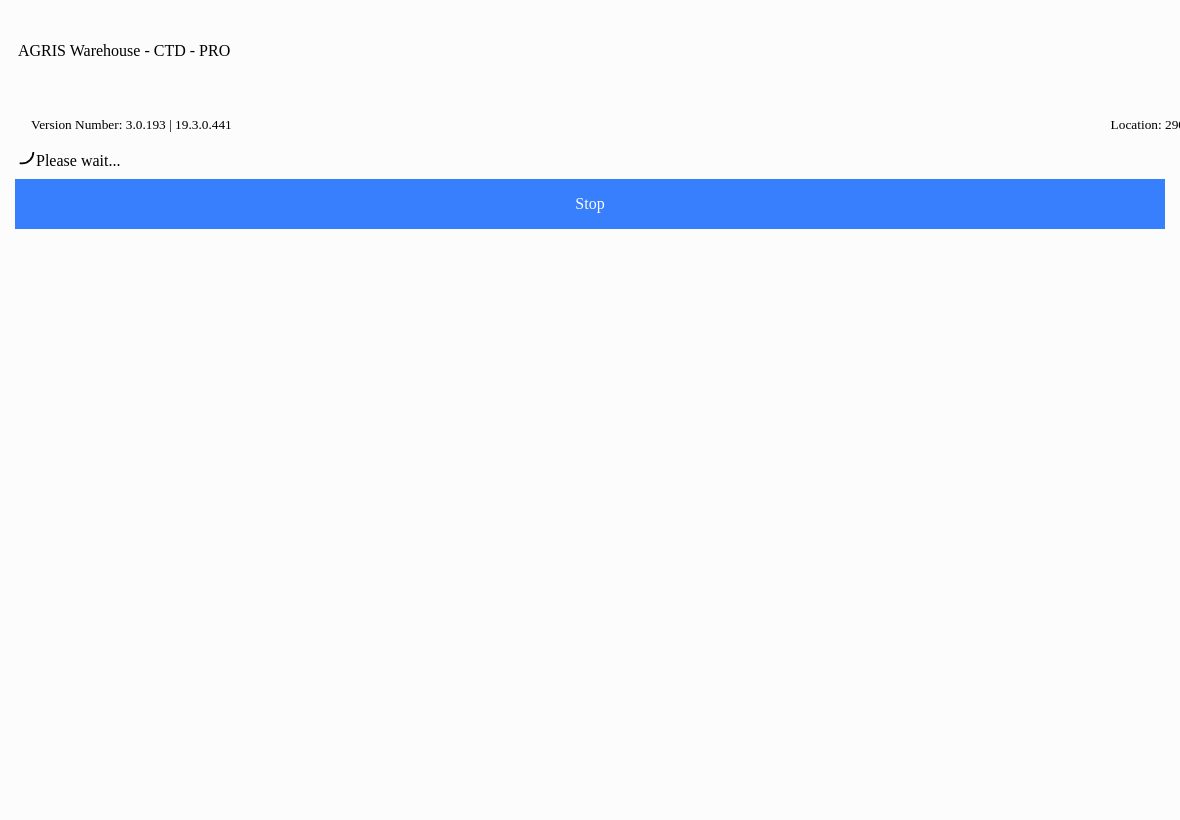 click on "Cancel" at bounding box center (522, 468) 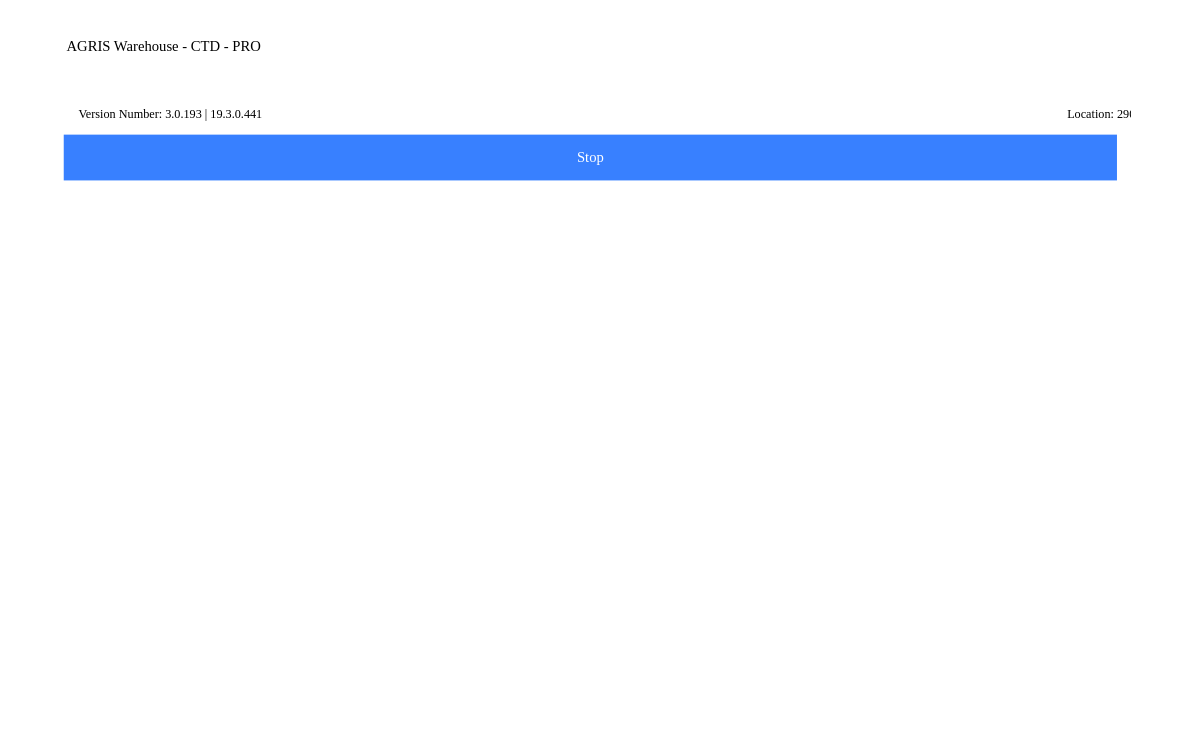 scroll, scrollTop: 368, scrollLeft: 0, axis: vertical 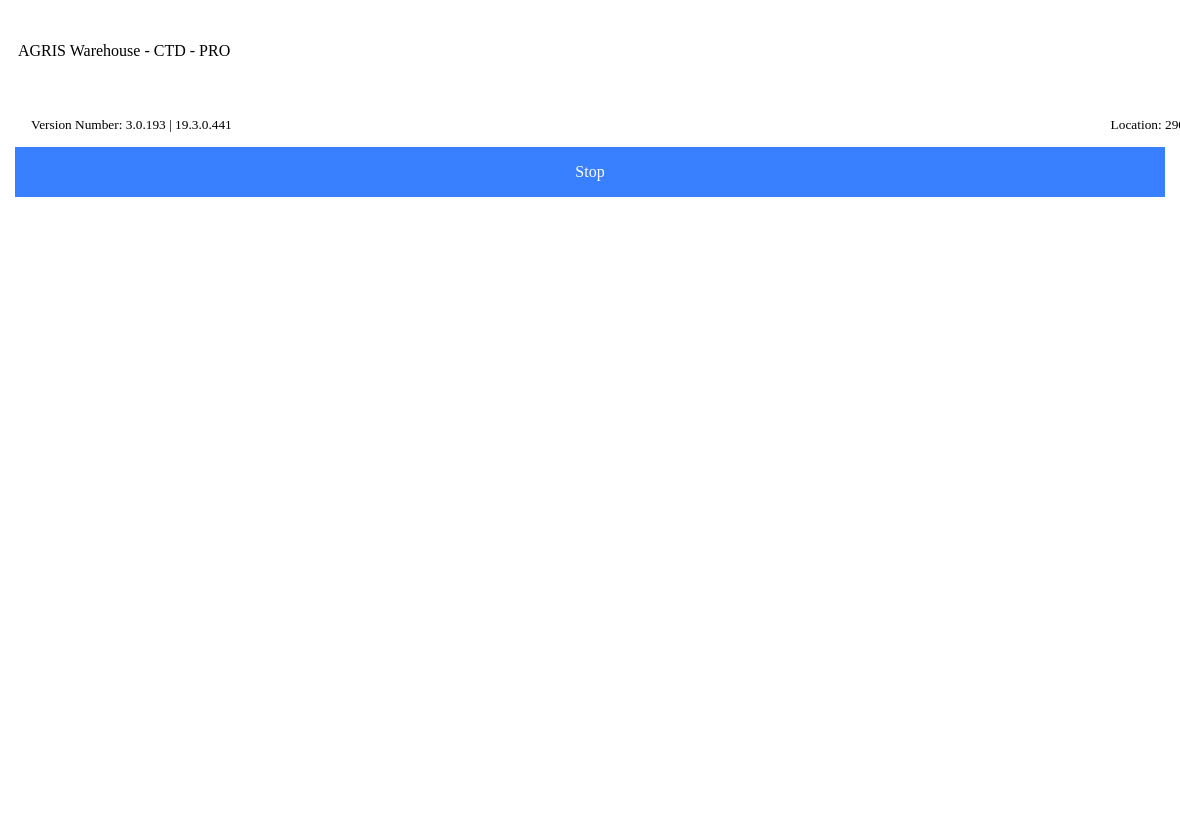 click on "Note" 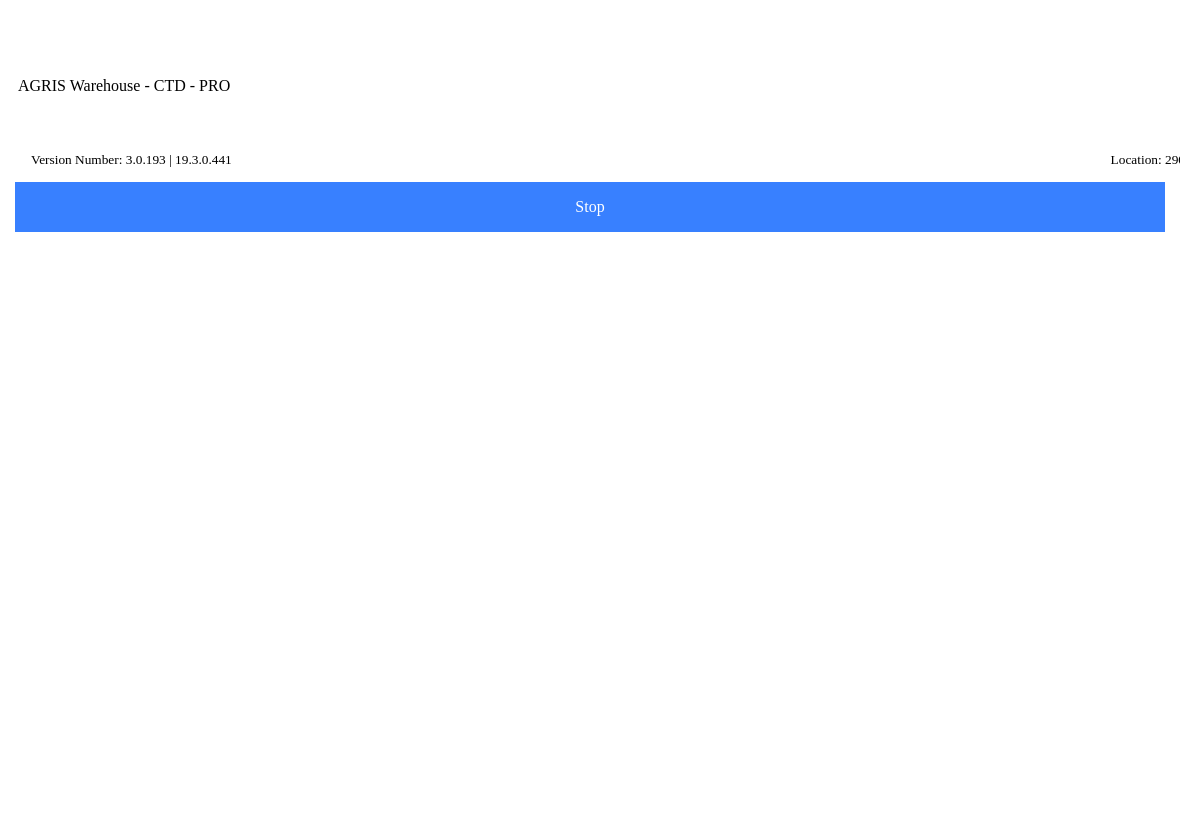 scroll, scrollTop: 437, scrollLeft: 0, axis: vertical 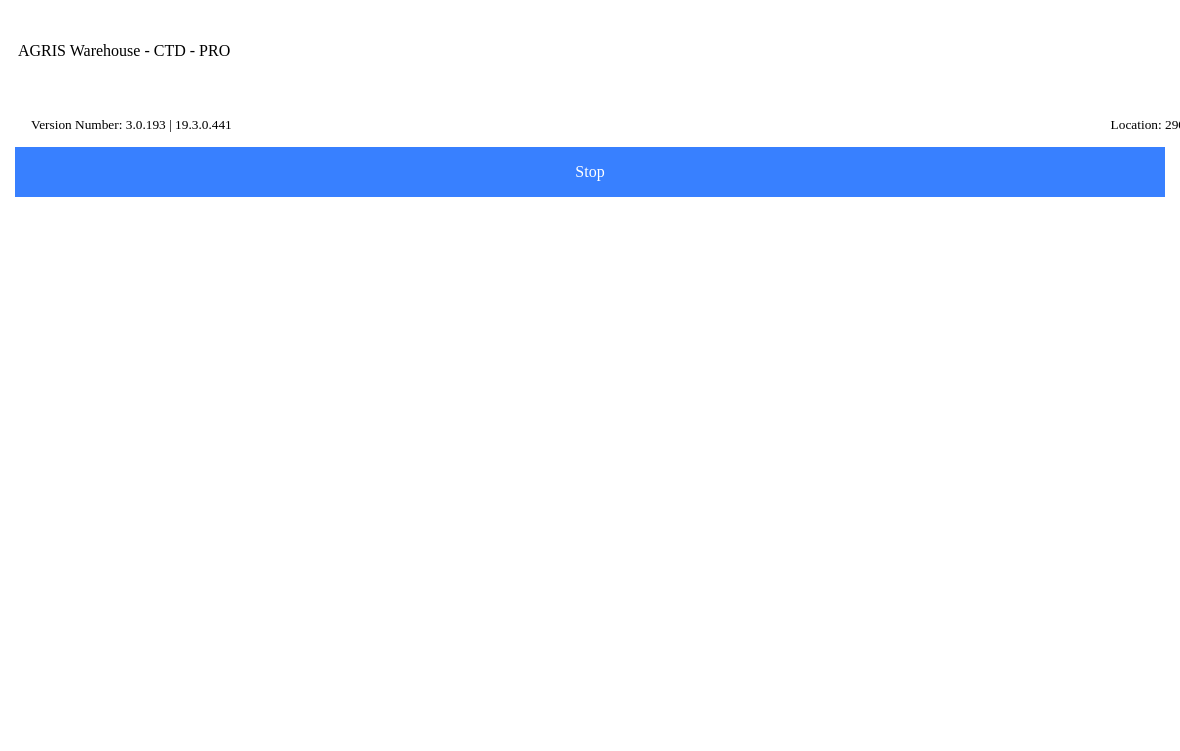 type on "test" 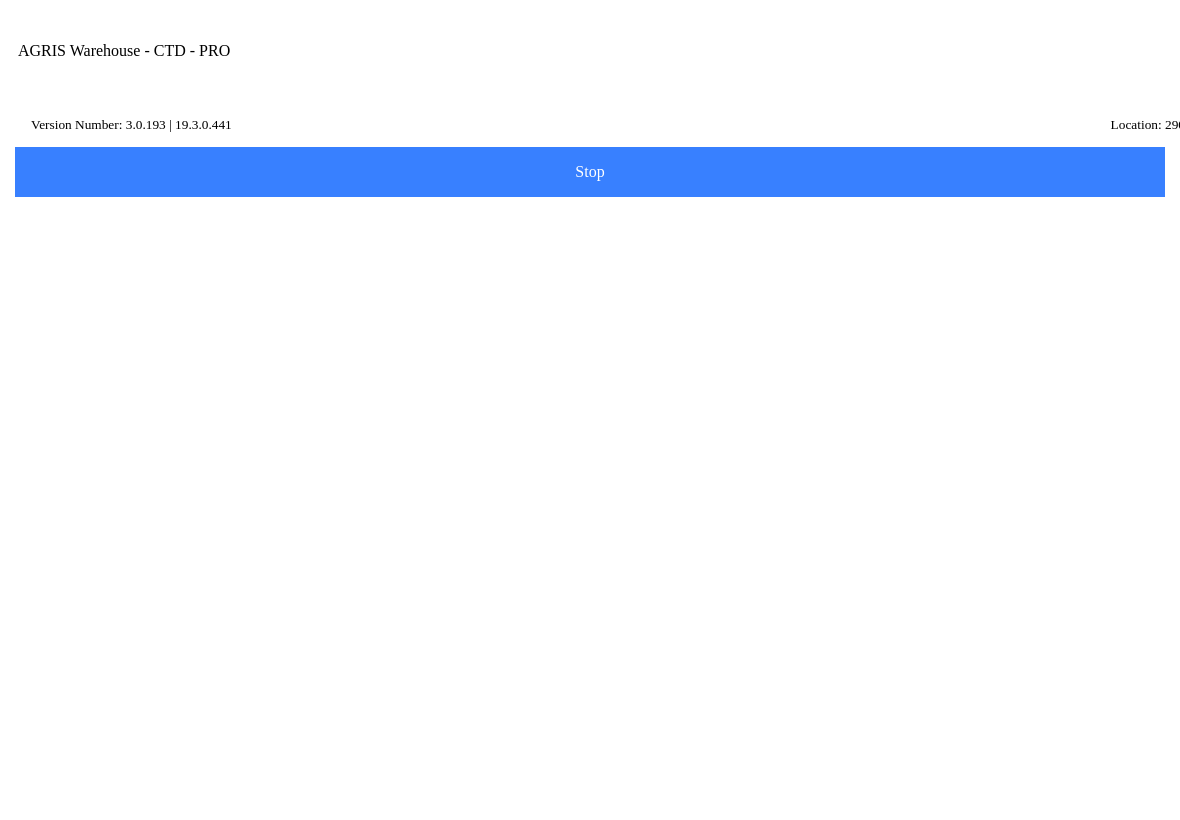 scroll, scrollTop: 368, scrollLeft: 0, axis: vertical 